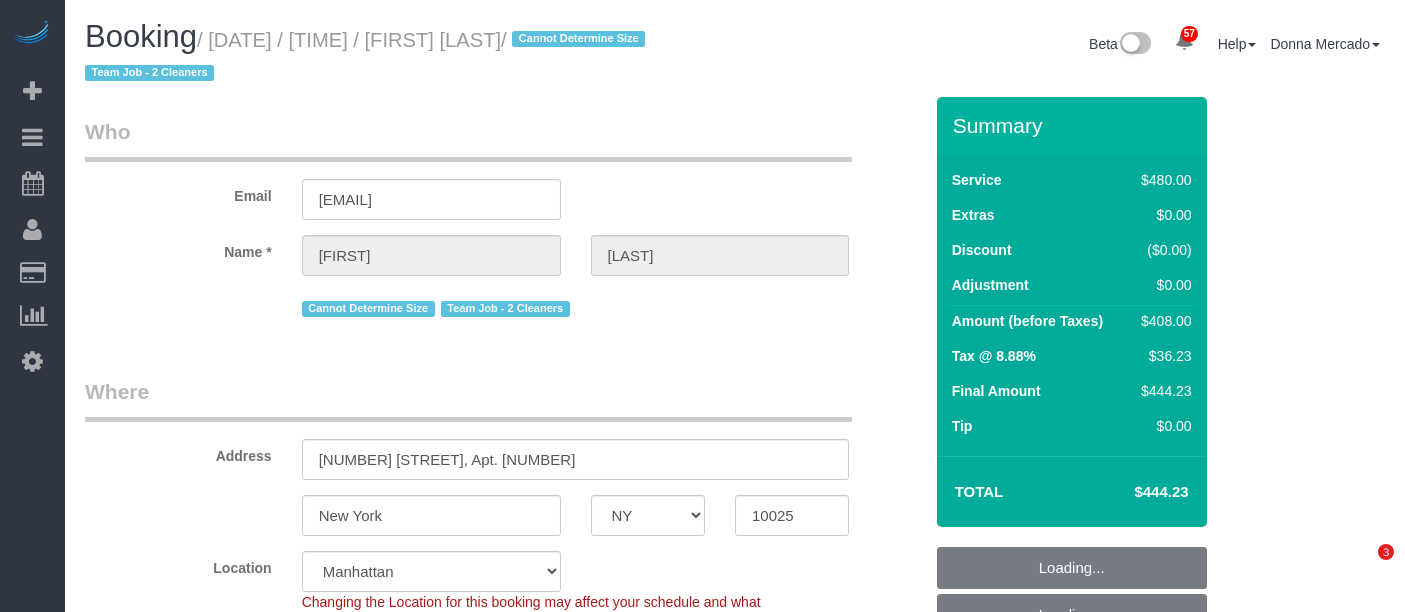 select on "NY" 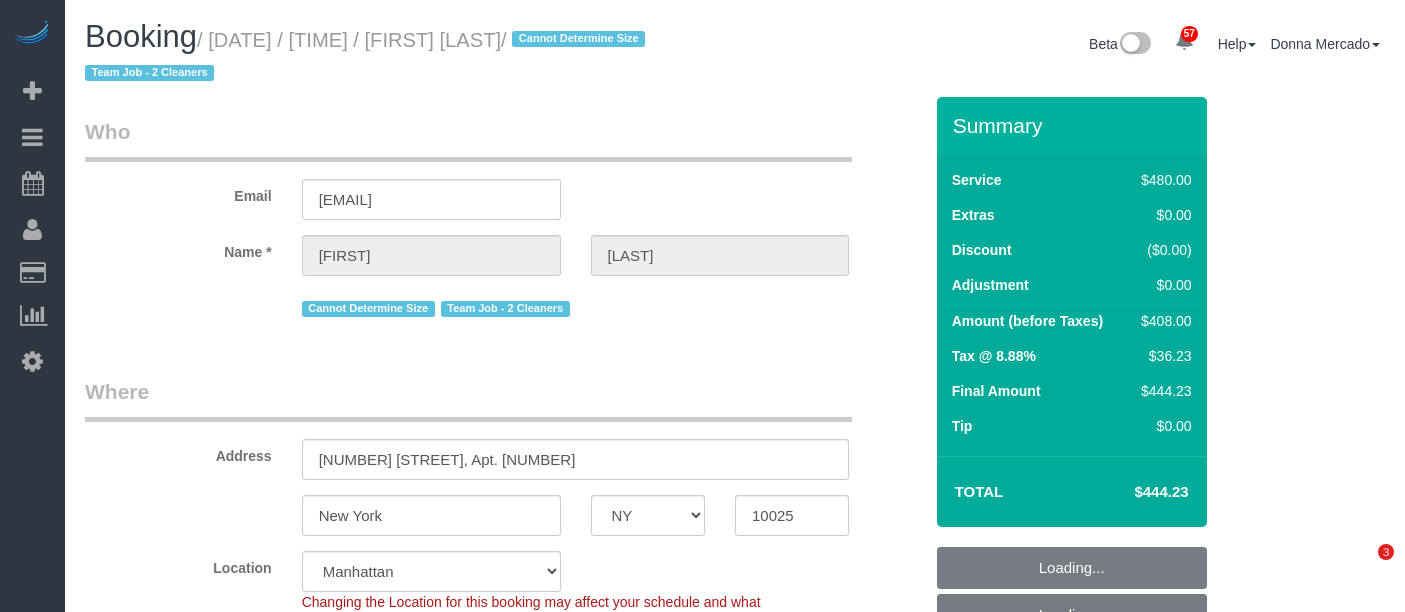 scroll, scrollTop: 0, scrollLeft: 0, axis: both 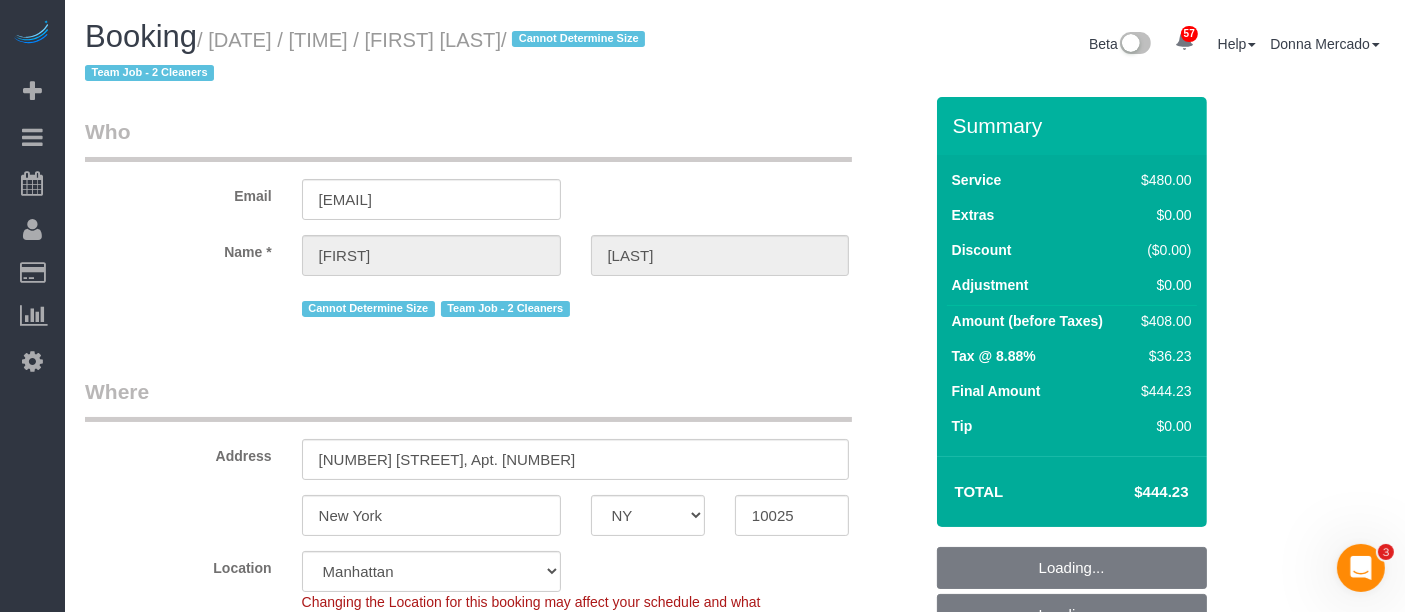 select on "spot5" 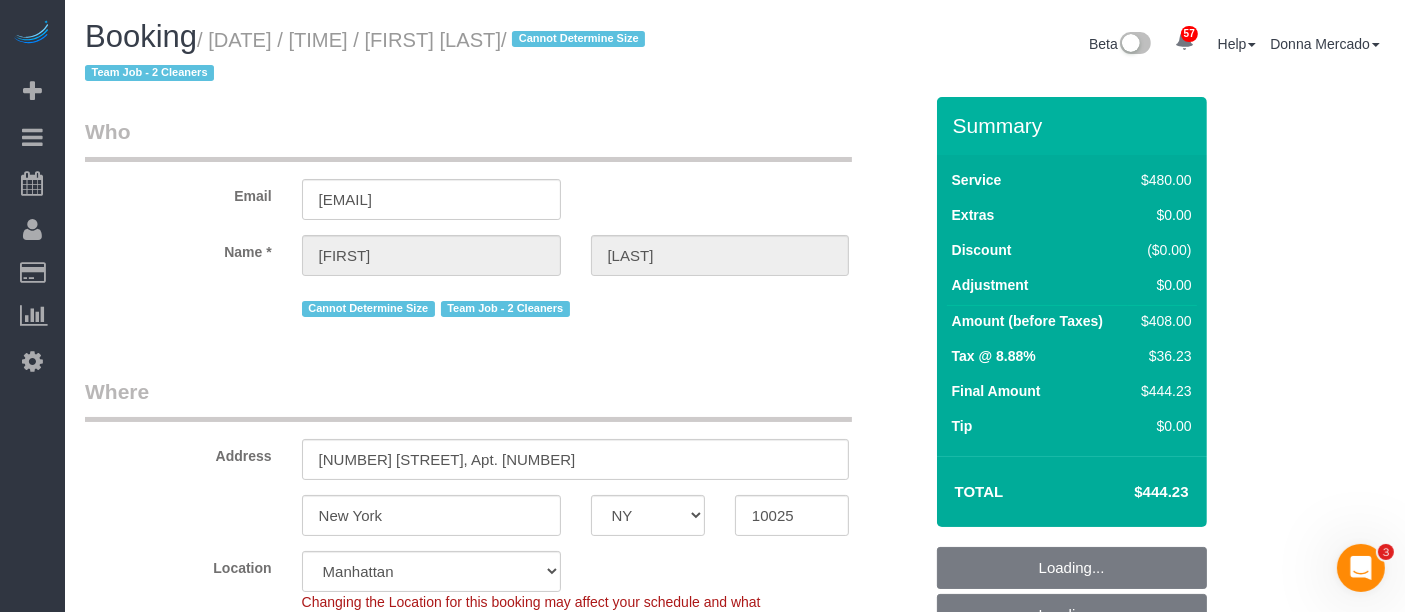 select on "number:57" 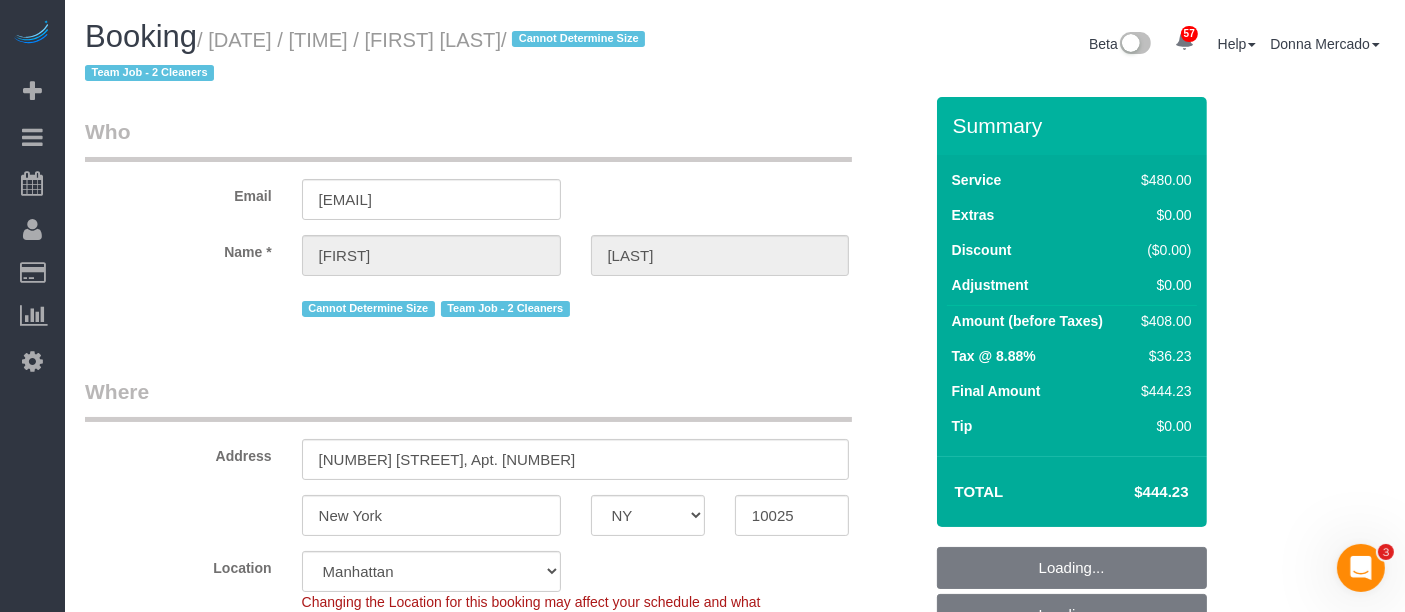 scroll, scrollTop: 0, scrollLeft: 0, axis: both 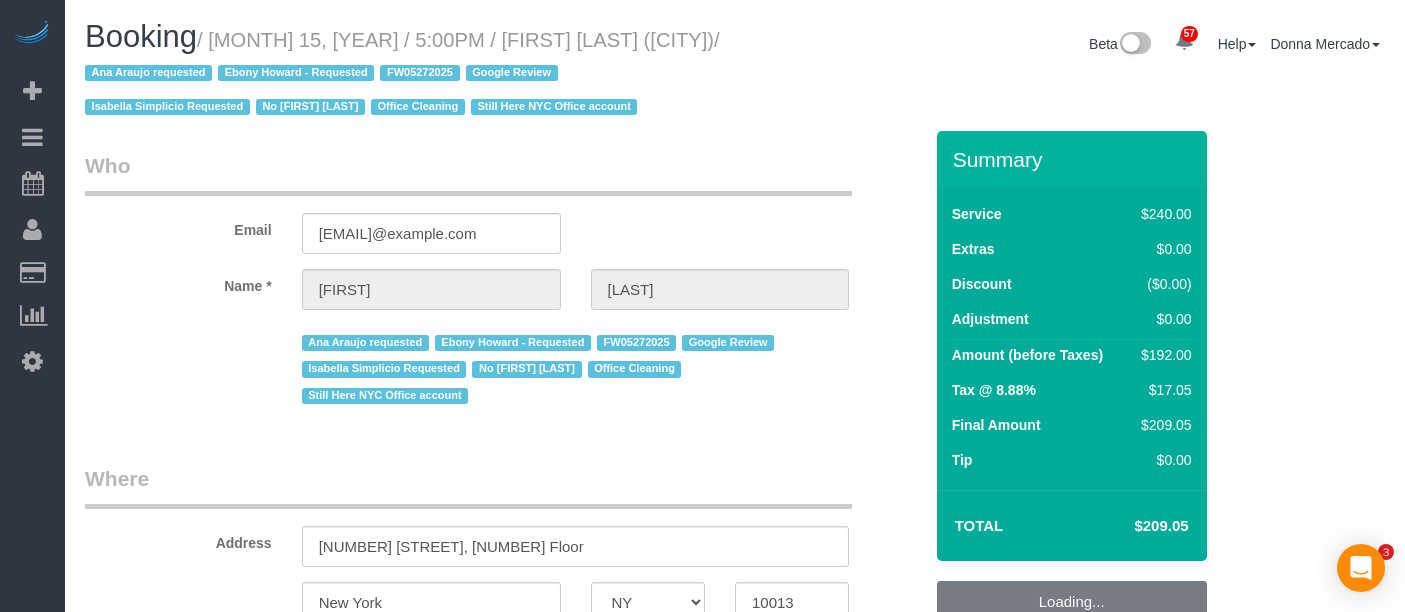 select on "NY" 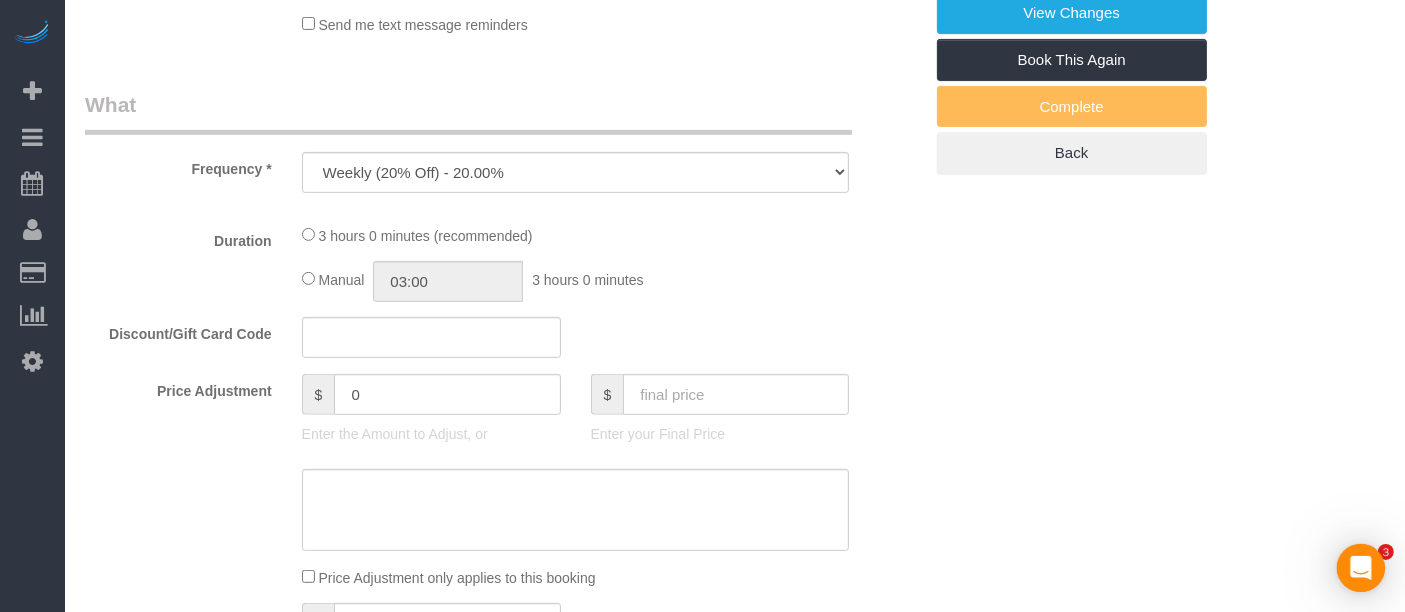 scroll, scrollTop: 0, scrollLeft: 0, axis: both 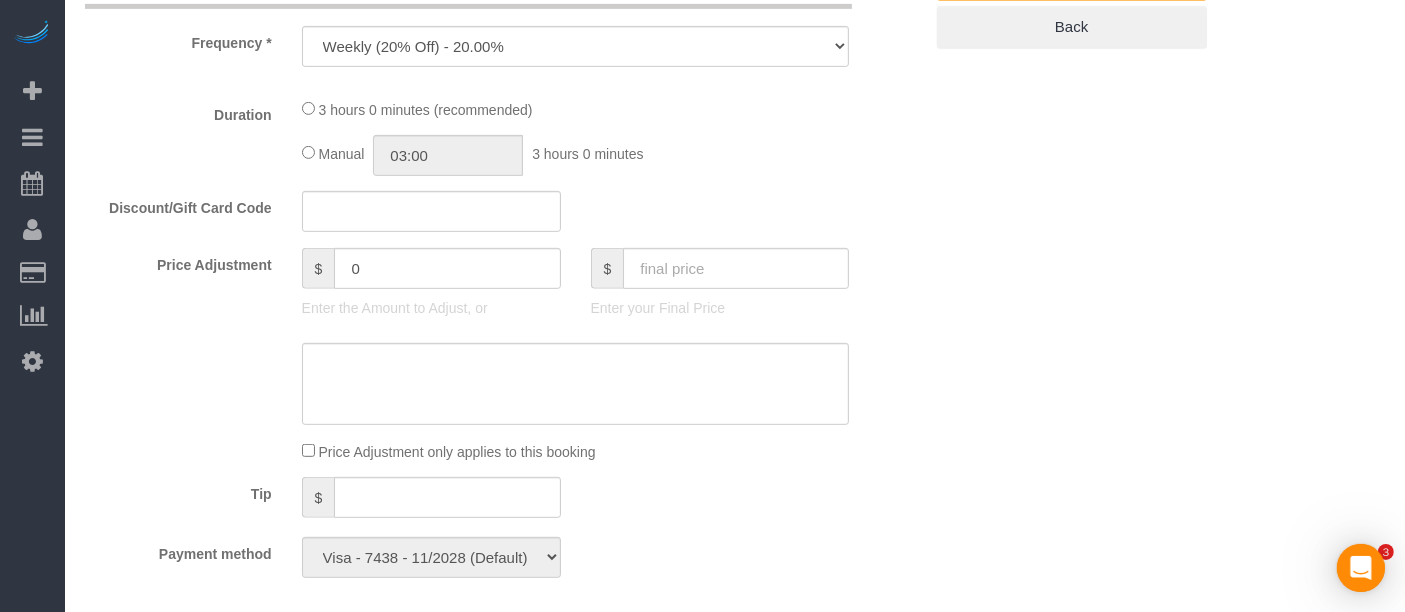 select on "180" 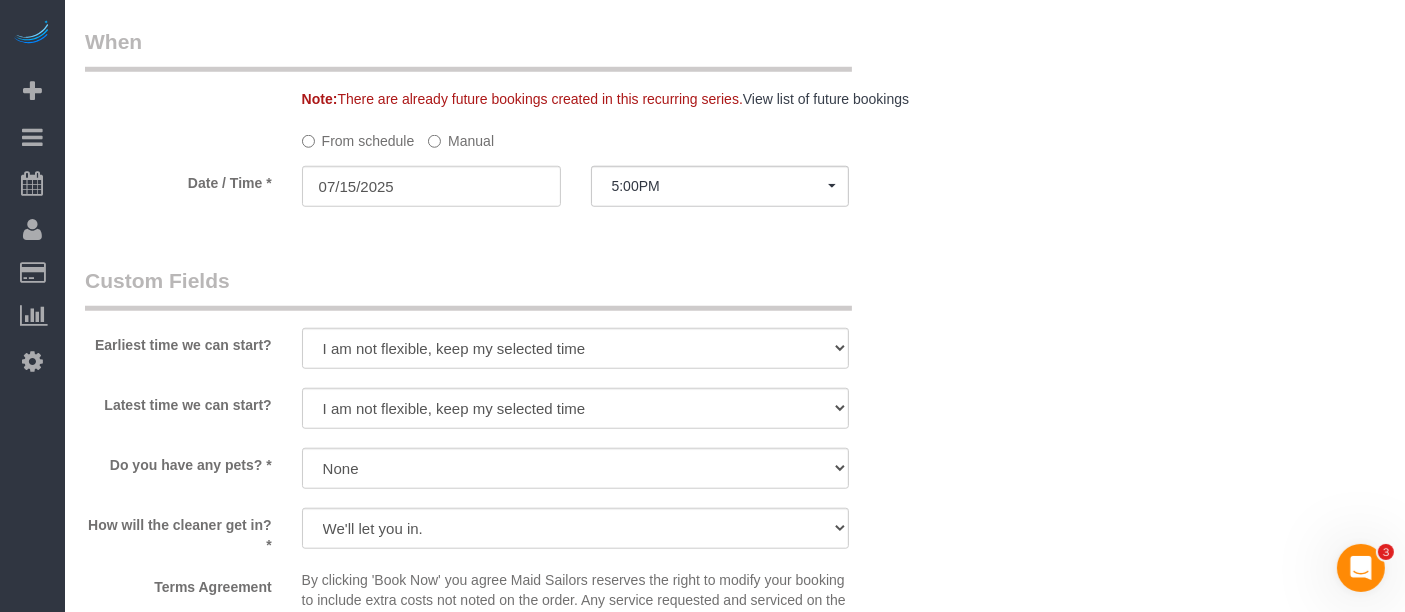 scroll, scrollTop: 1555, scrollLeft: 0, axis: vertical 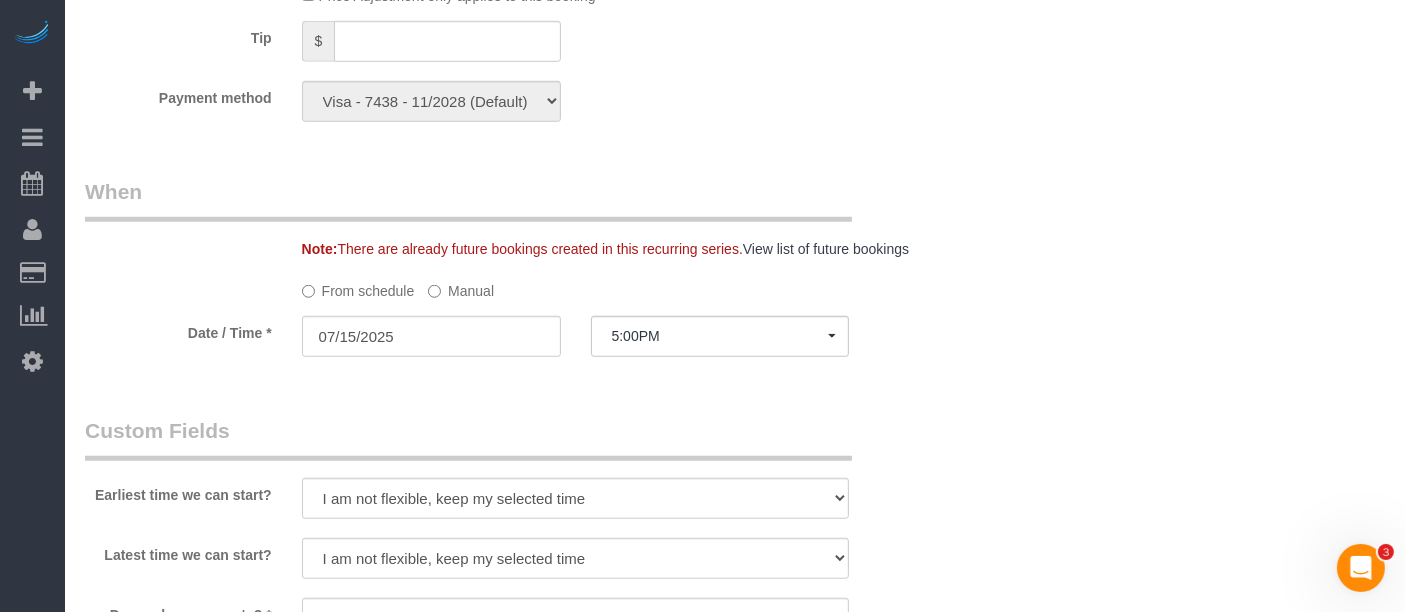 click on "Manual" 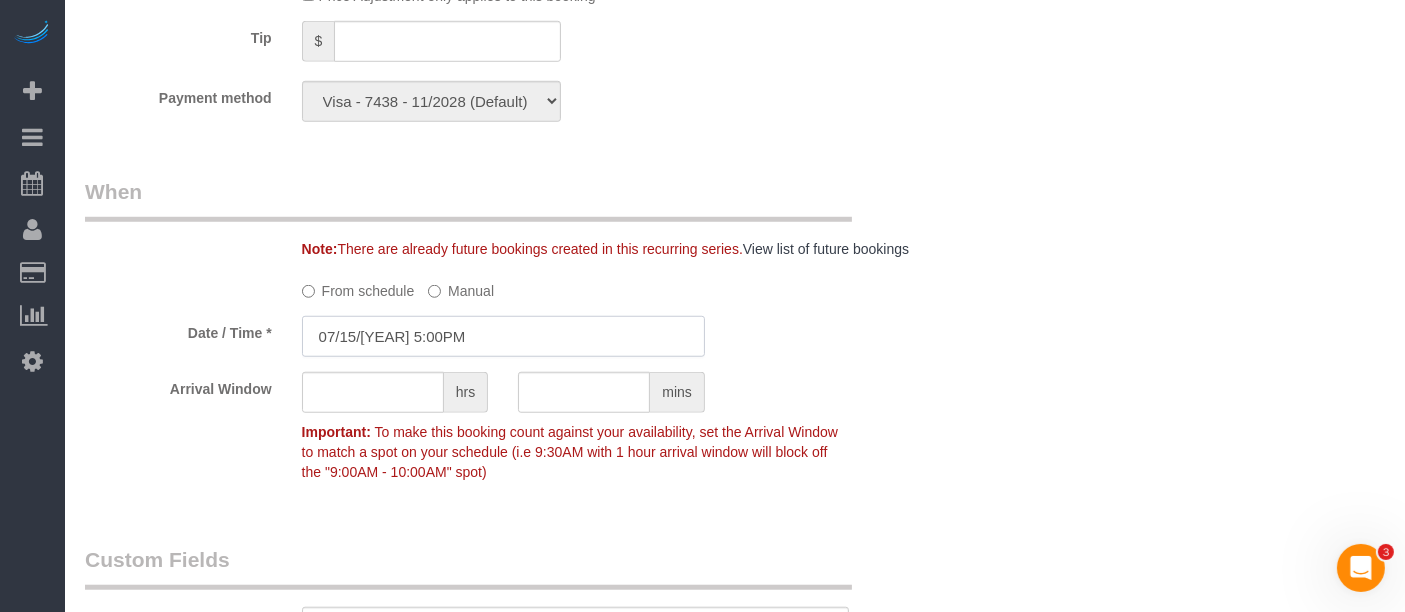 click on "07/15/[YEAR] 5:00PM" at bounding box center (503, 336) 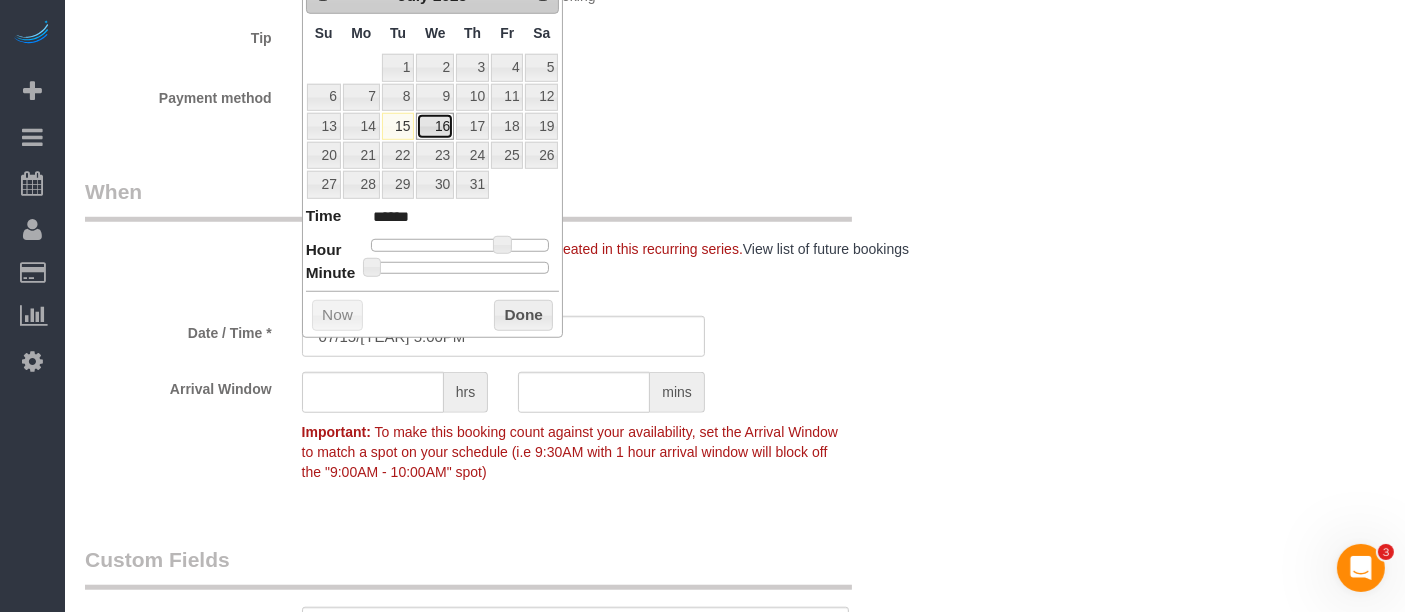 click on "16" at bounding box center (435, 126) 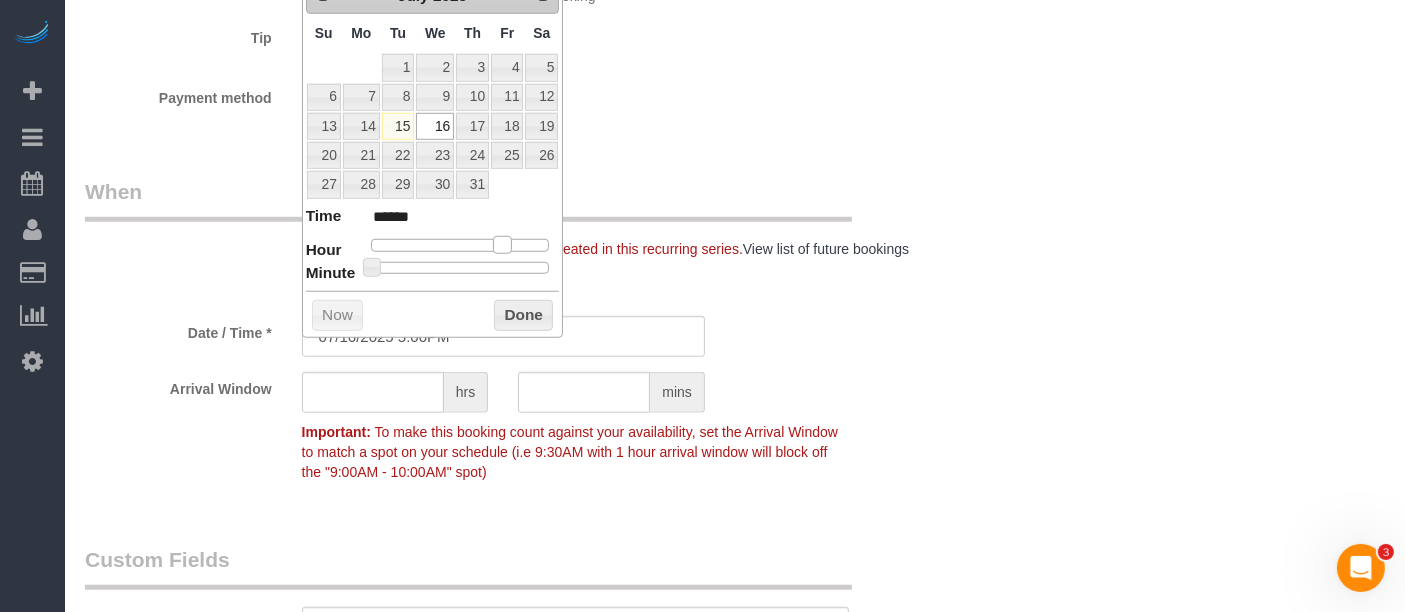 click at bounding box center (502, 245) 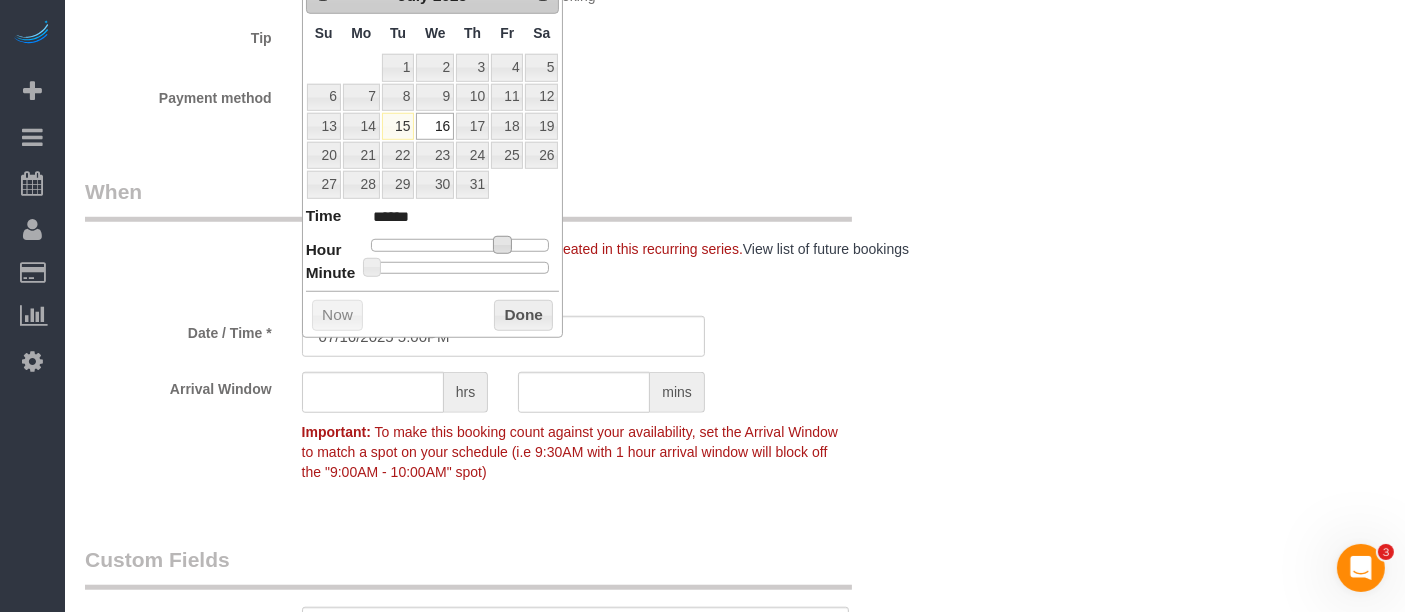 type on "07/16/2025 4:00PM" 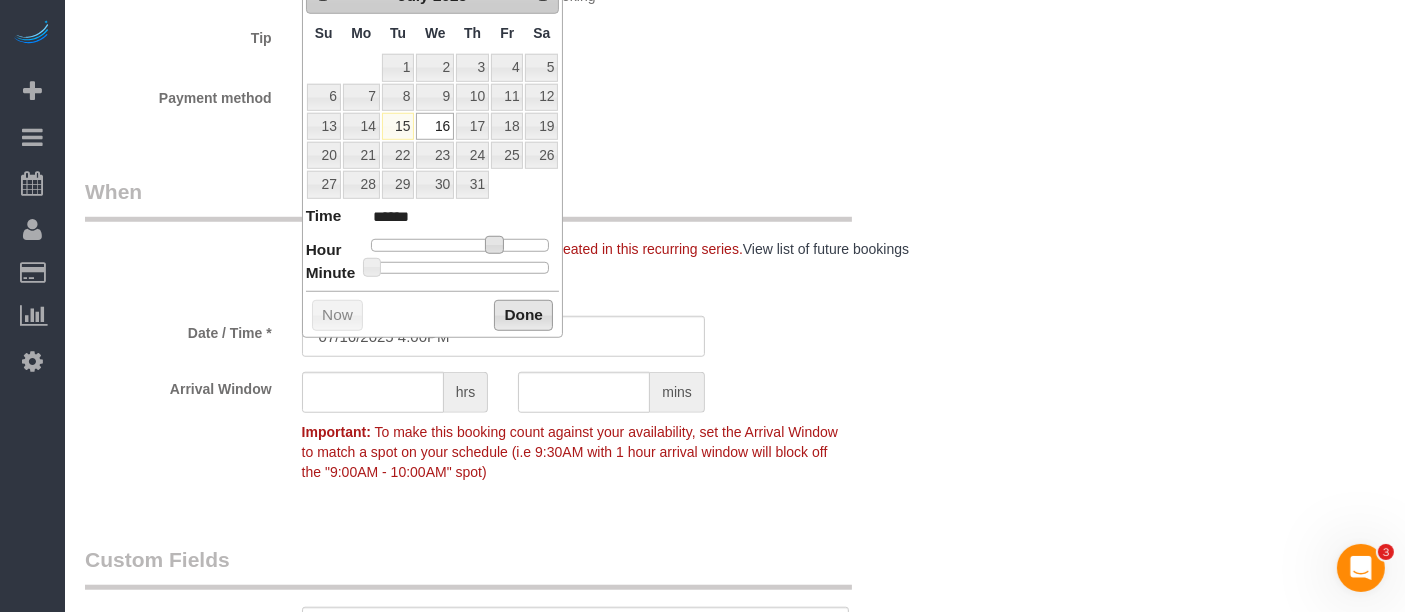 click on "Done" at bounding box center (523, 316) 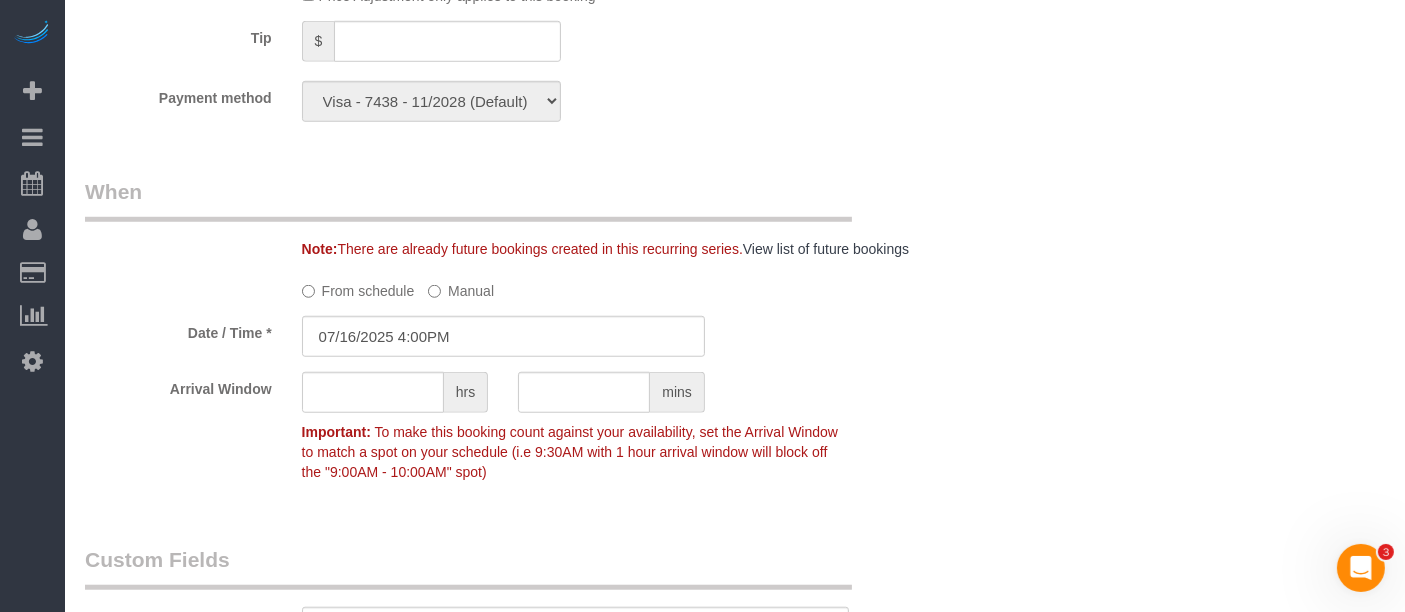 drag, startPoint x: 850, startPoint y: 276, endPoint x: 810, endPoint y: 325, distance: 63.25346 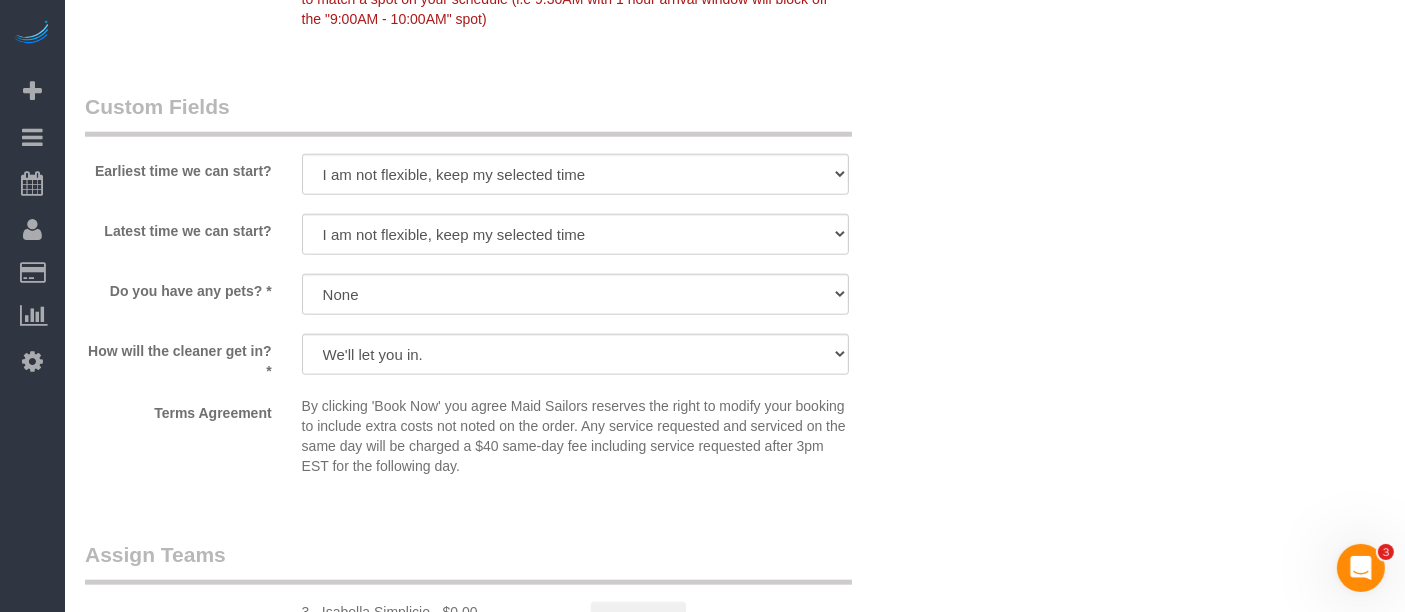scroll, scrollTop: 2555, scrollLeft: 0, axis: vertical 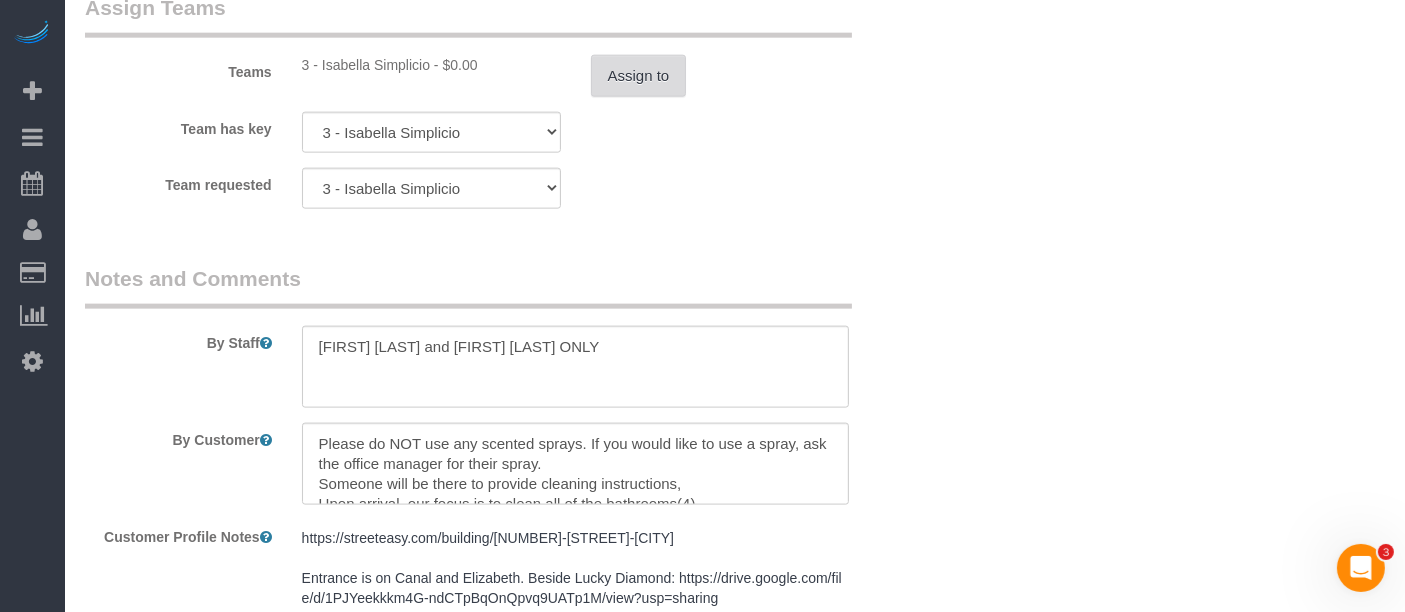click on "Assign to" at bounding box center [639, 76] 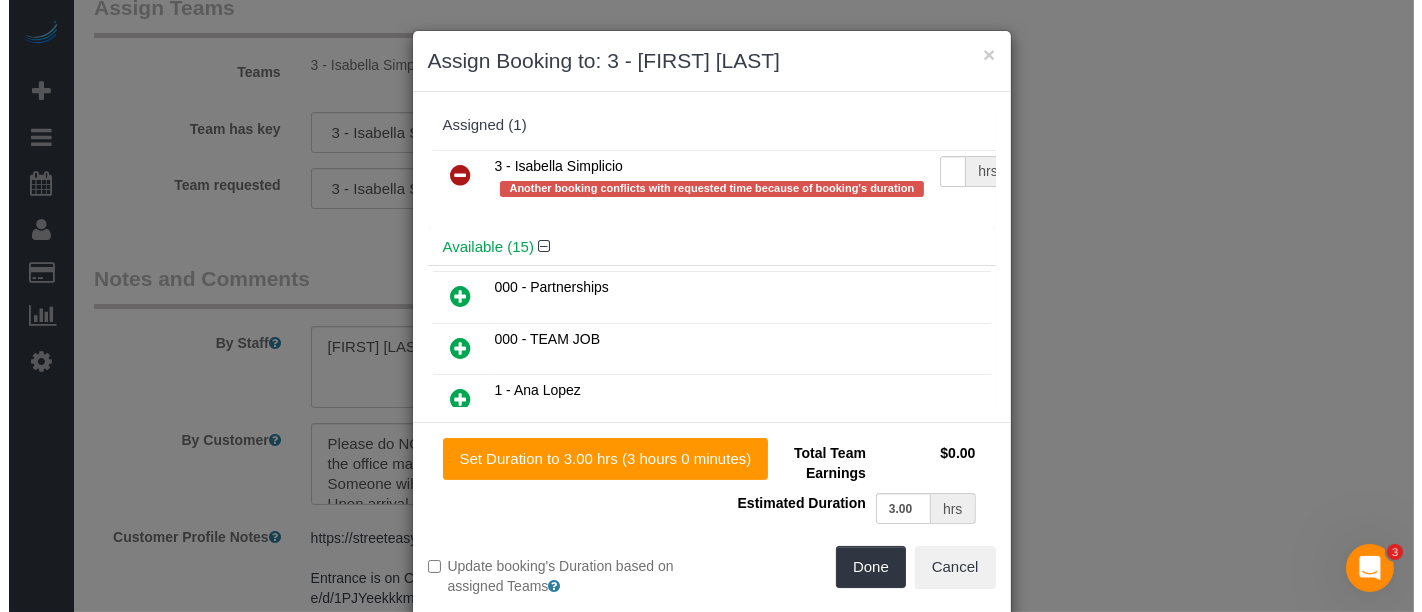 scroll, scrollTop: 2535, scrollLeft: 0, axis: vertical 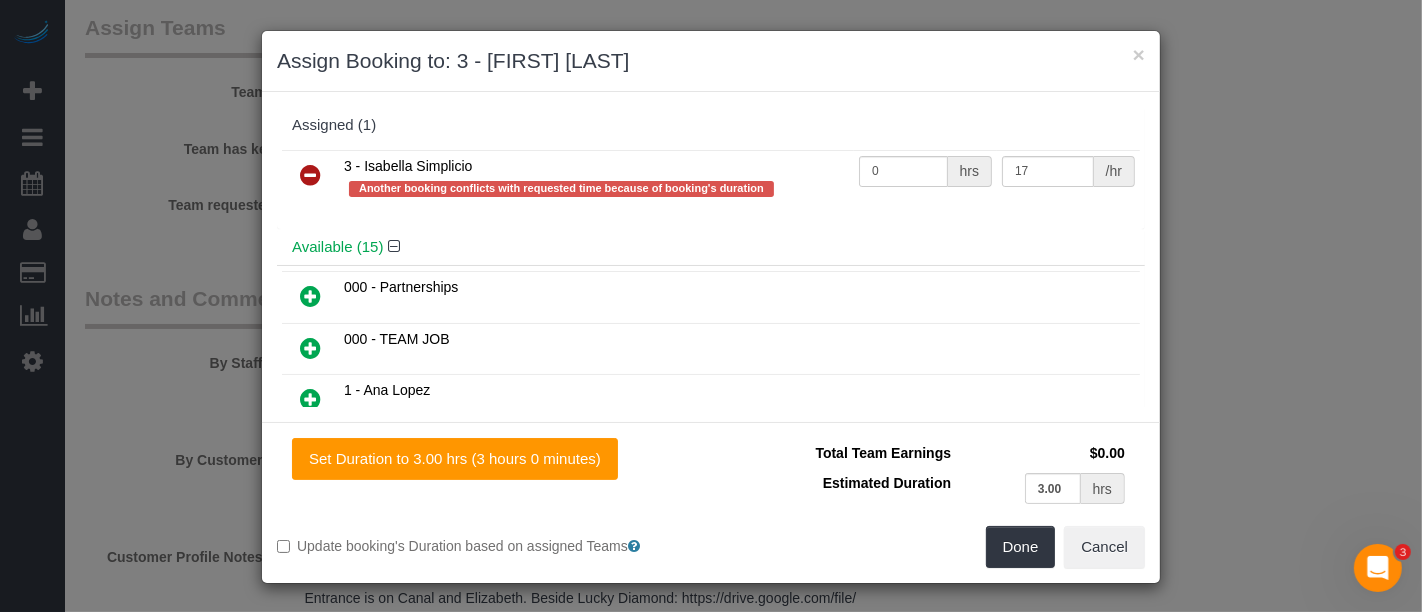 click at bounding box center [310, 176] 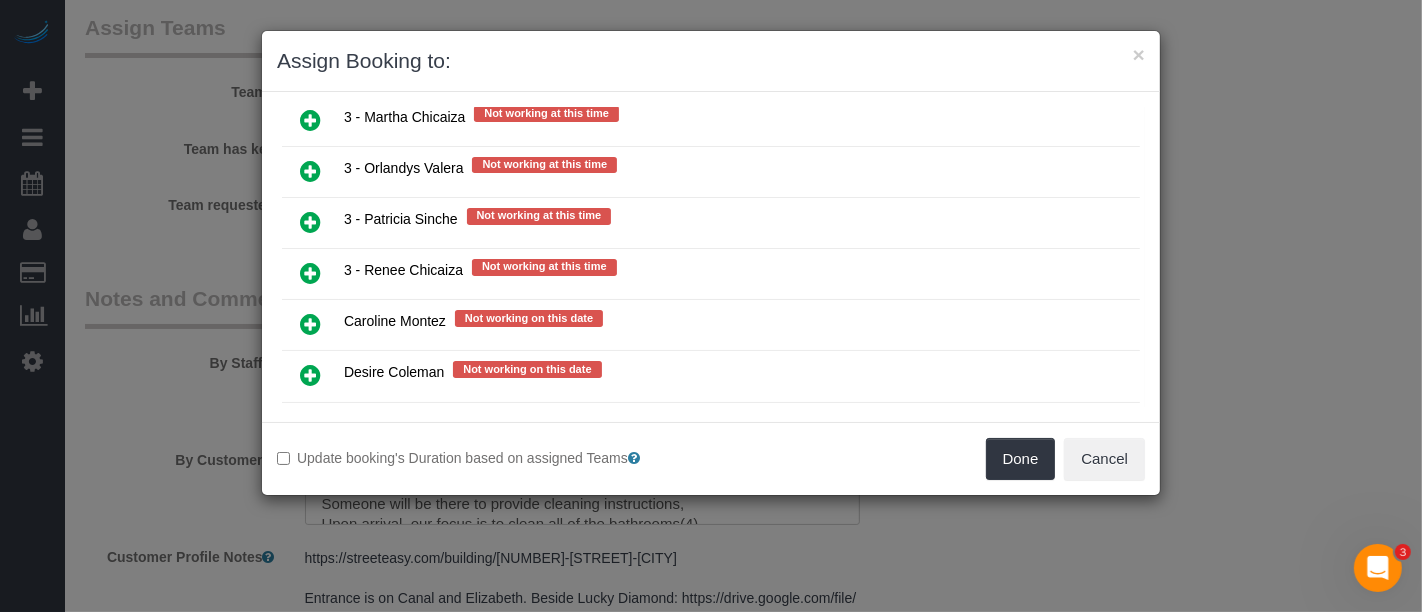 scroll, scrollTop: 2671, scrollLeft: 0, axis: vertical 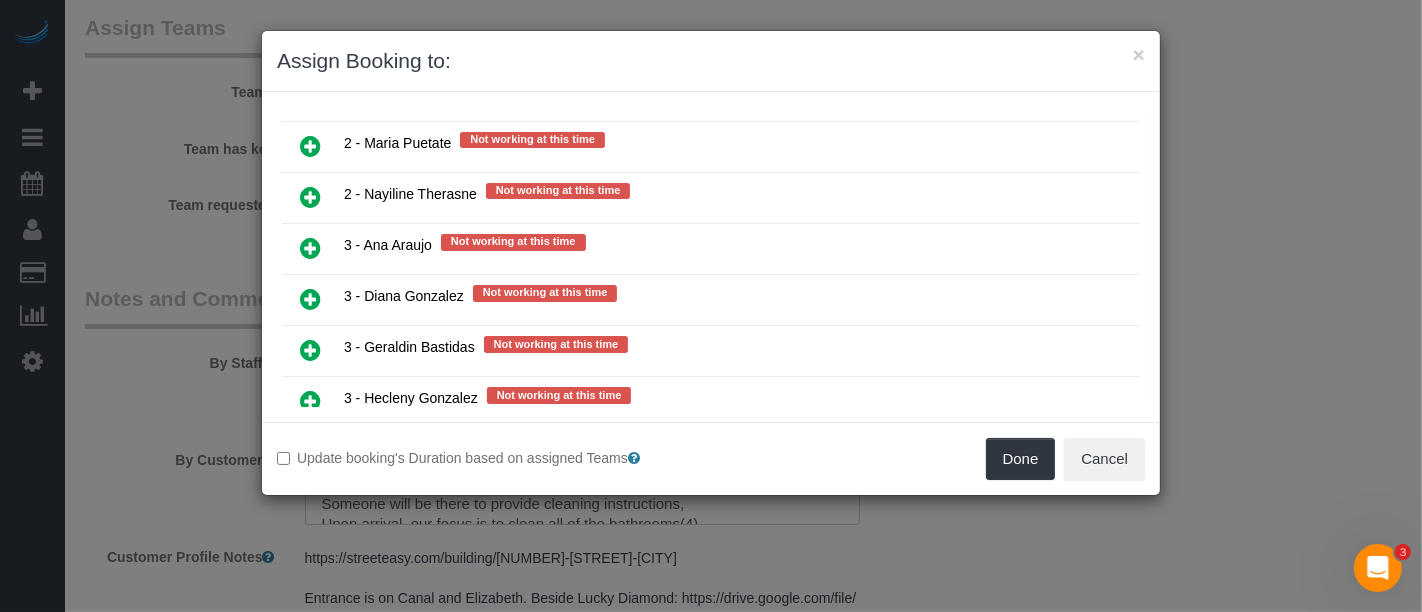 click at bounding box center (310, 248) 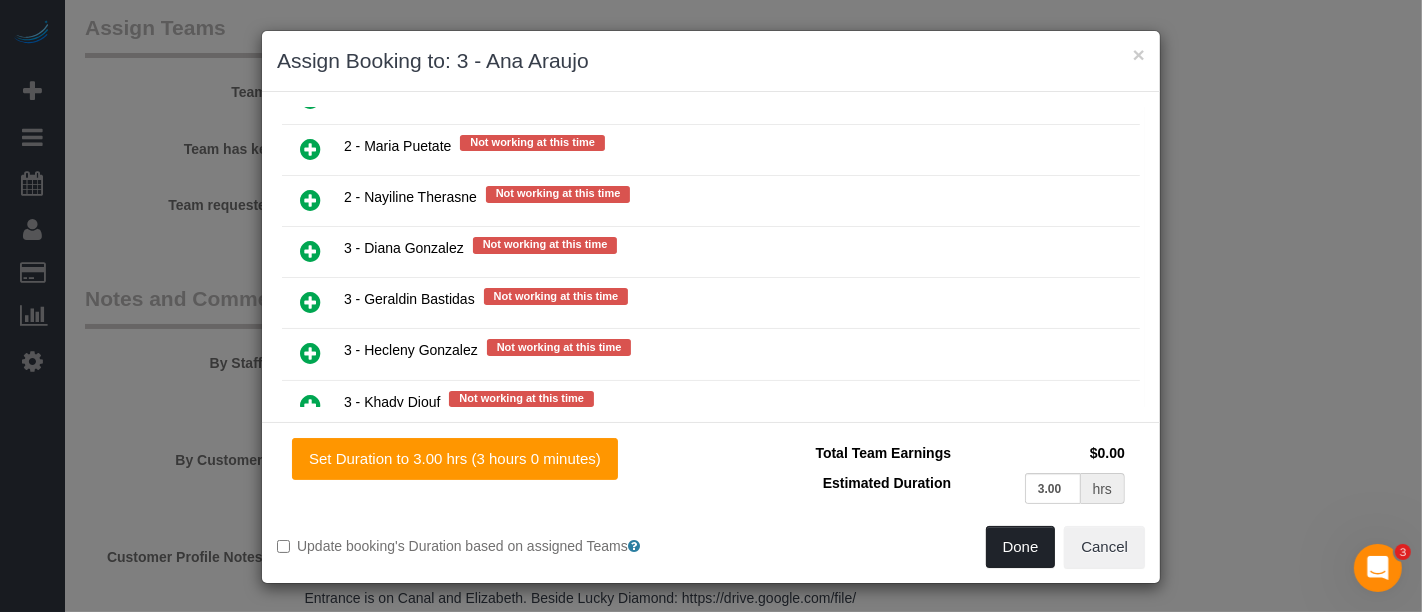click on "Done" at bounding box center (1021, 547) 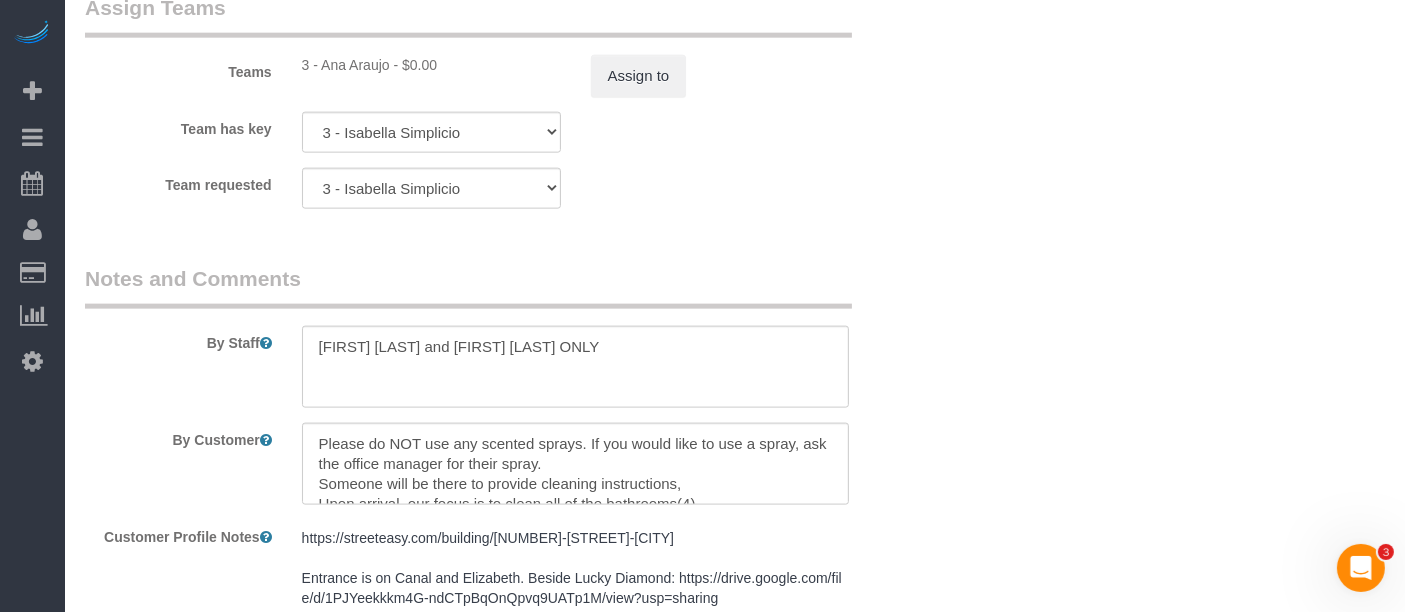 drag, startPoint x: 860, startPoint y: 238, endPoint x: 866, endPoint y: 268, distance: 30.594116 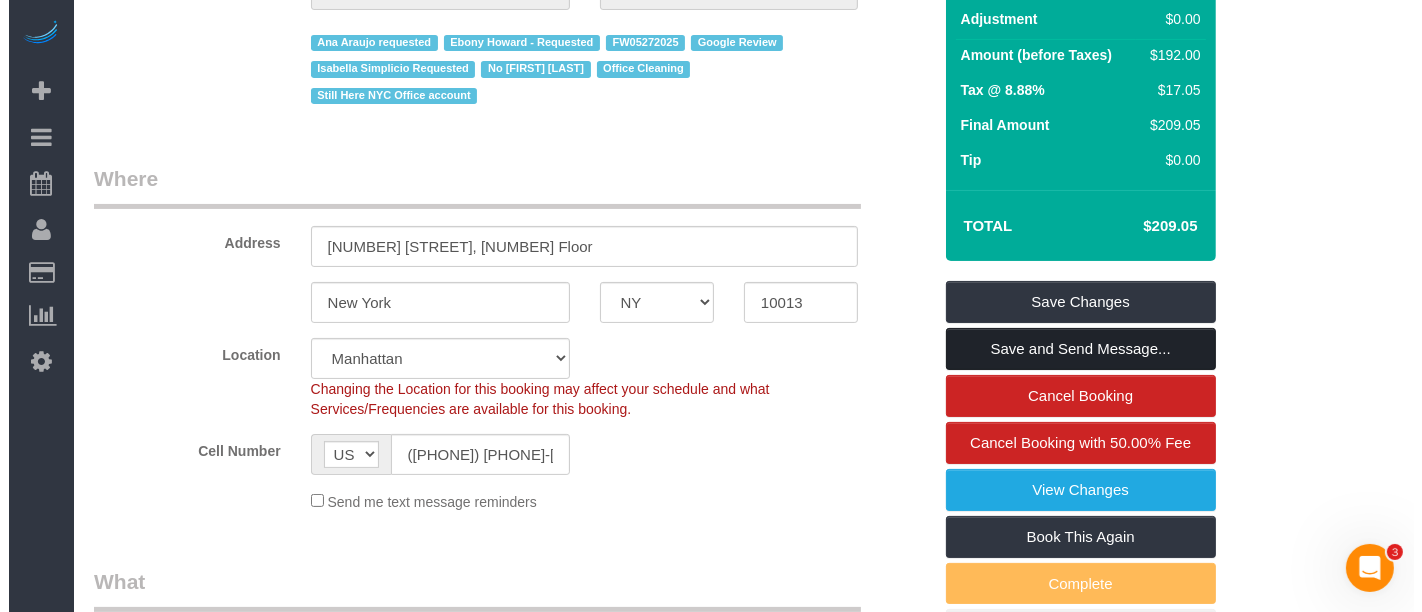 scroll, scrollTop: 302, scrollLeft: 0, axis: vertical 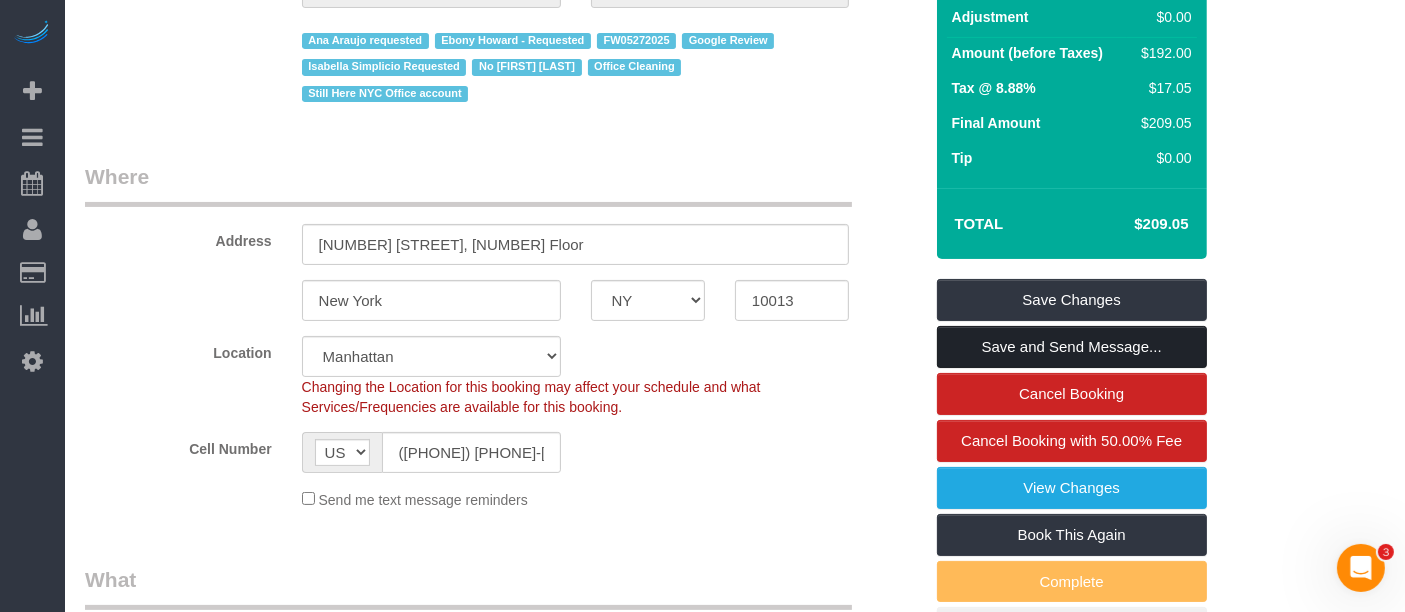 click on "Save and Send Message..." at bounding box center (1072, 347) 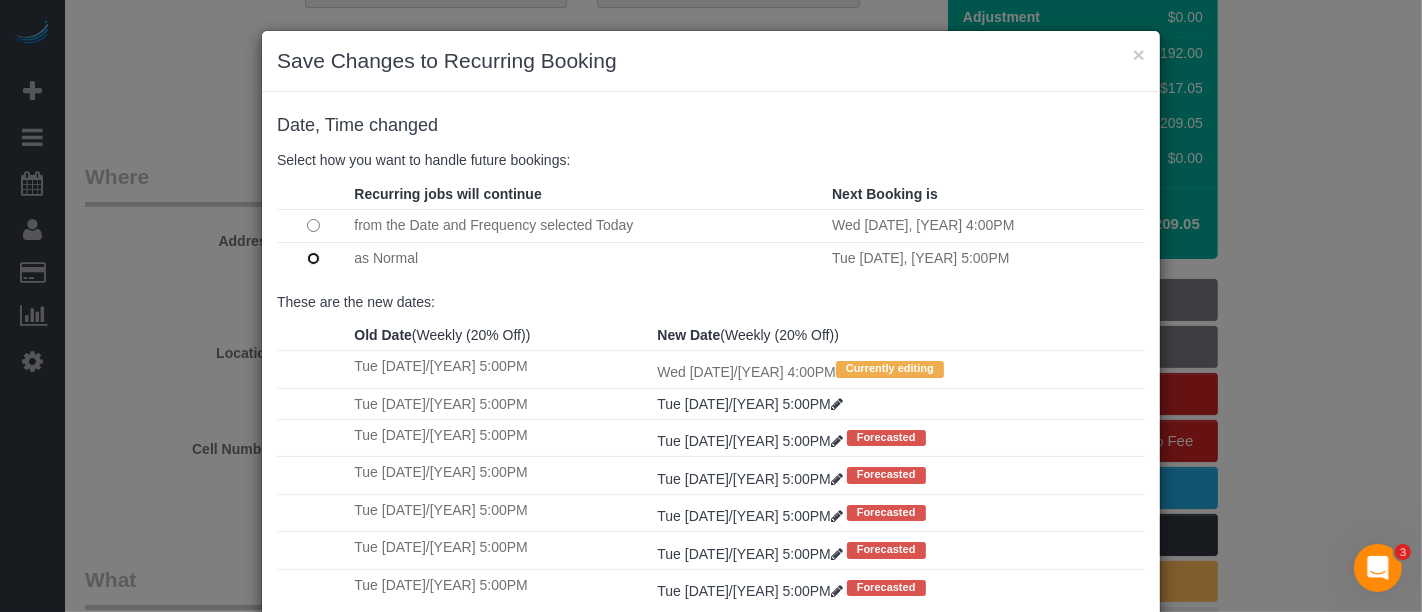 scroll, scrollTop: 126, scrollLeft: 0, axis: vertical 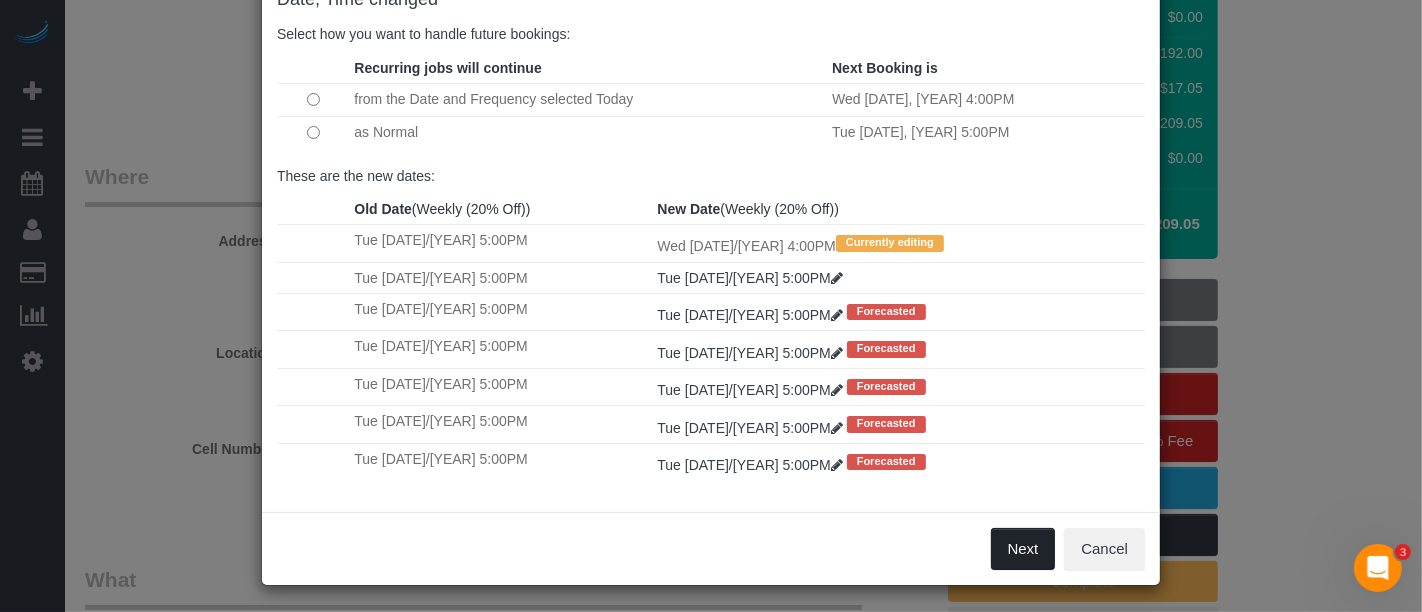 click on "Next" at bounding box center [1023, 549] 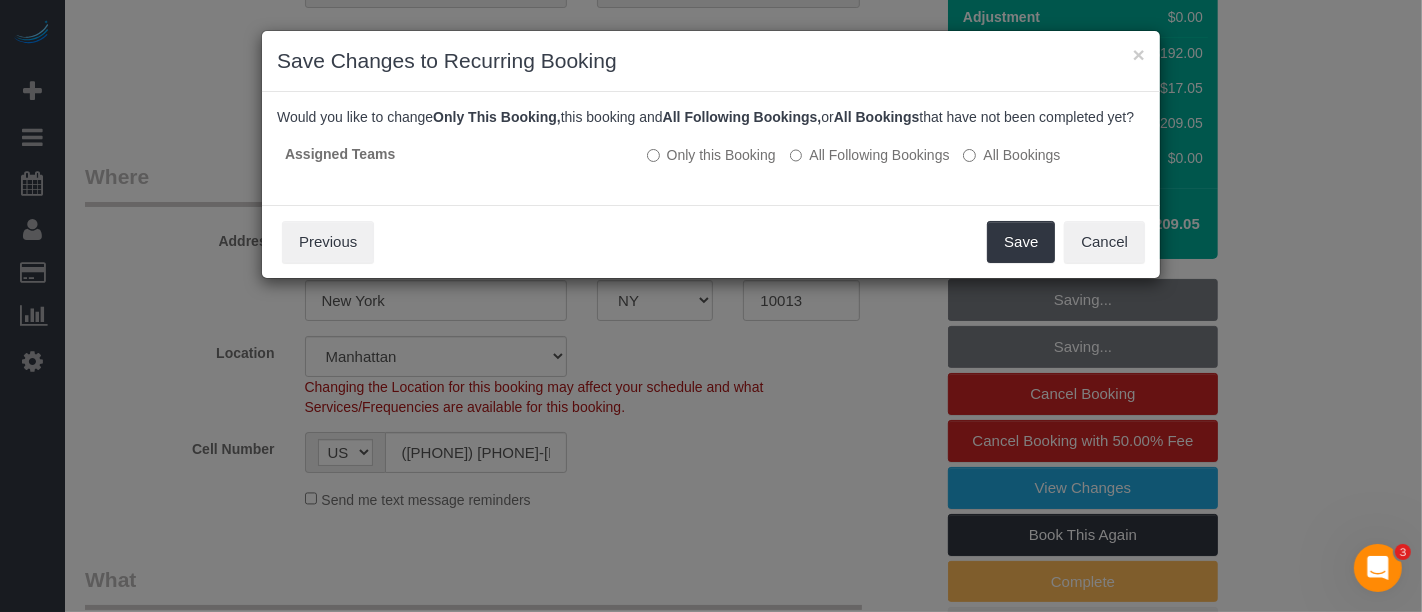 scroll, scrollTop: 0, scrollLeft: 0, axis: both 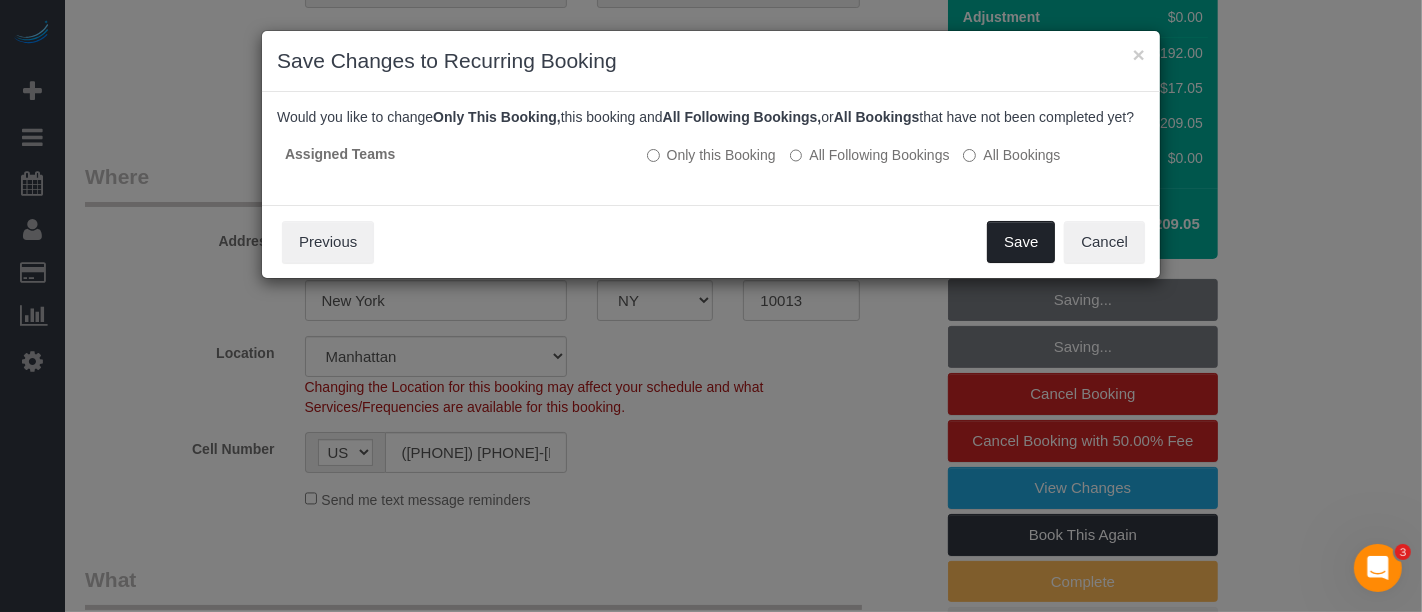 click on "Save" at bounding box center (1021, 242) 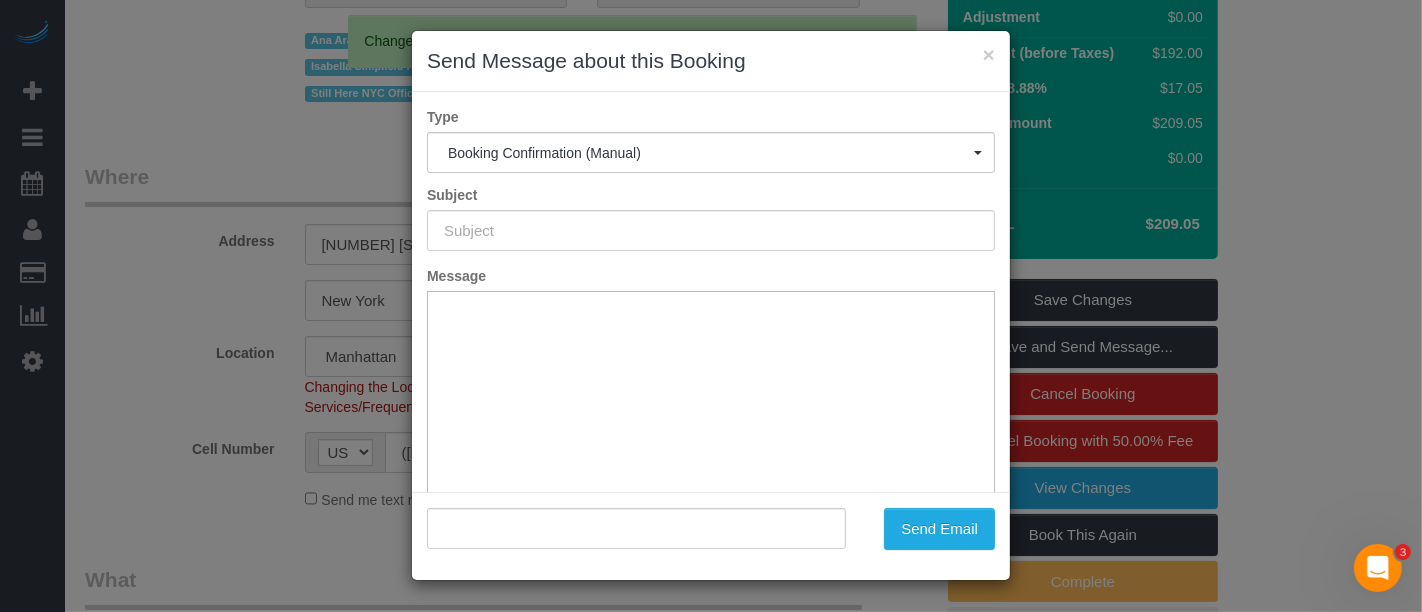 type on "Cleaning Confirmed for 07/16/2025 at 4:00pm" 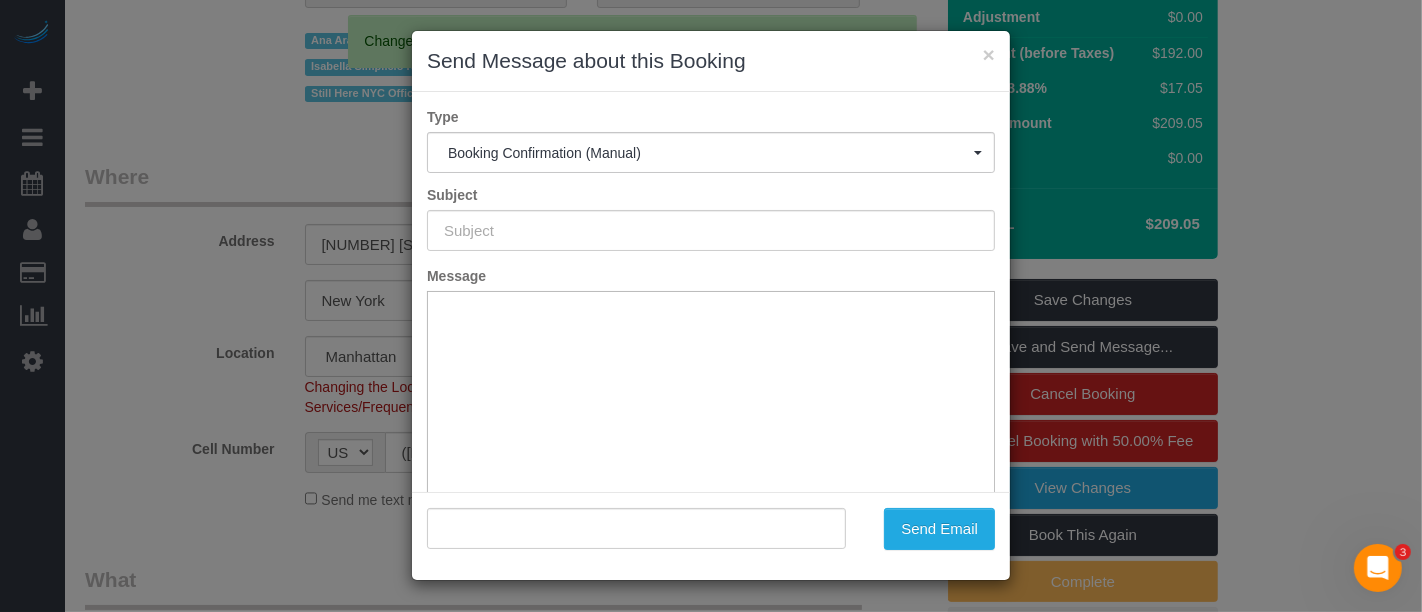 type on ""William Jewkes" <will@willjewkes.com>" 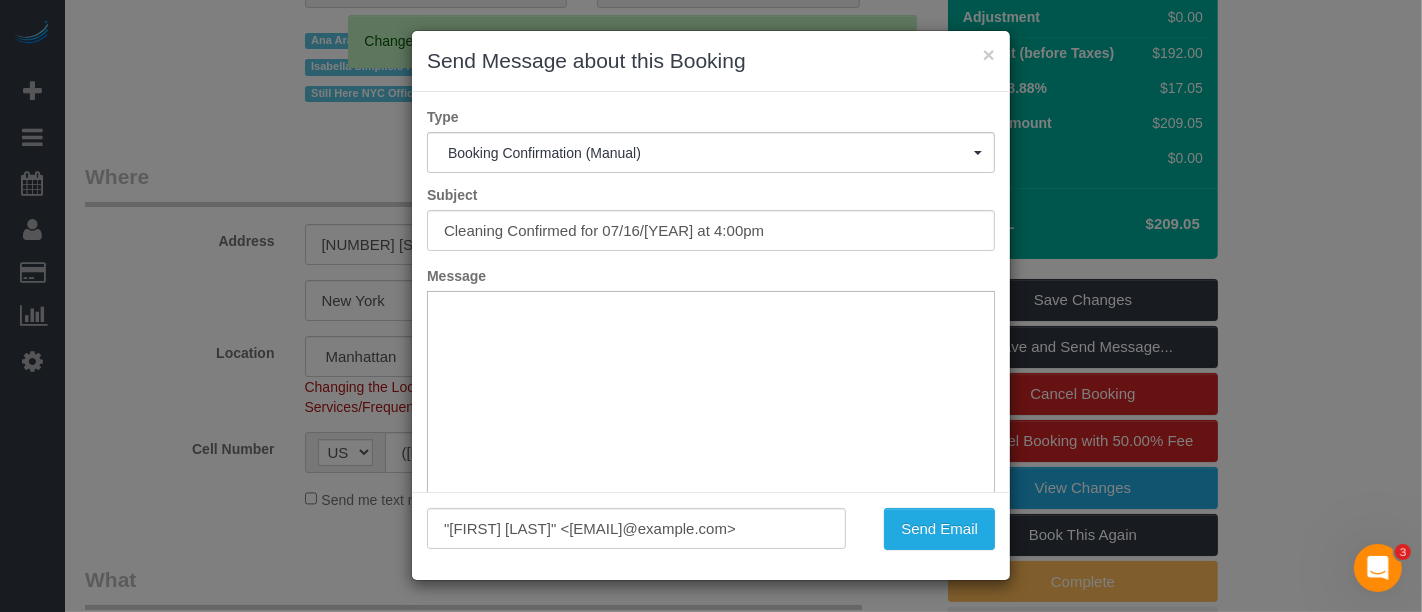 scroll, scrollTop: 0, scrollLeft: 0, axis: both 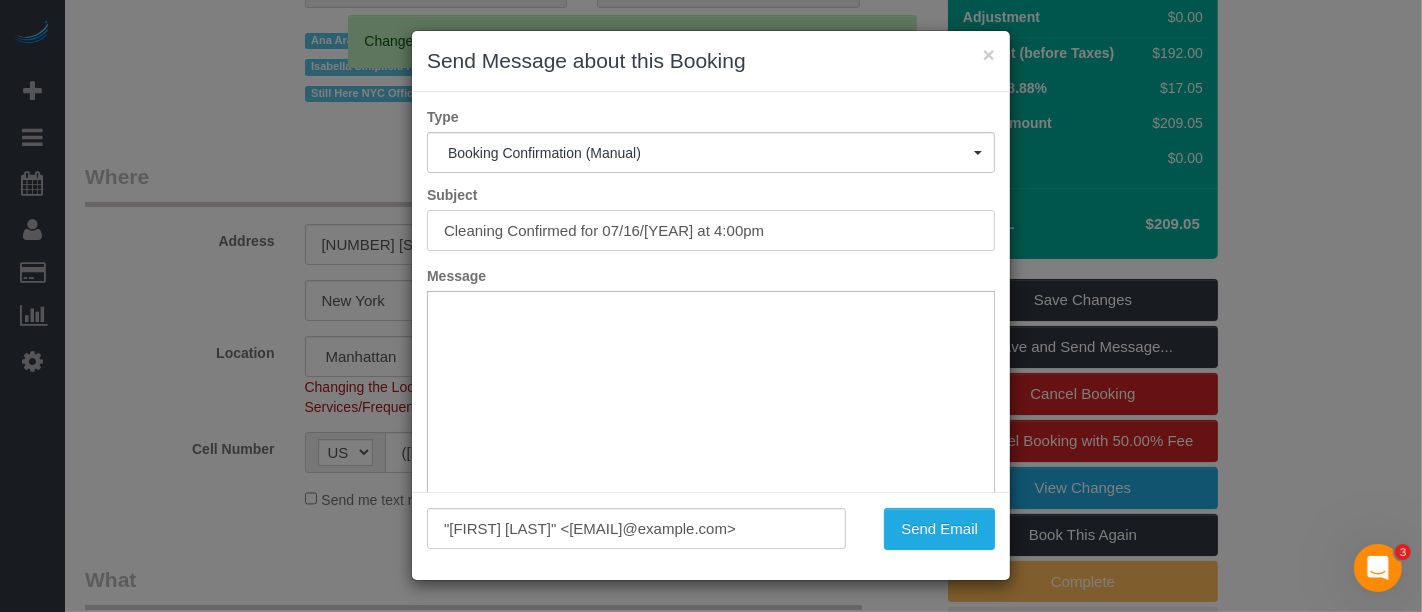 drag, startPoint x: 780, startPoint y: 232, endPoint x: 380, endPoint y: 238, distance: 400.04498 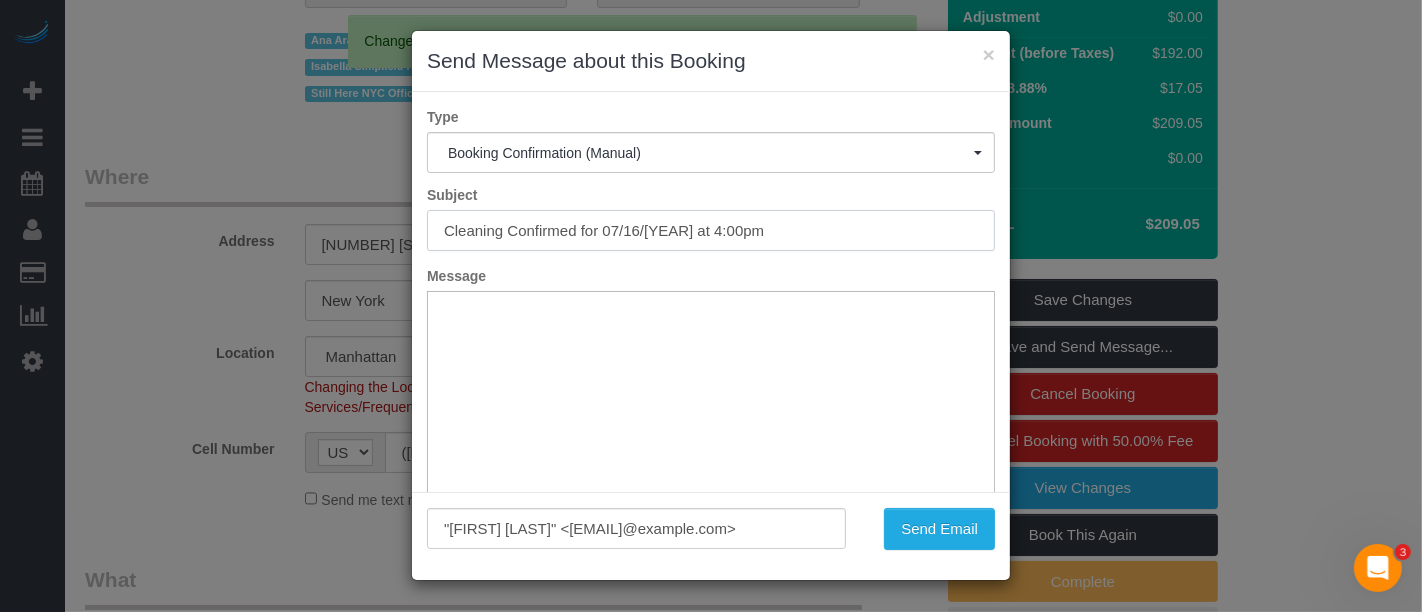 click on "×
Send Message about this Booking
Type
Booking Confirmation (Manual)
Booking Confirmation (Manual)
Reminder Booking 1 Day Reminder Booking 3 Days Reminder Feedback Booking Rating Happy Rating Follow Up Charges Invoice charged Non Credit Card Booking Invoice
Booking Confirmation (Manual)
Subject
Cleaning Confirmed for 07/16/2025 at 4:00pm
Message
Rich Text Editor, editor1 Press ALT 0 for help
"William Jewkes" <will@willjewkes.com>" at bounding box center (711, 306) 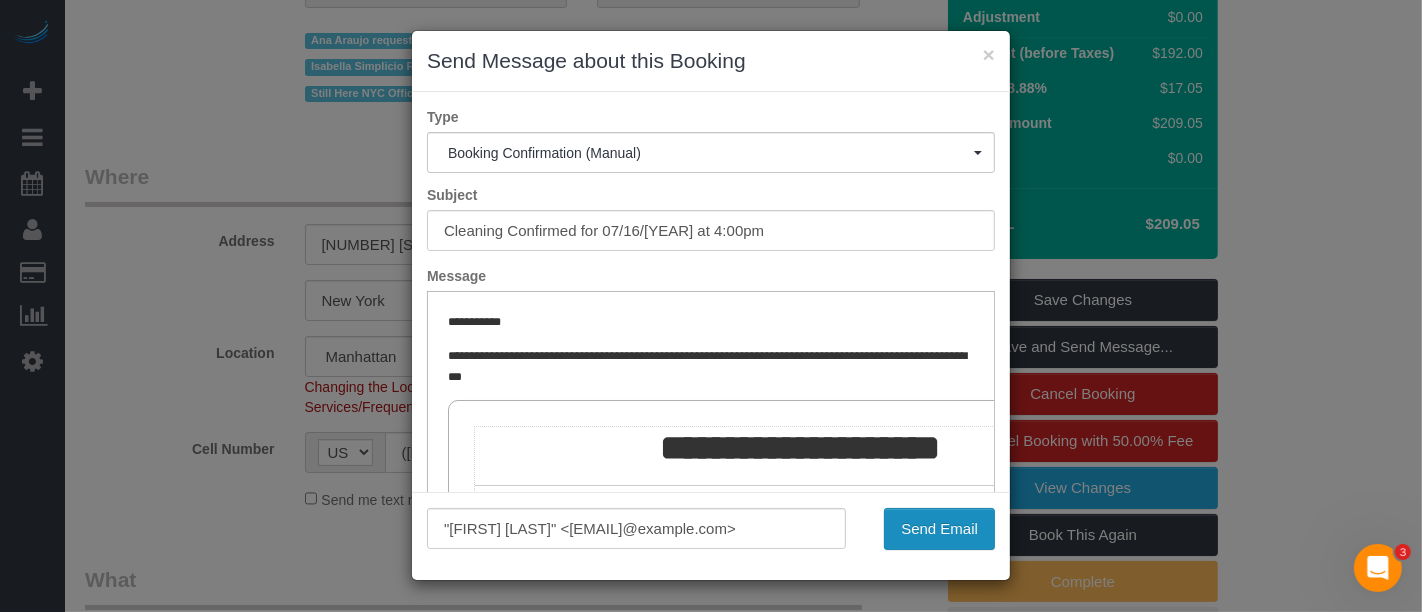 click on "Send Email" at bounding box center [939, 529] 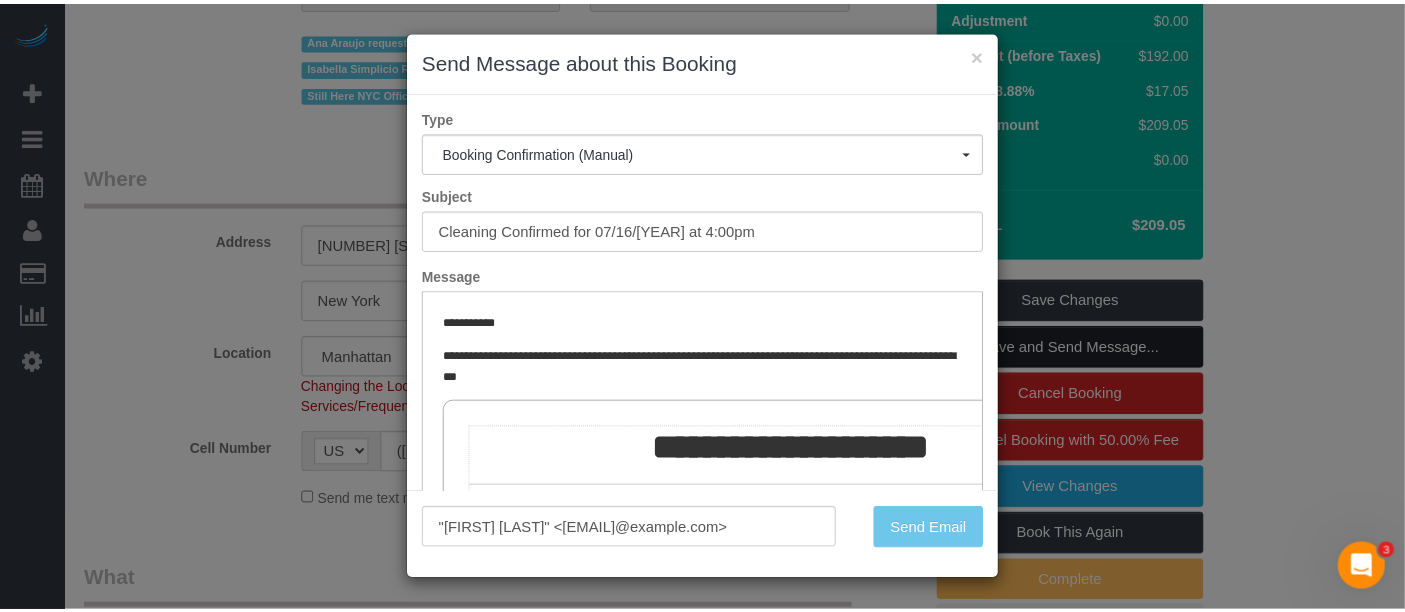 scroll, scrollTop: 373, scrollLeft: 0, axis: vertical 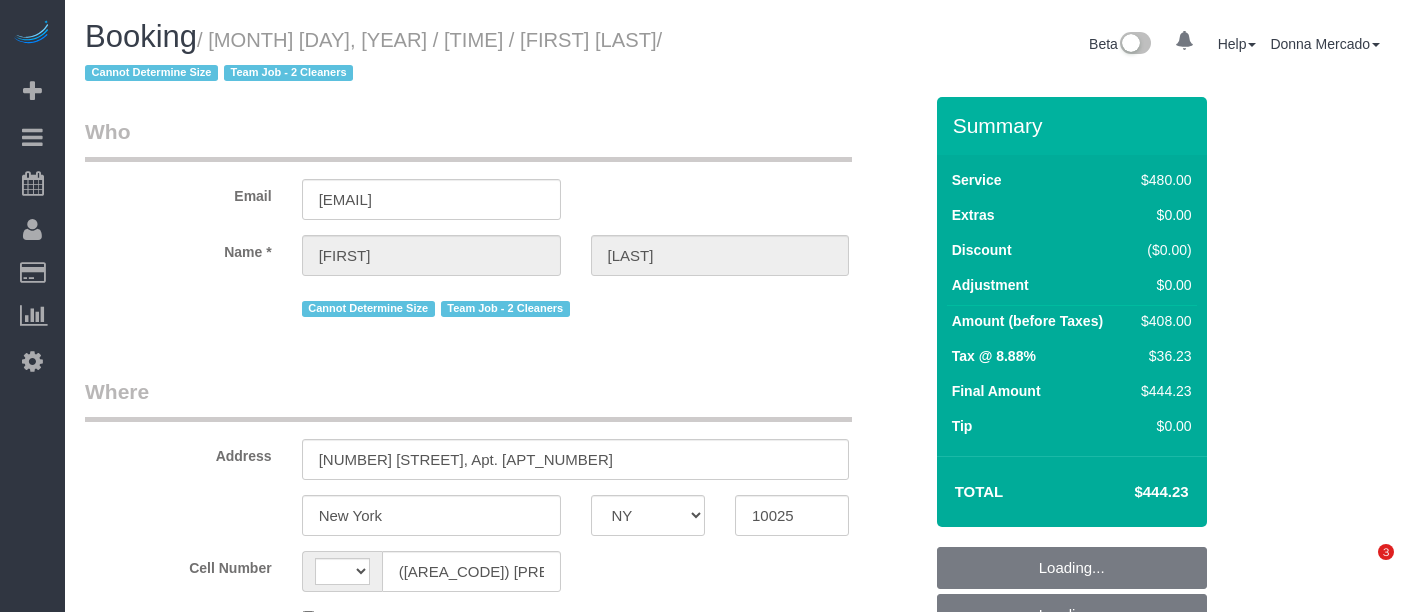 select on "NY" 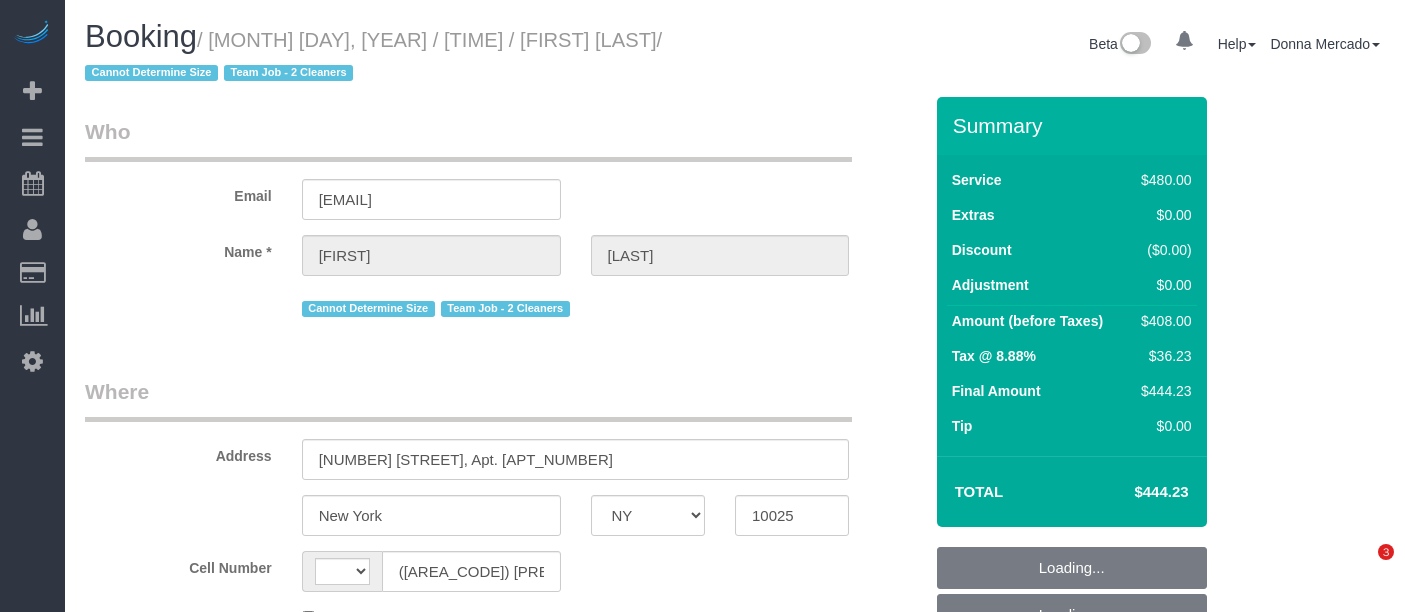 scroll, scrollTop: 0, scrollLeft: 0, axis: both 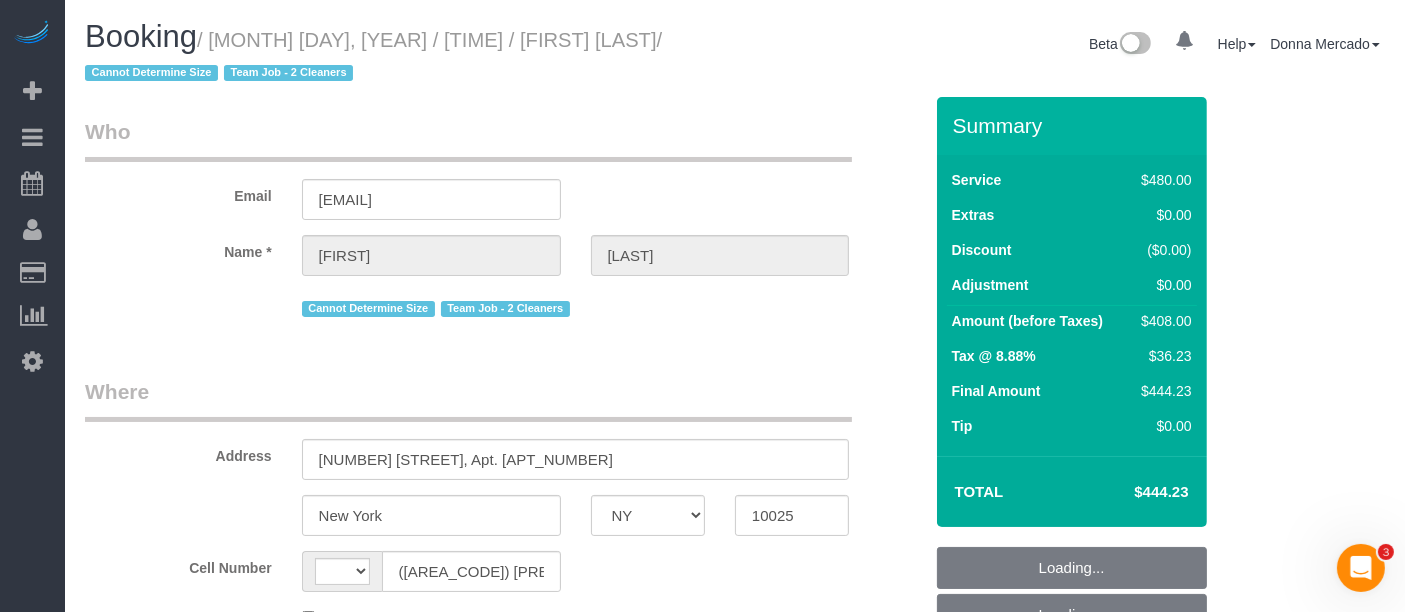 select on "string:US" 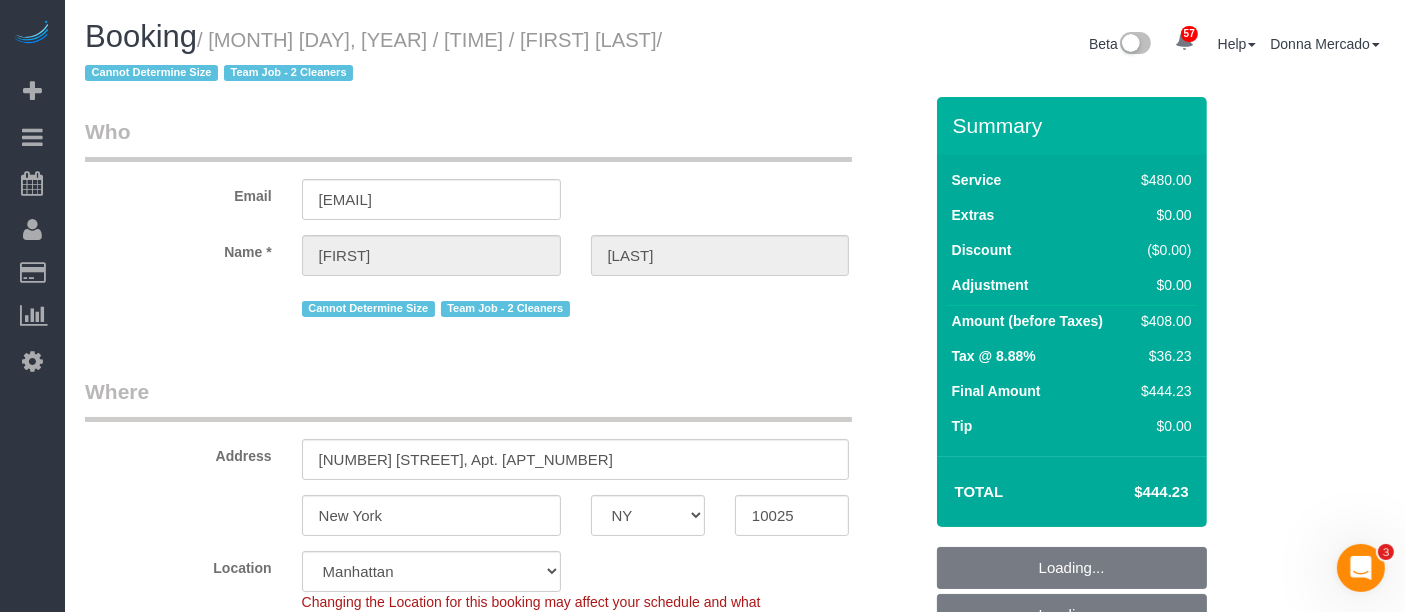 select on "string:stripe-pm_1QkAQu4VGloSiKo74CYp18Kc" 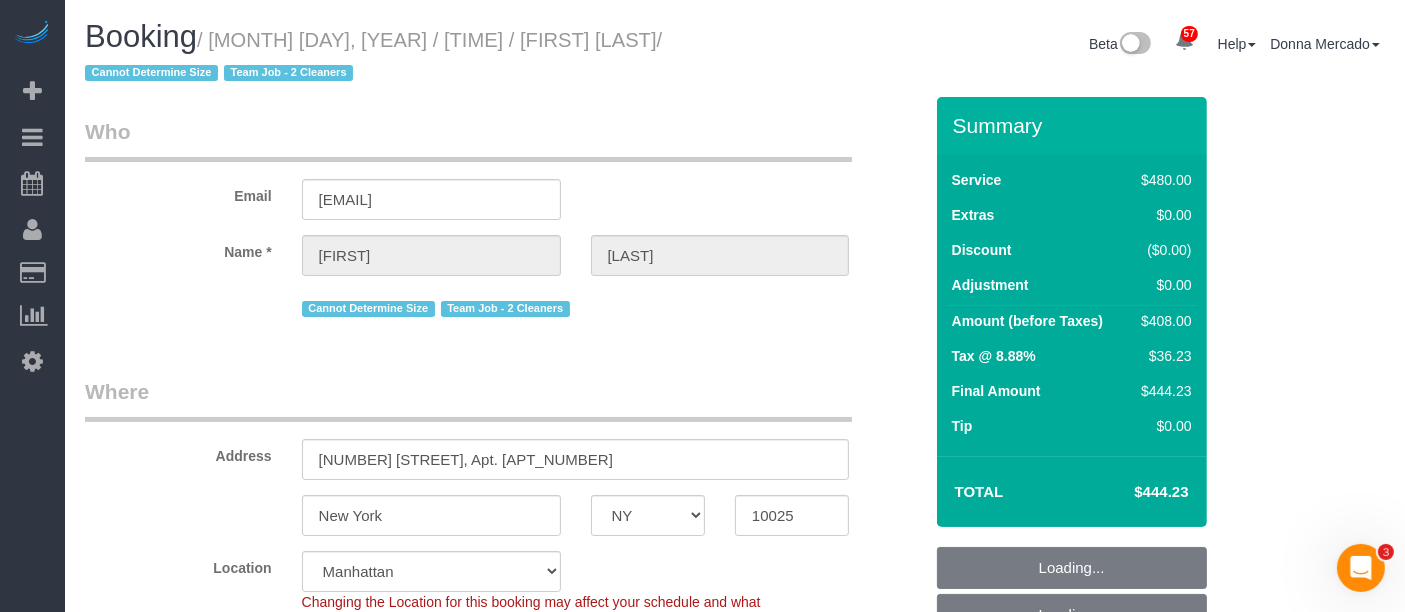 select on "2" 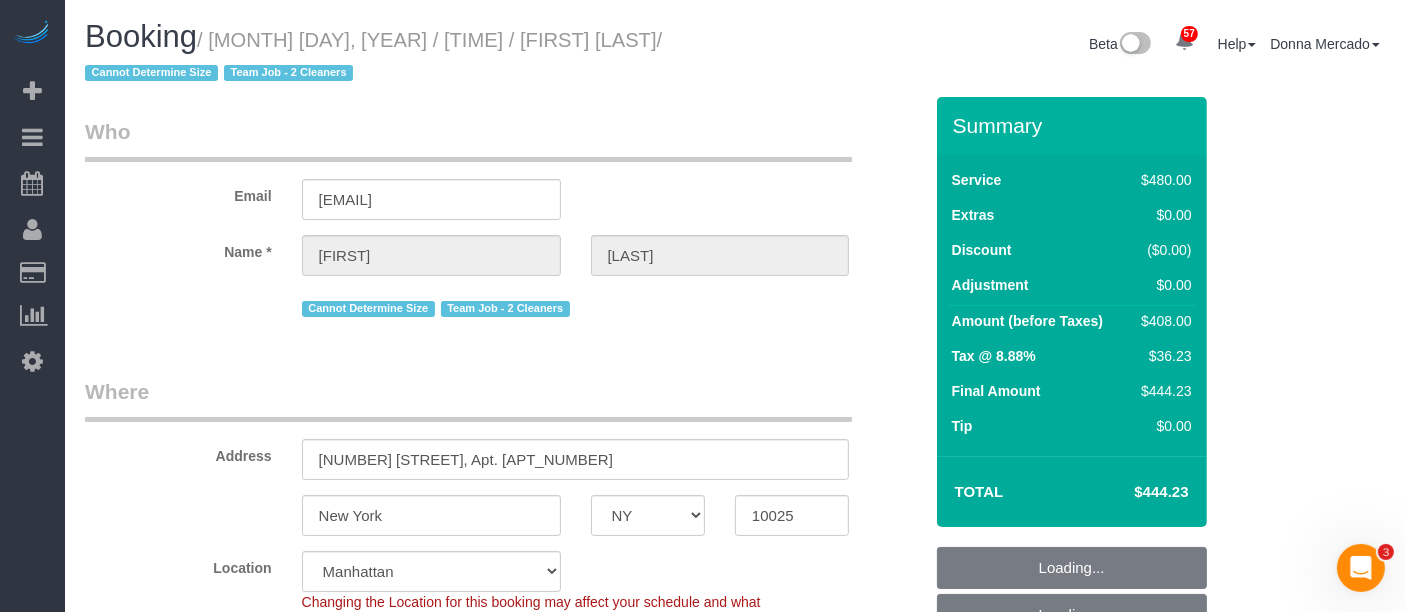 select on "object:1385" 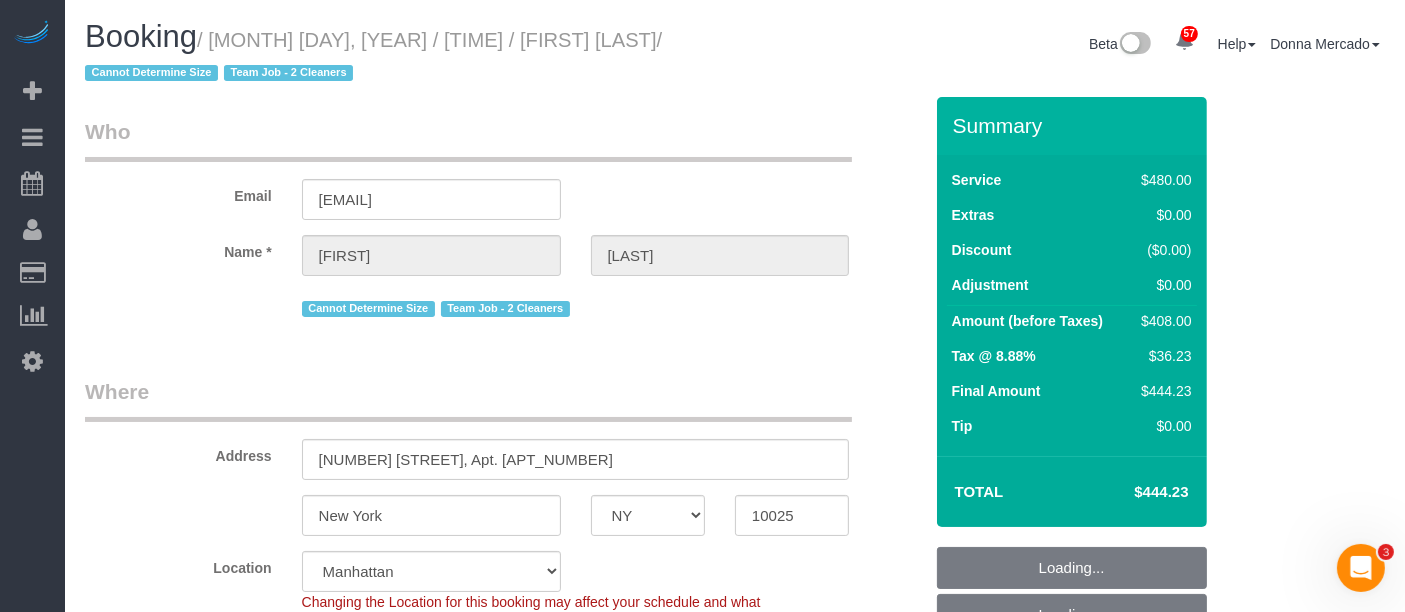 select on "spot5" 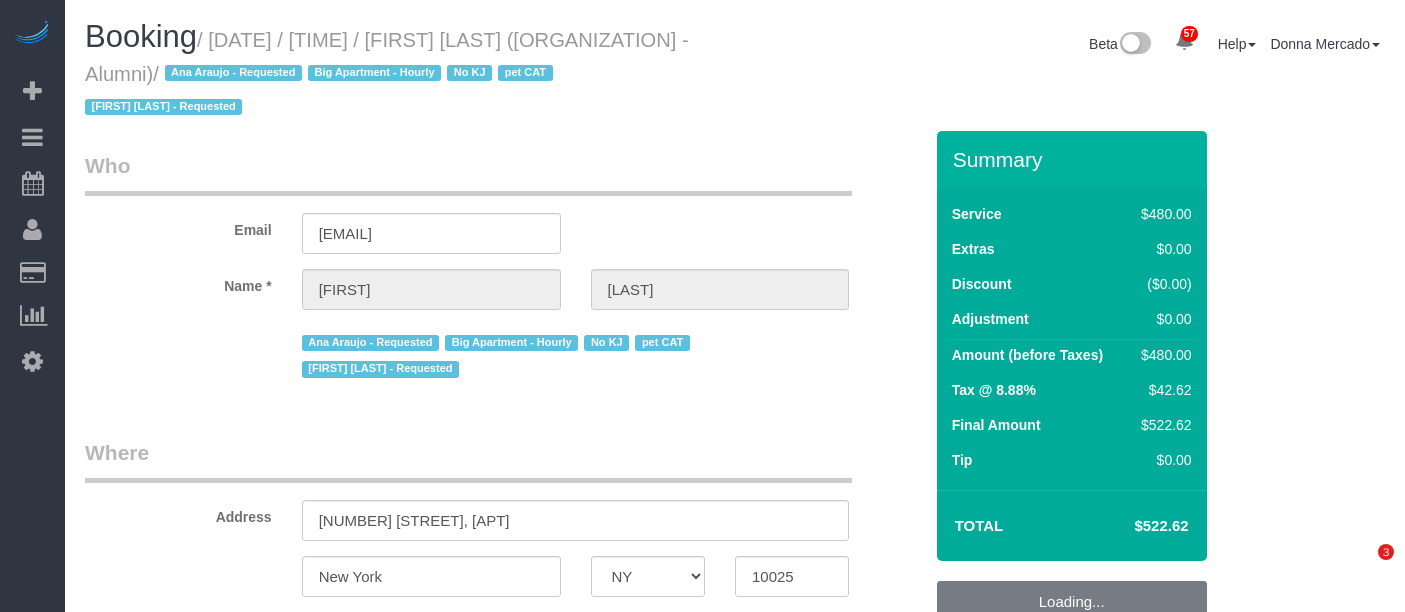 select on "NY" 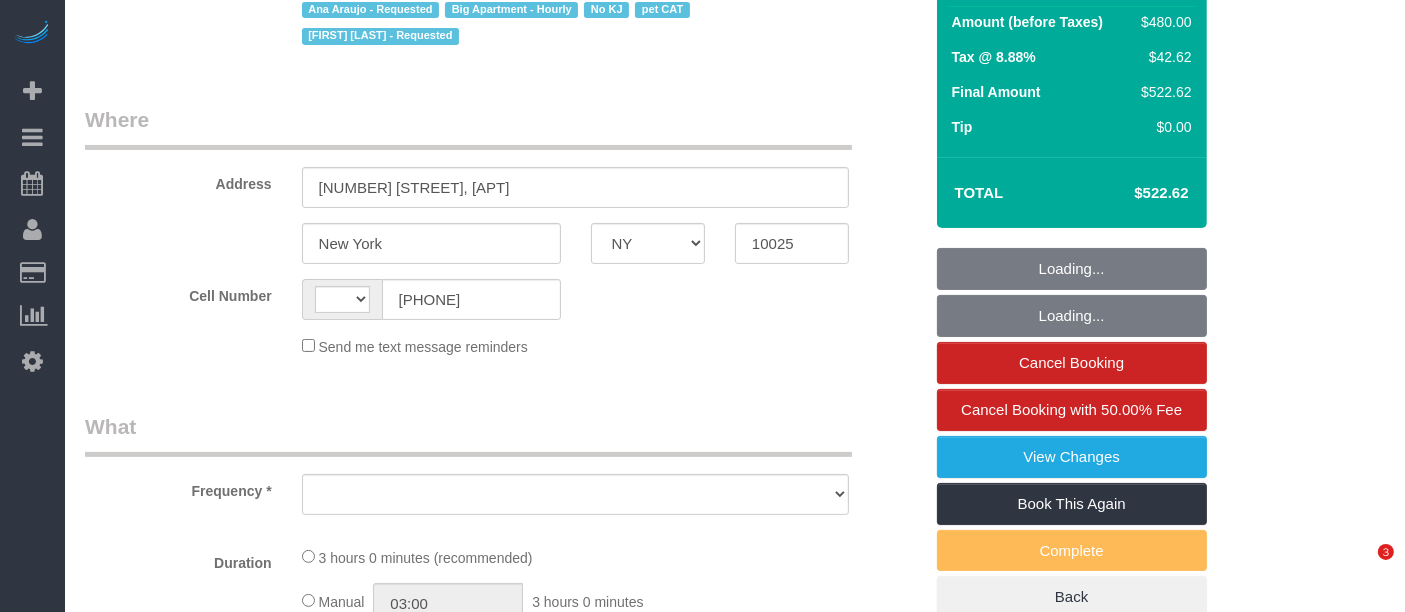 select on "string:US" 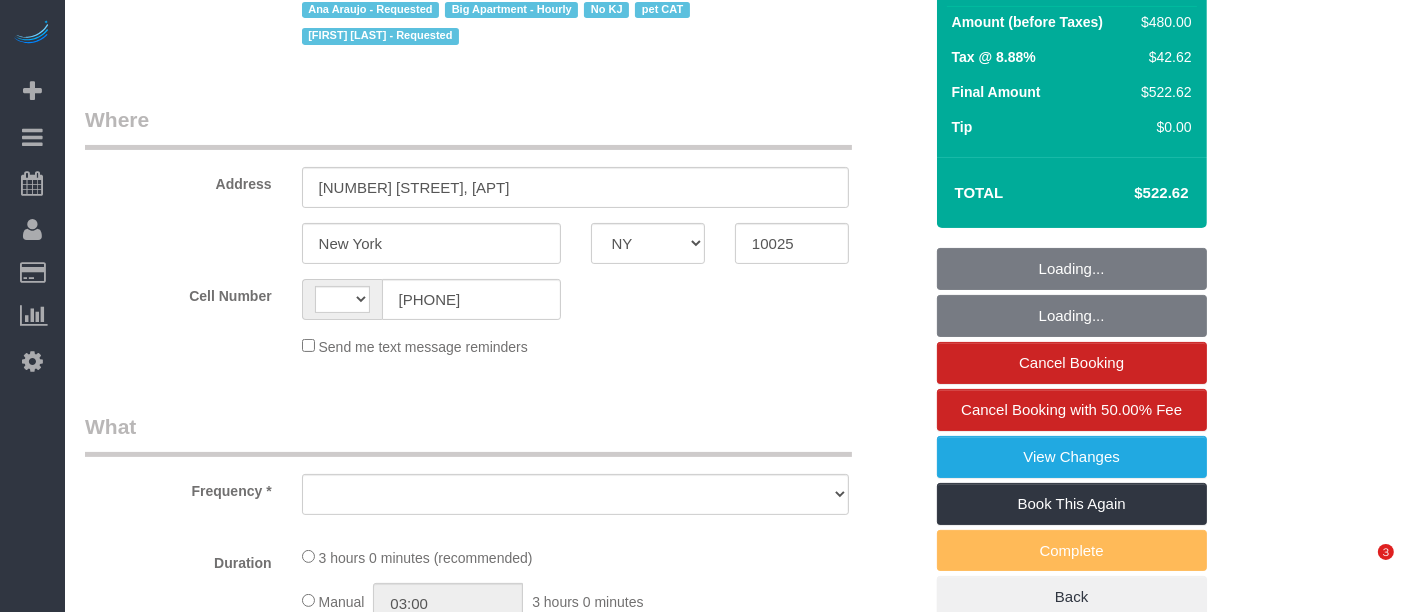 select on "object:831" 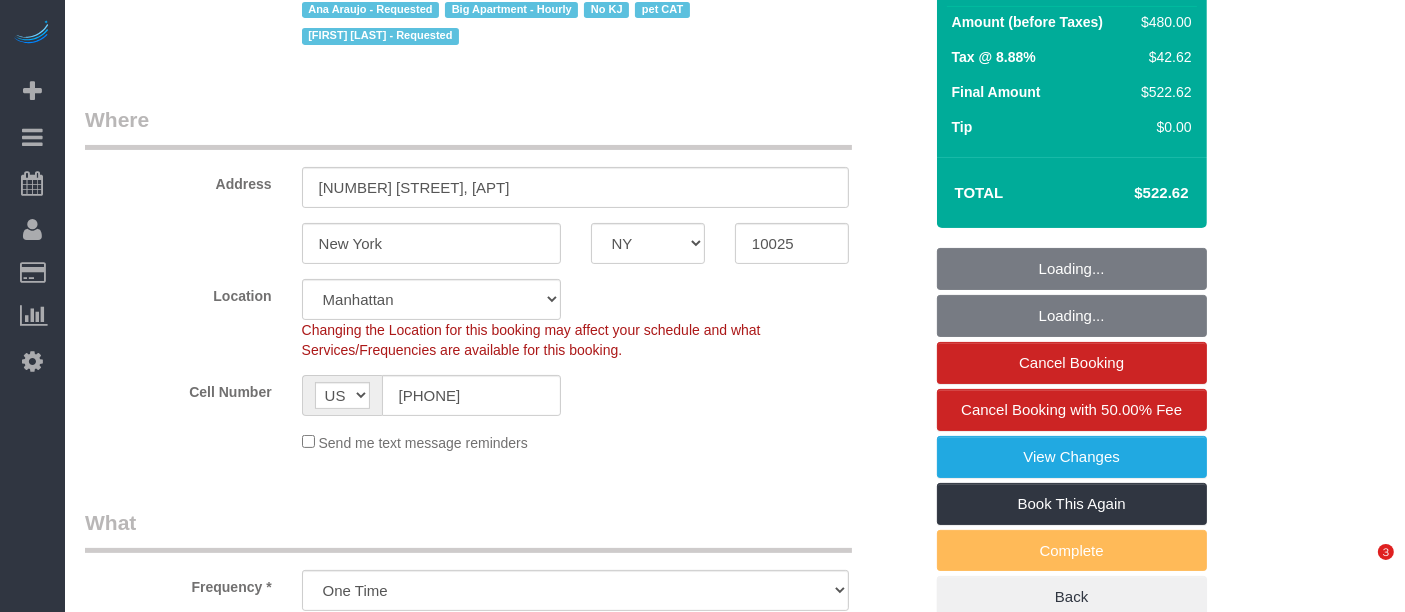 select on "object:1066" 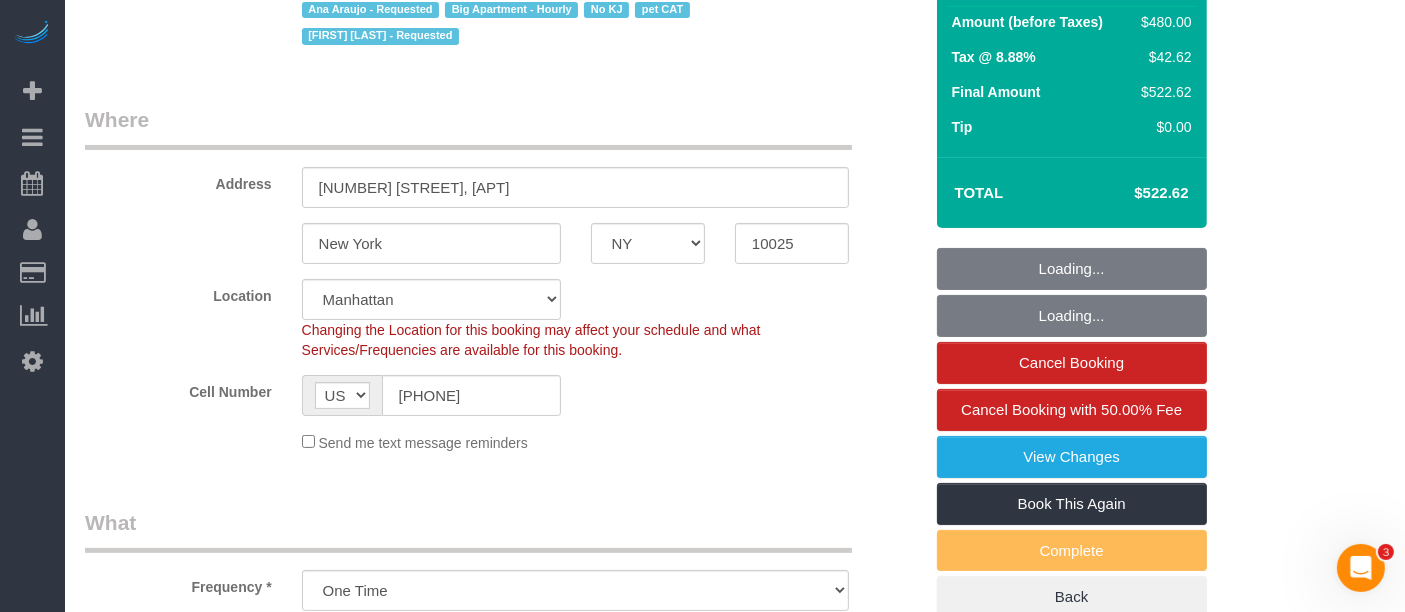 select on "string:stripe-pm_1QvNU44VGloSiKo7ThxQaNUz" 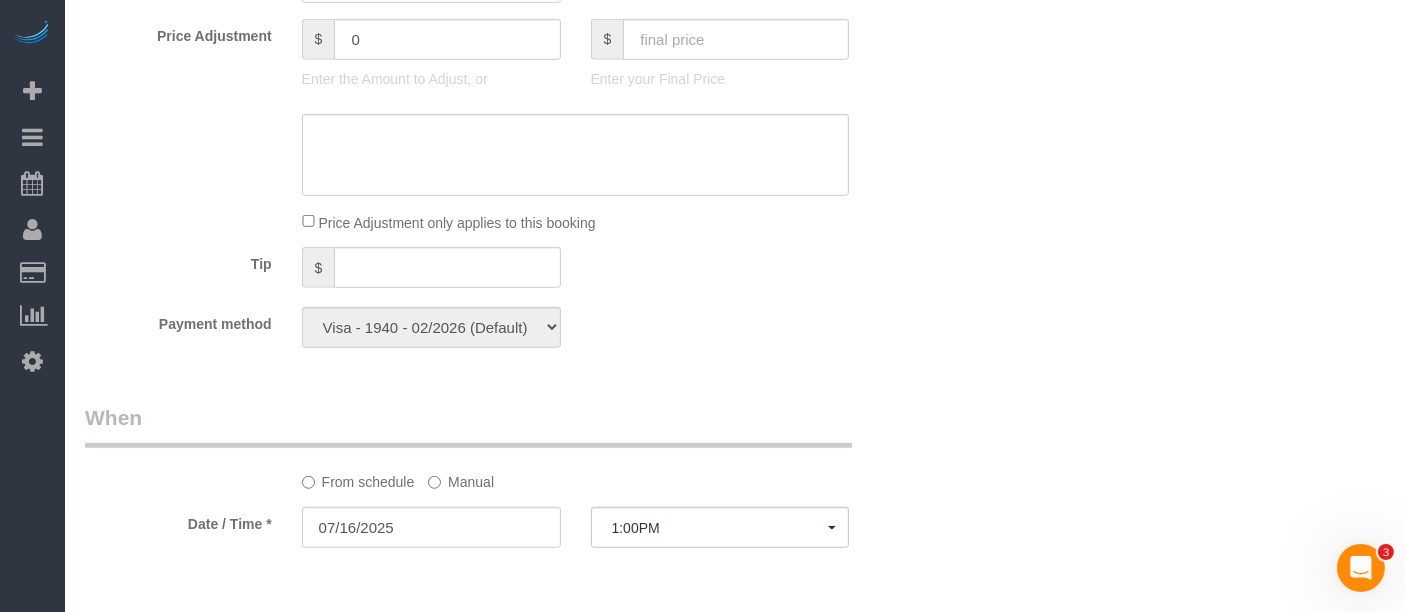 scroll, scrollTop: 0, scrollLeft: 0, axis: both 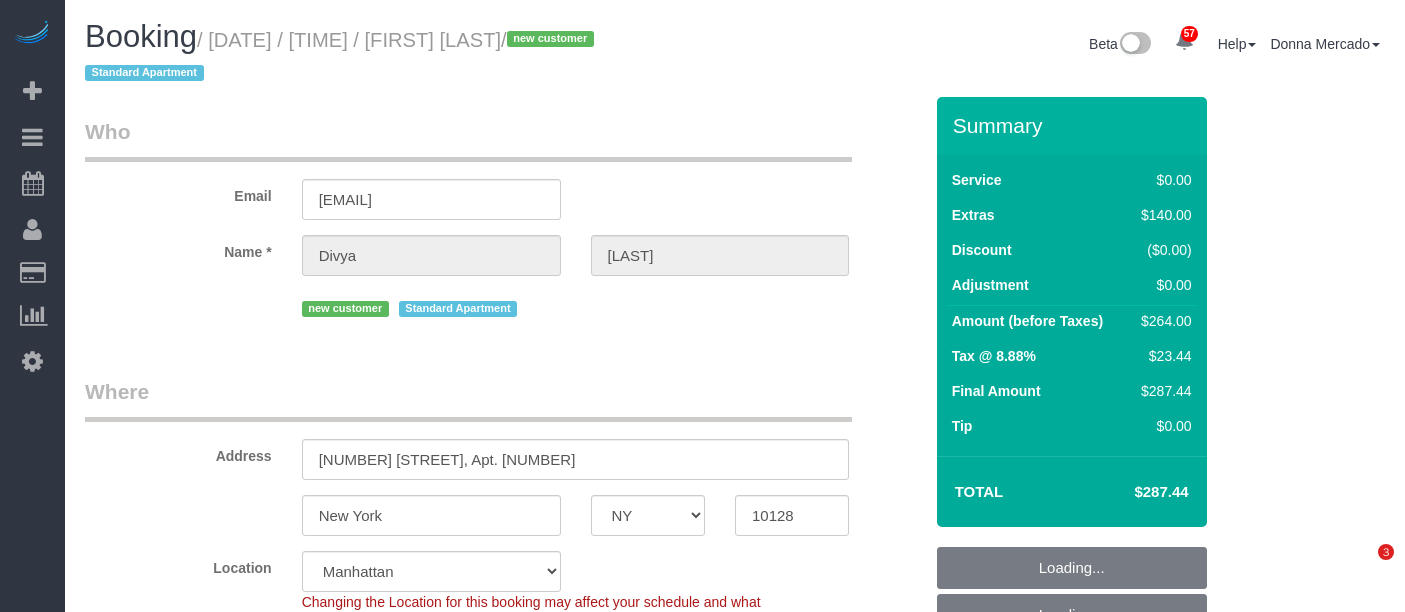 select on "NY" 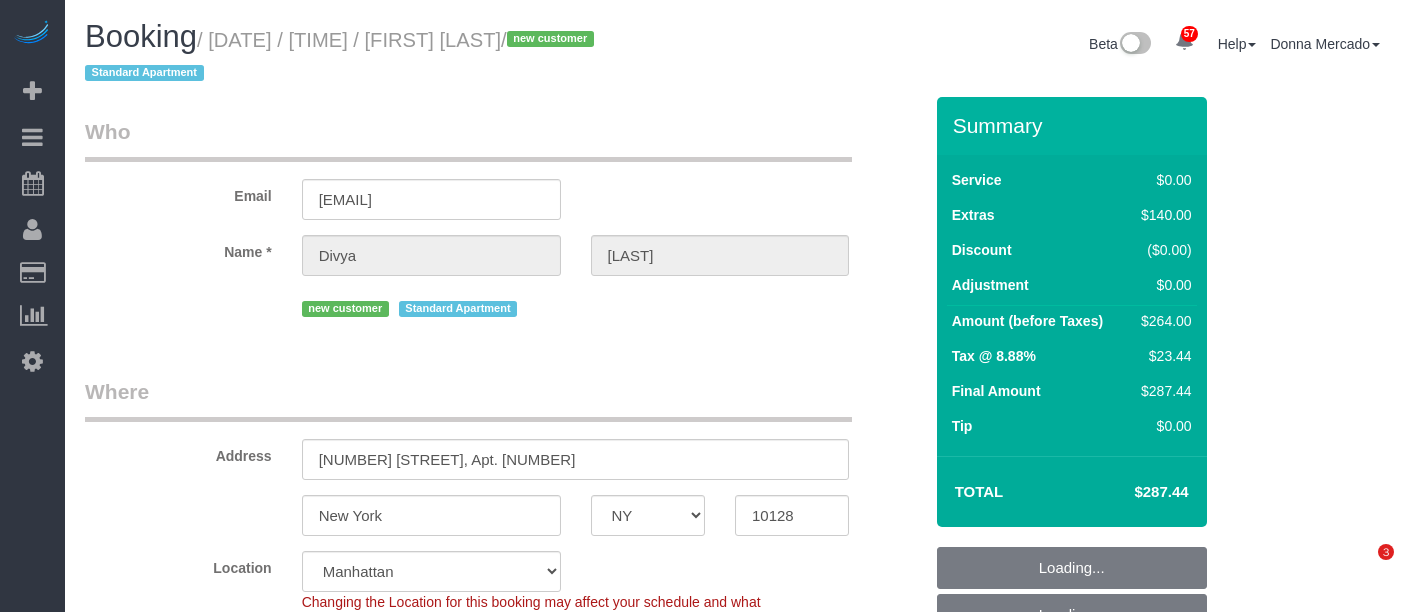 scroll, scrollTop: 0, scrollLeft: 0, axis: both 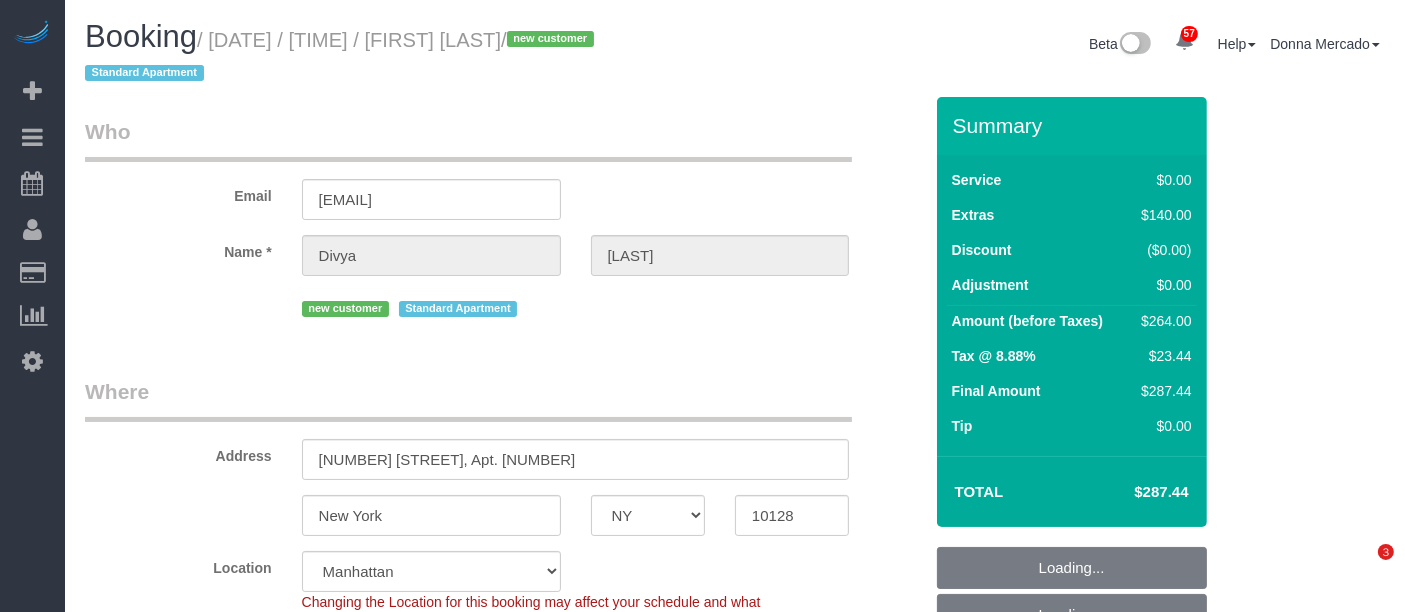 select on "object:721" 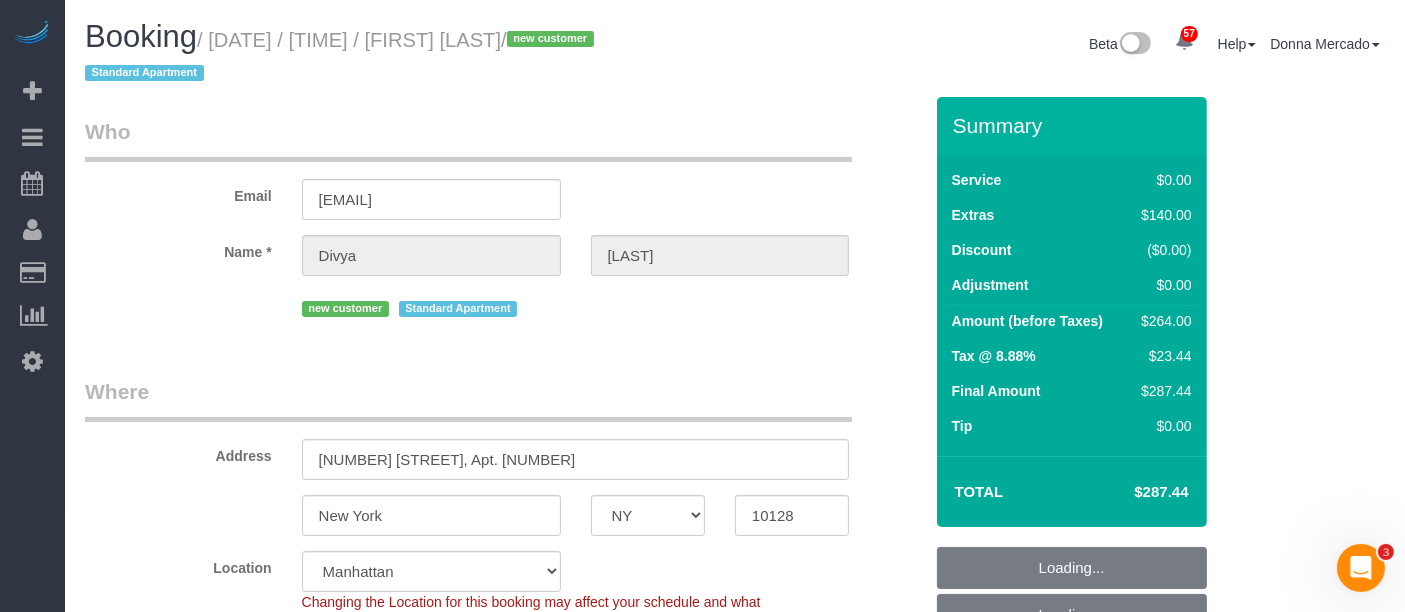 scroll, scrollTop: 0, scrollLeft: 0, axis: both 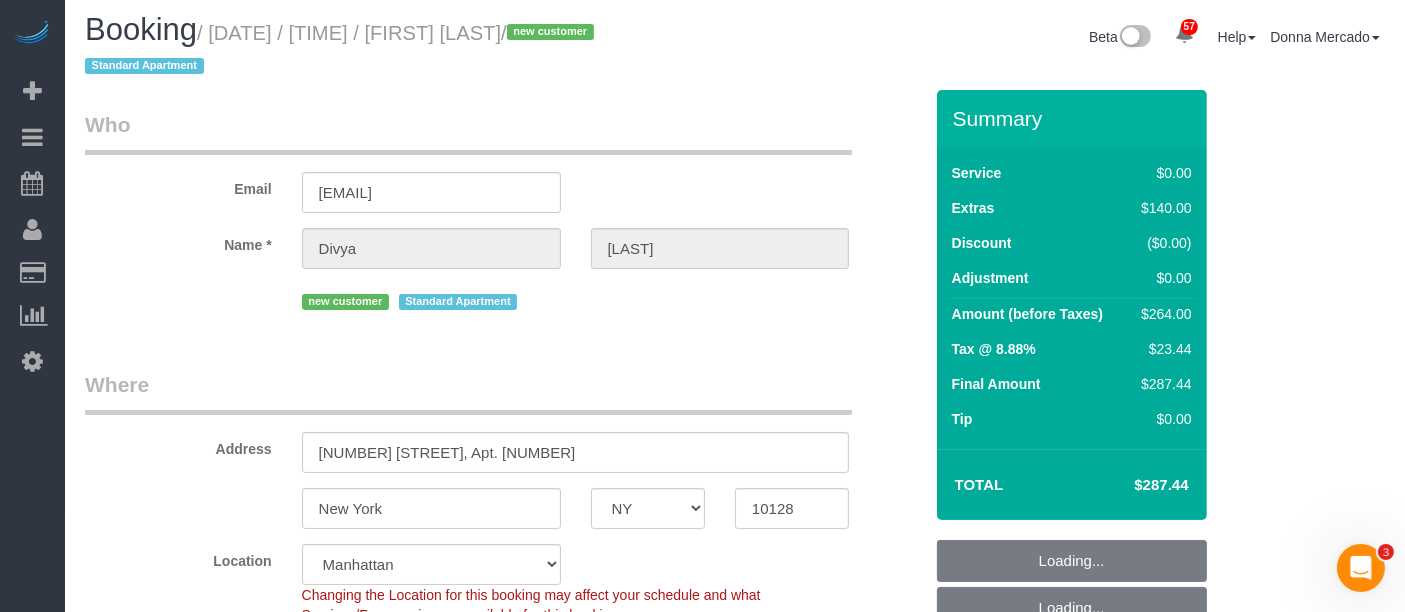 select on "1" 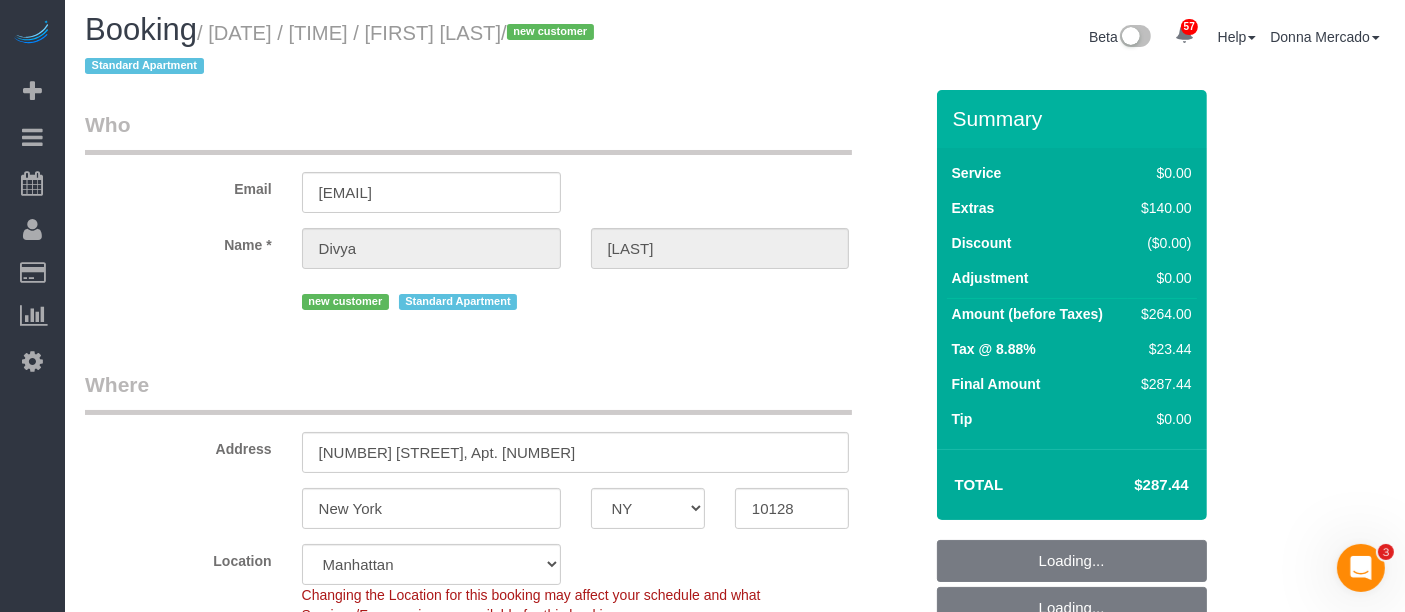 select on "2" 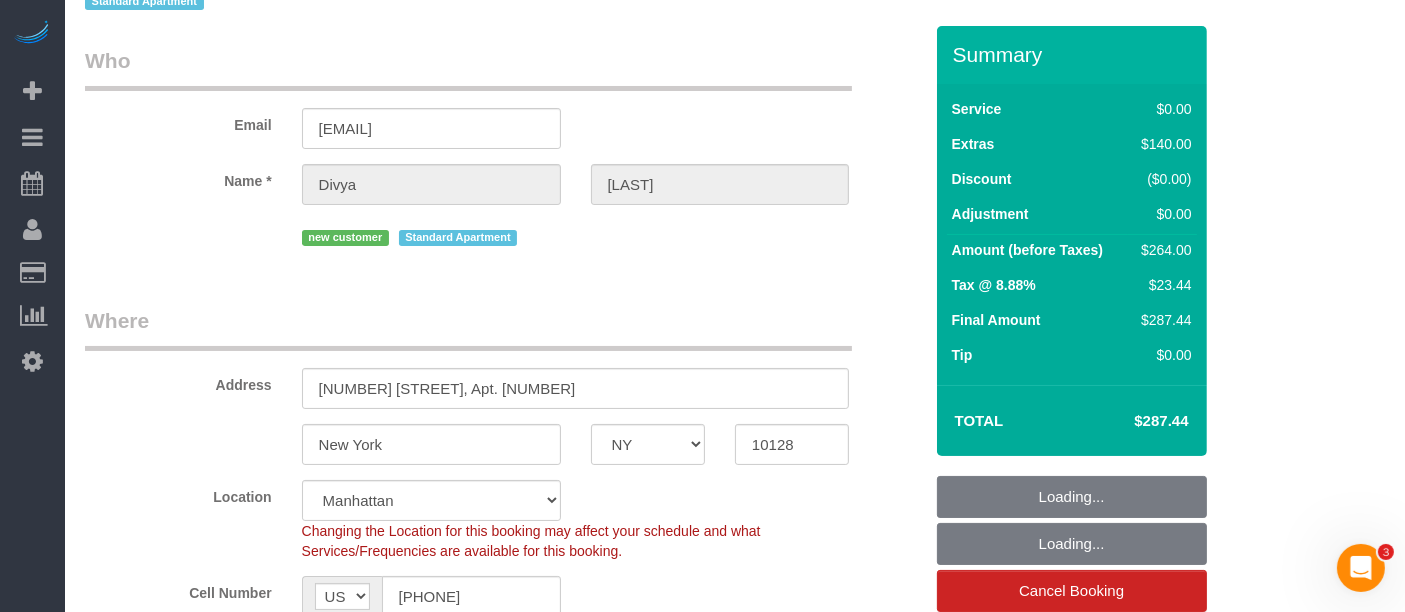 scroll, scrollTop: 222, scrollLeft: 0, axis: vertical 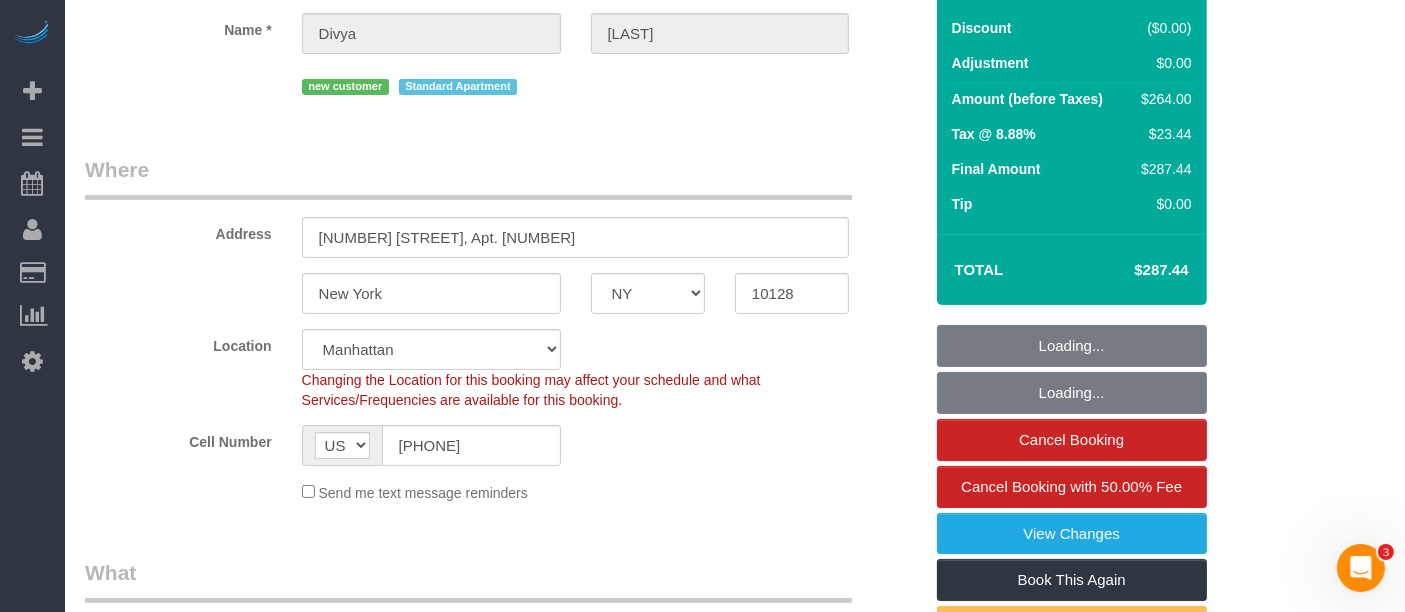 select on "1" 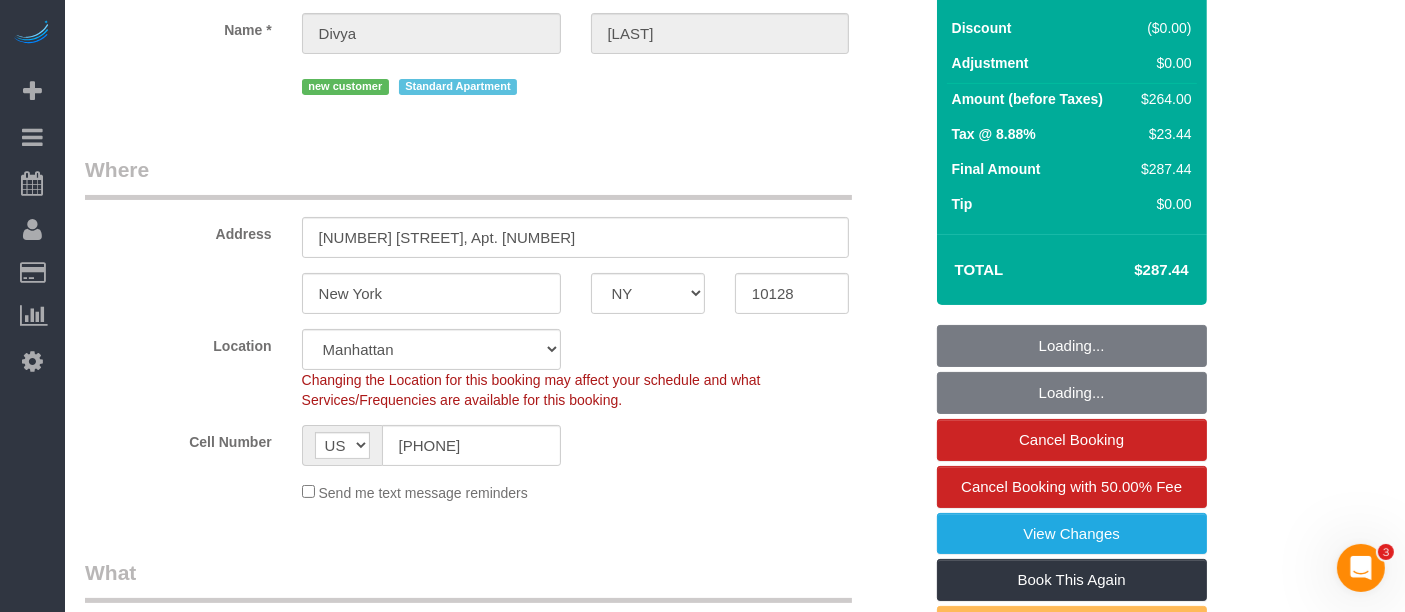 select on "2" 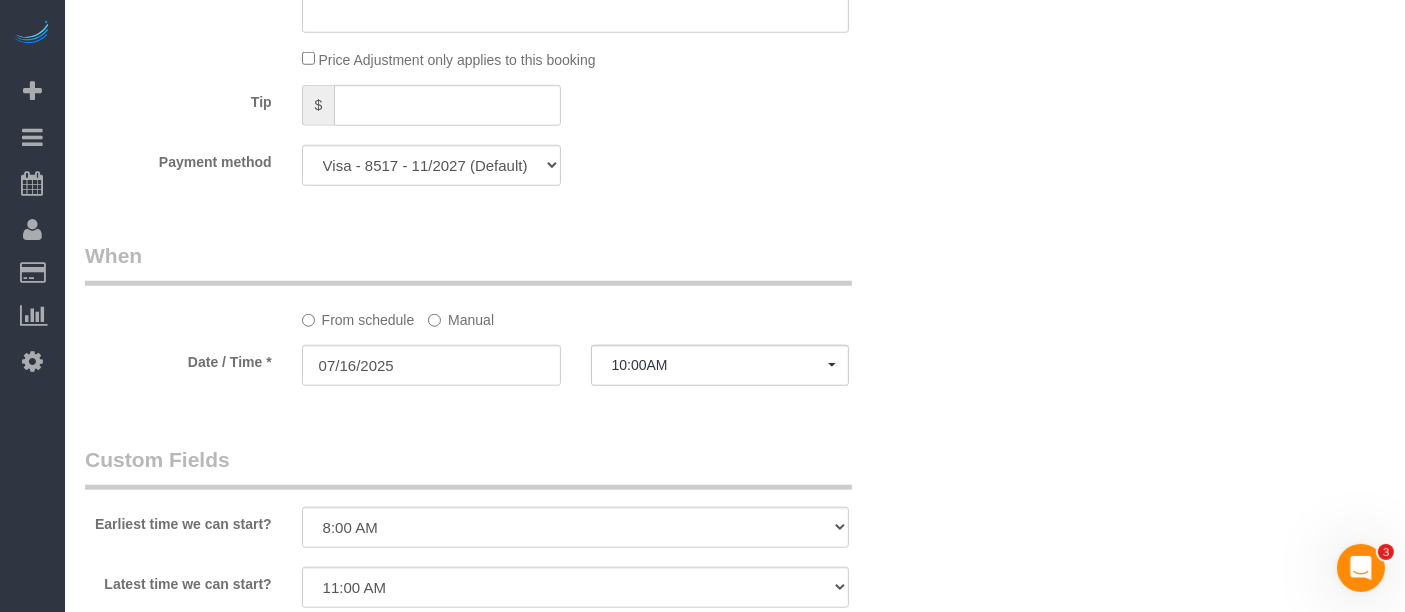 scroll, scrollTop: 1888, scrollLeft: 0, axis: vertical 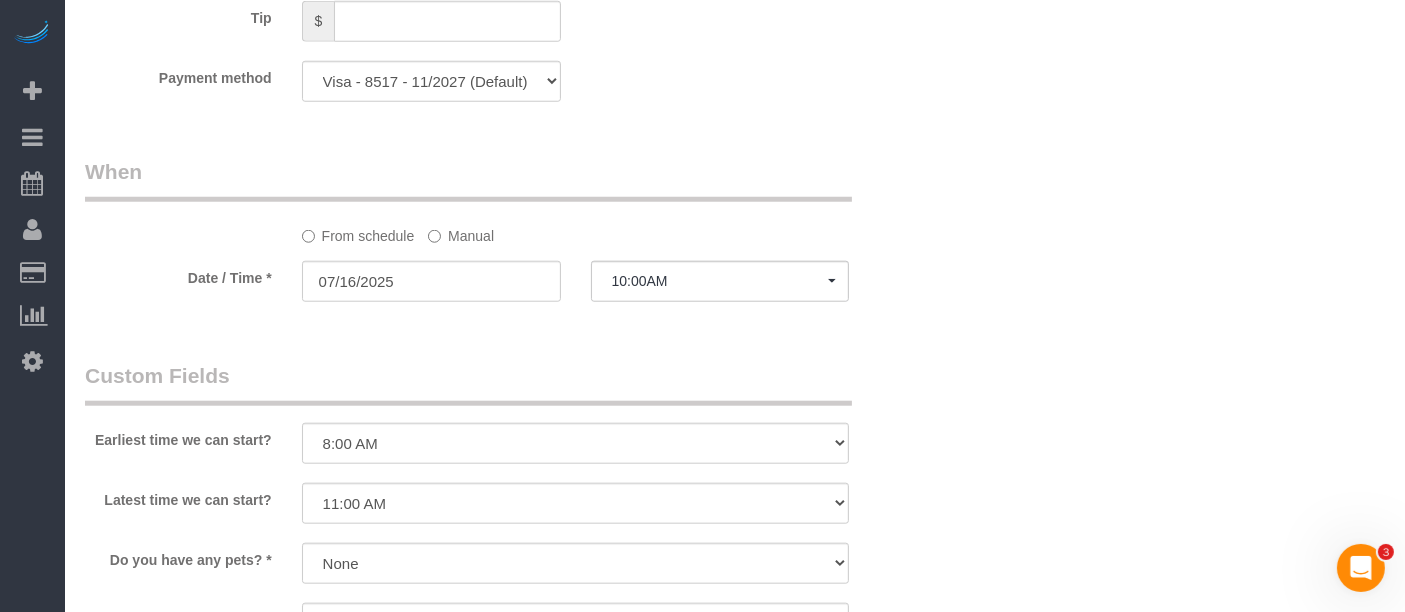 click on "Manual" 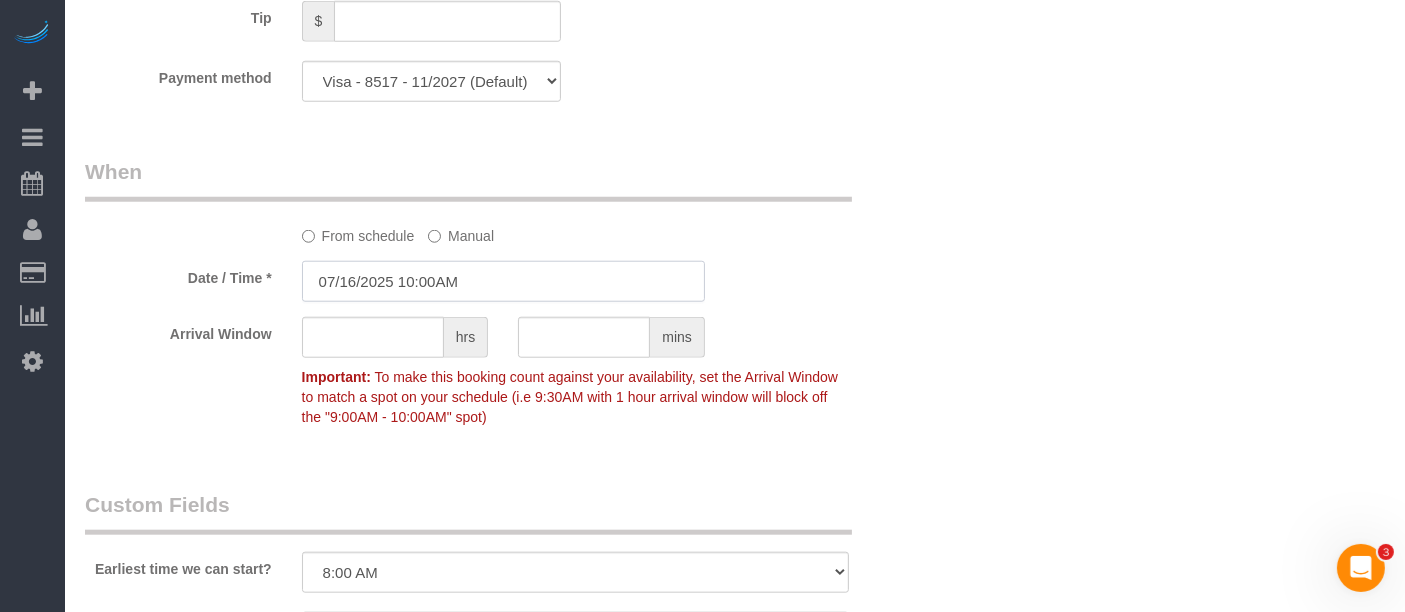 click on "07/16/2025 10:00AM" at bounding box center (503, 281) 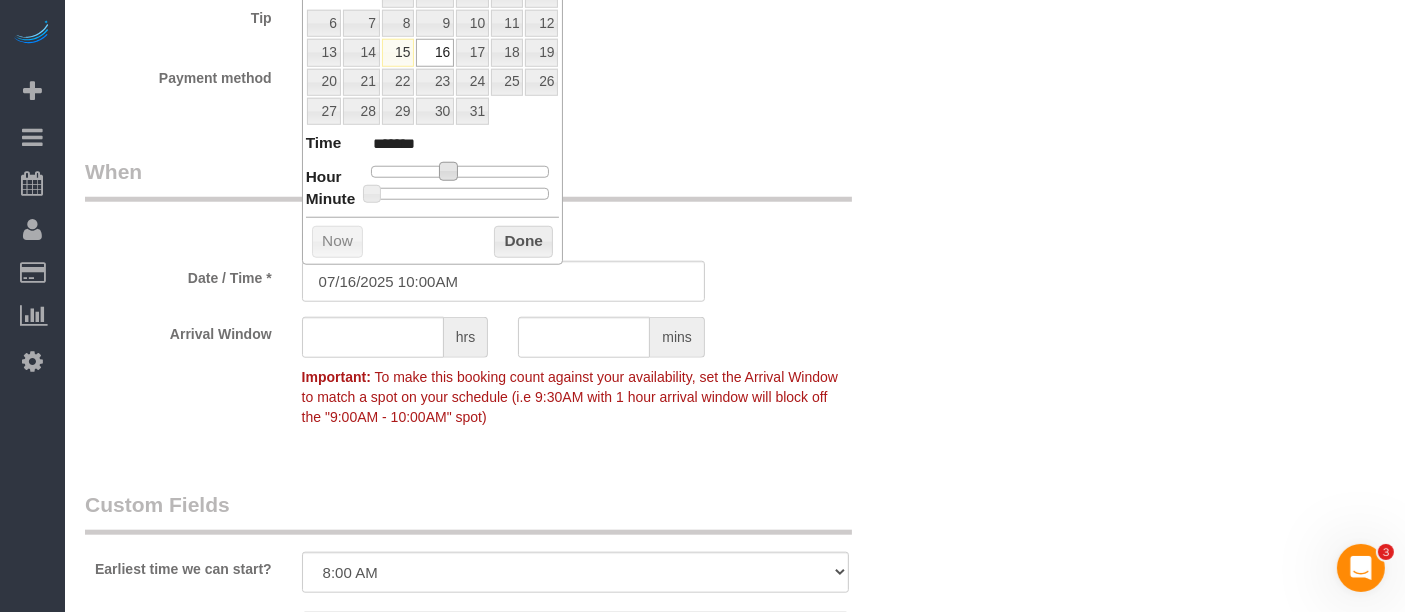 click at bounding box center (448, 171) 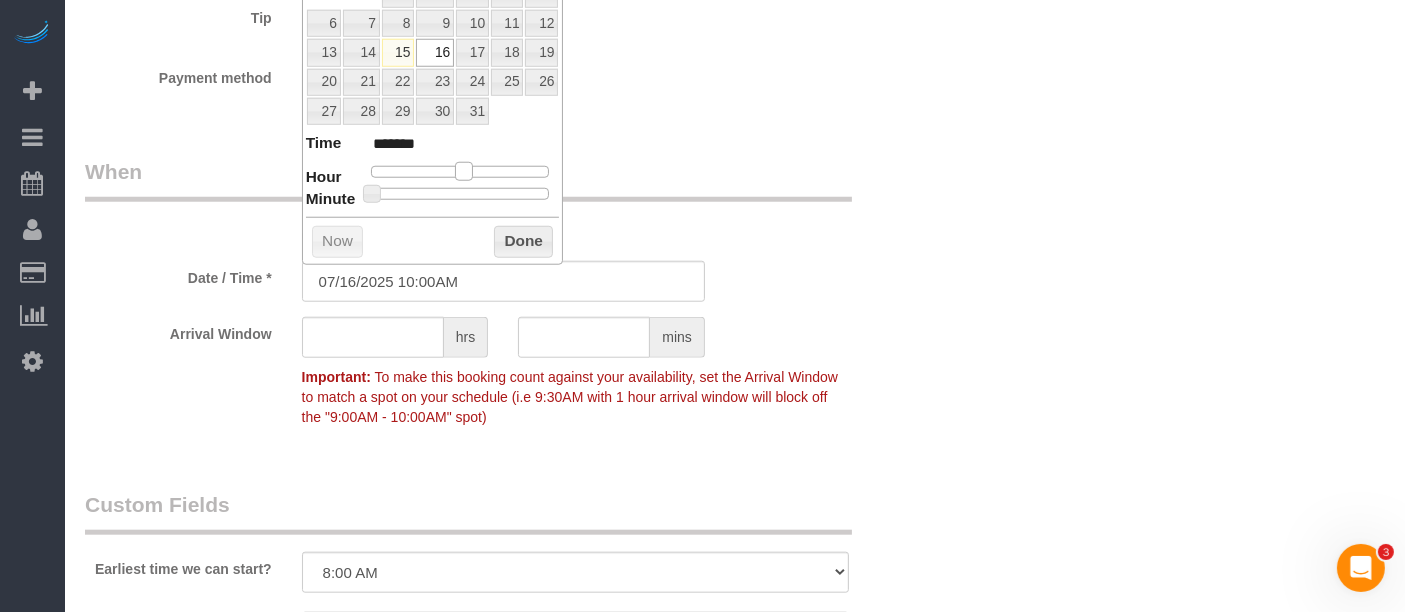 type on "07/16/2025 12:00PM" 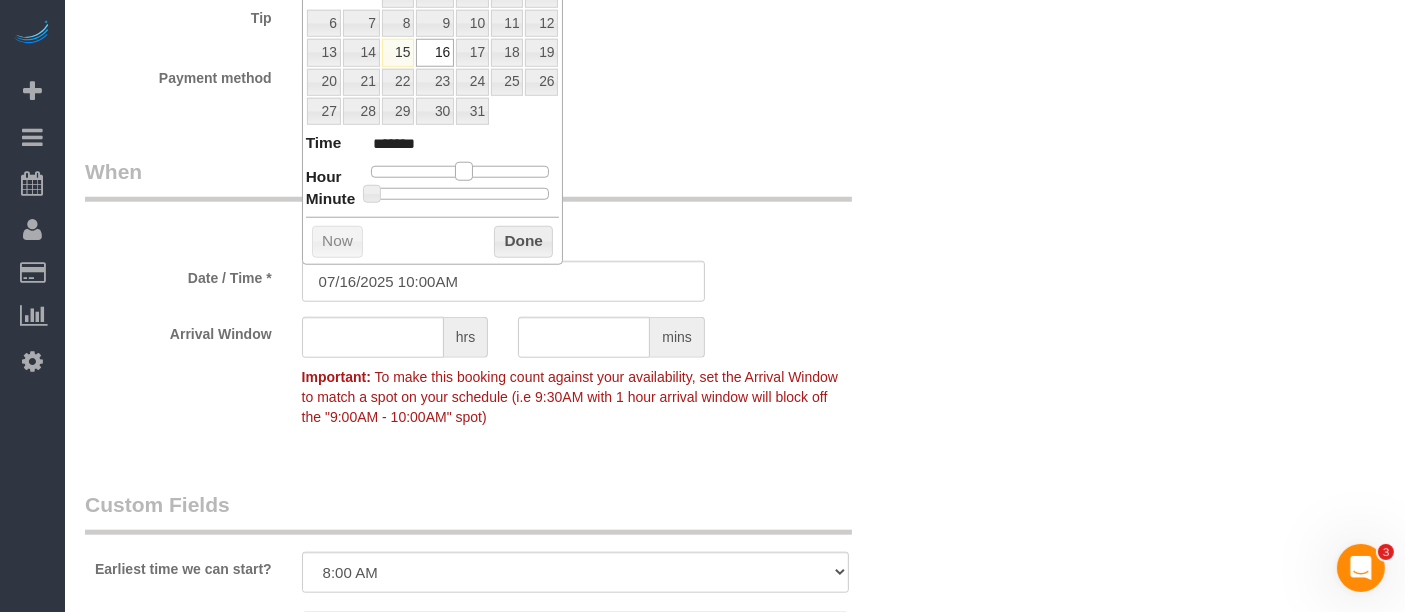 type on "*******" 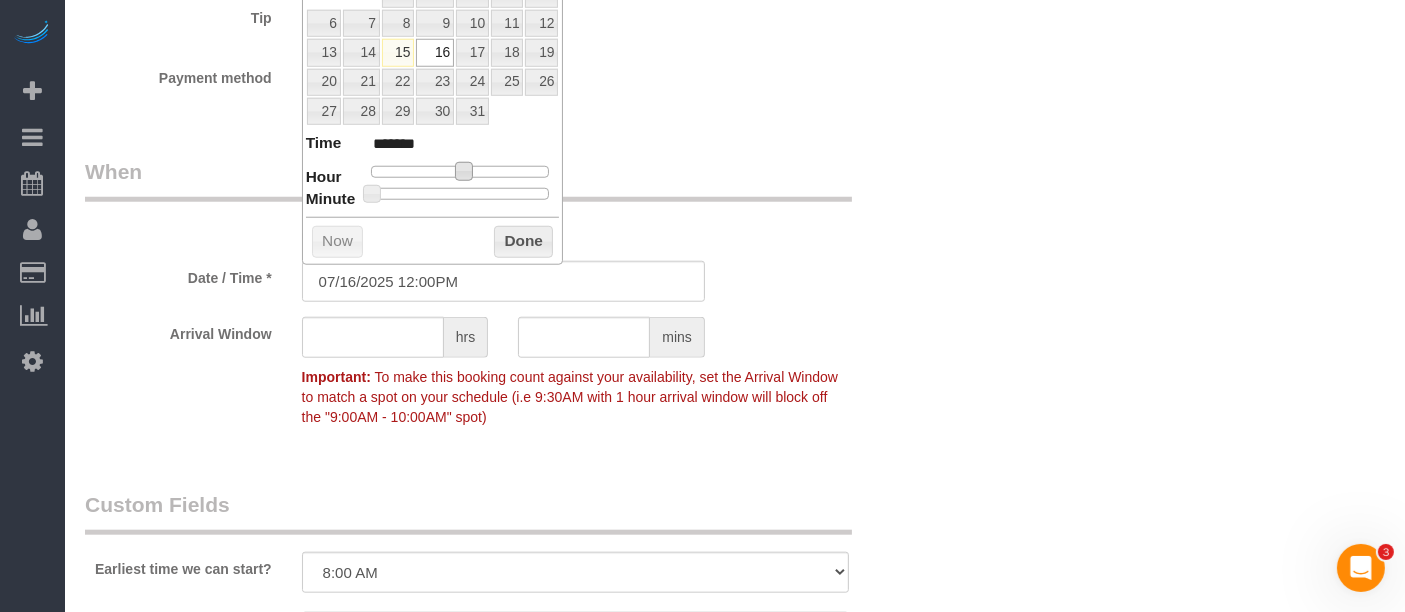 type on "07/16/2025 1:00PM" 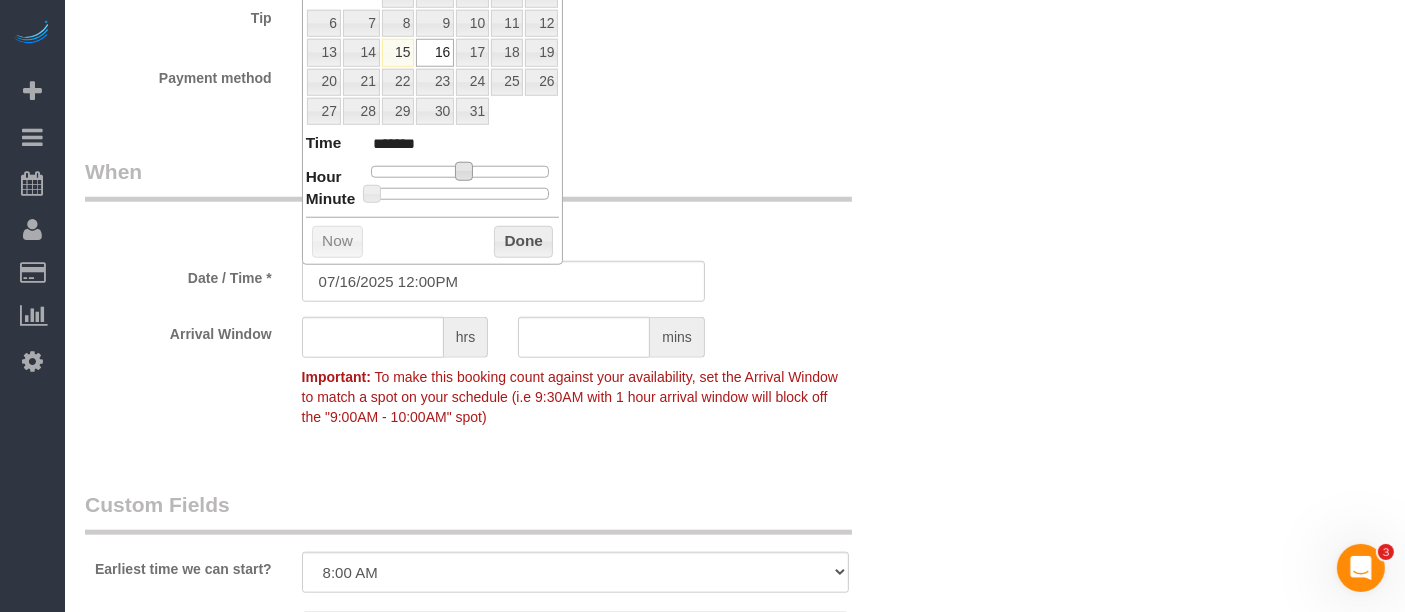 type on "******" 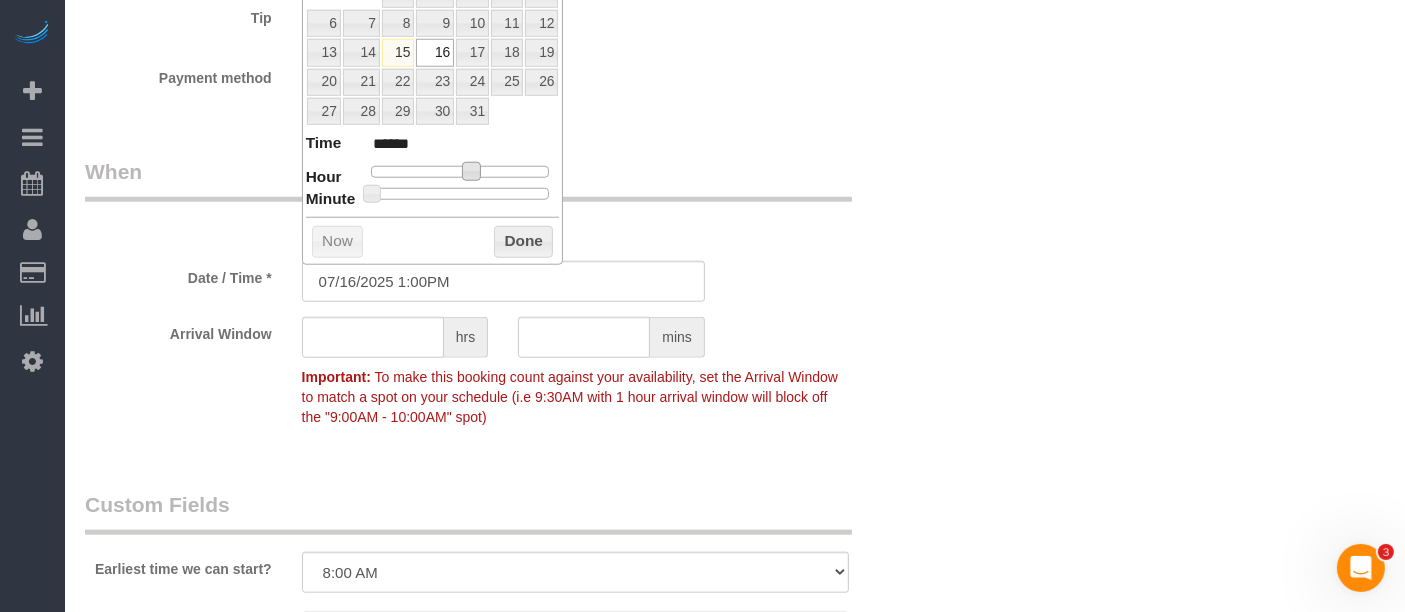 type on "07/16/2025 1:25PM" 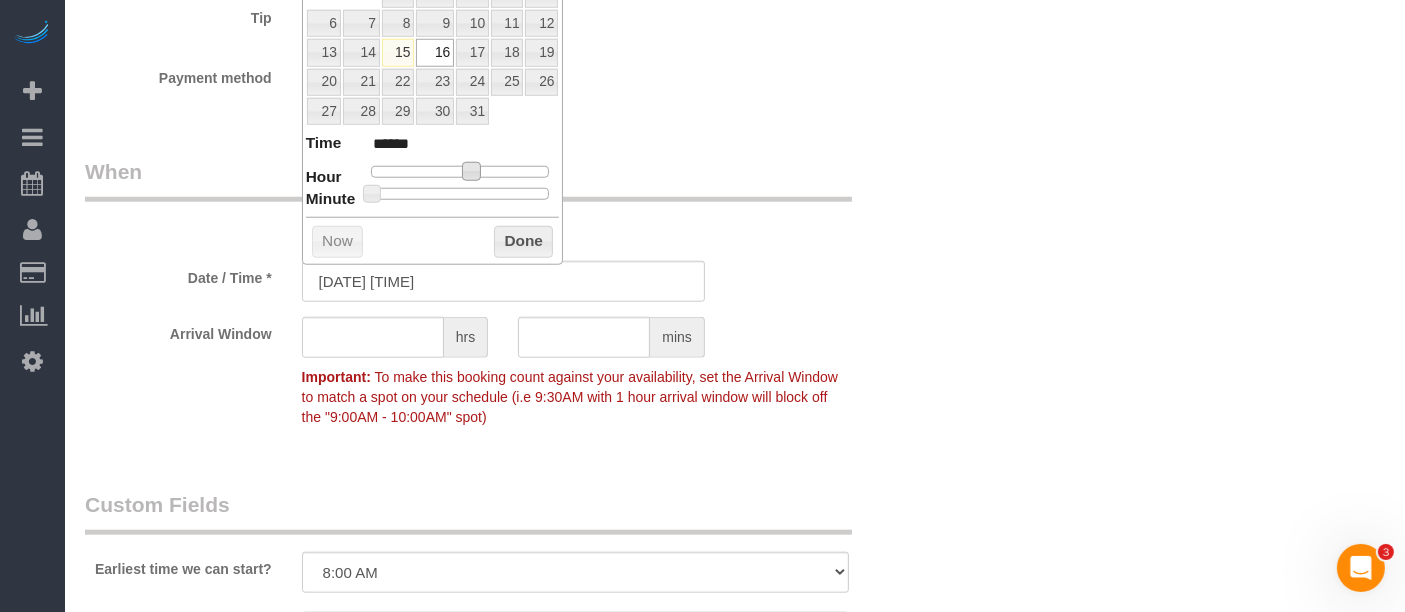 click at bounding box center (460, 194) 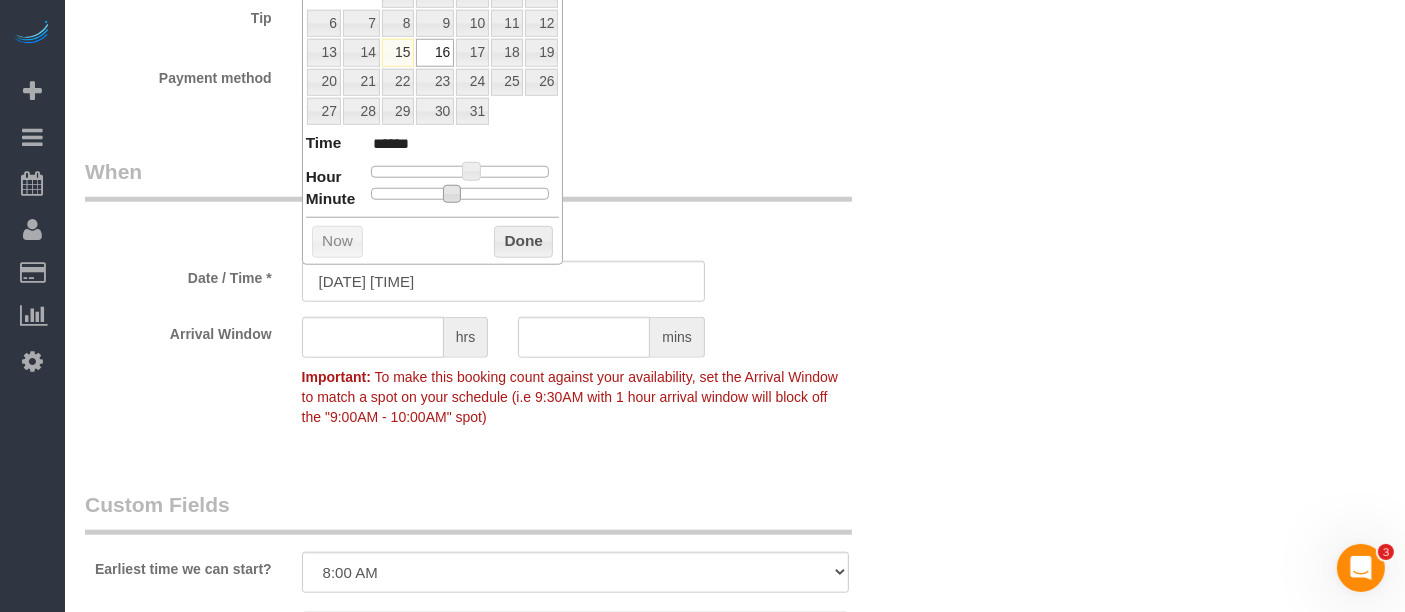 type on "07/16/2025 1:30PM" 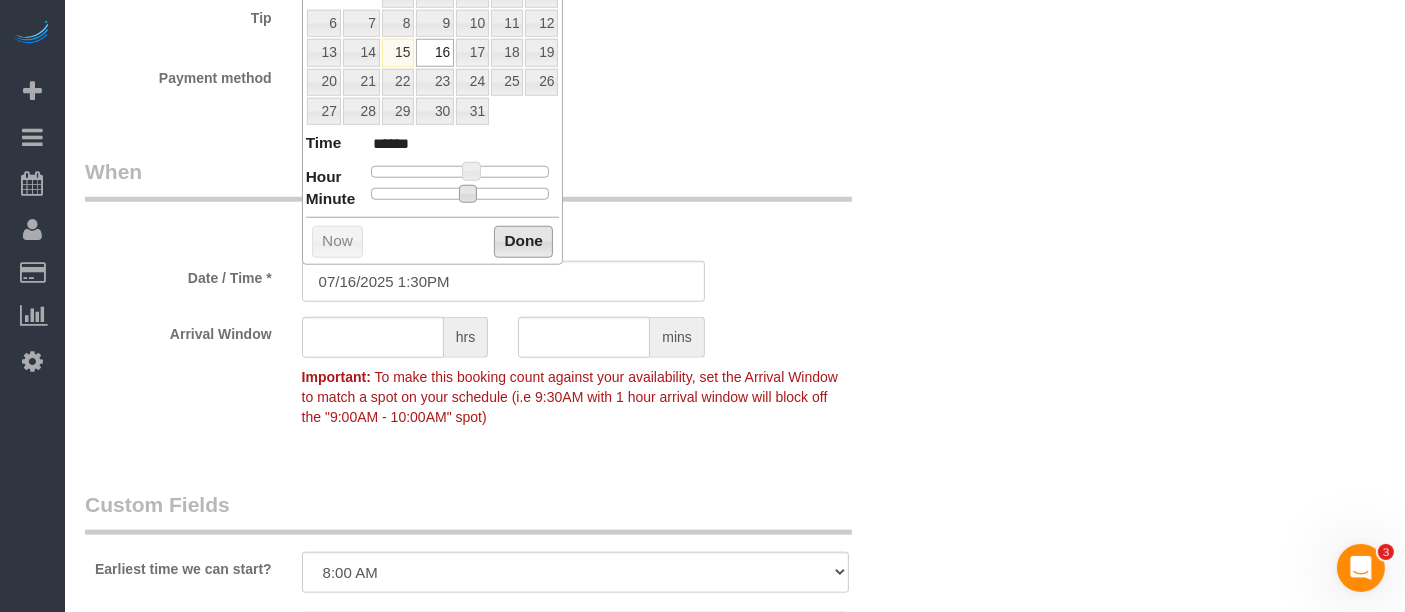 click on "Done" at bounding box center (523, 242) 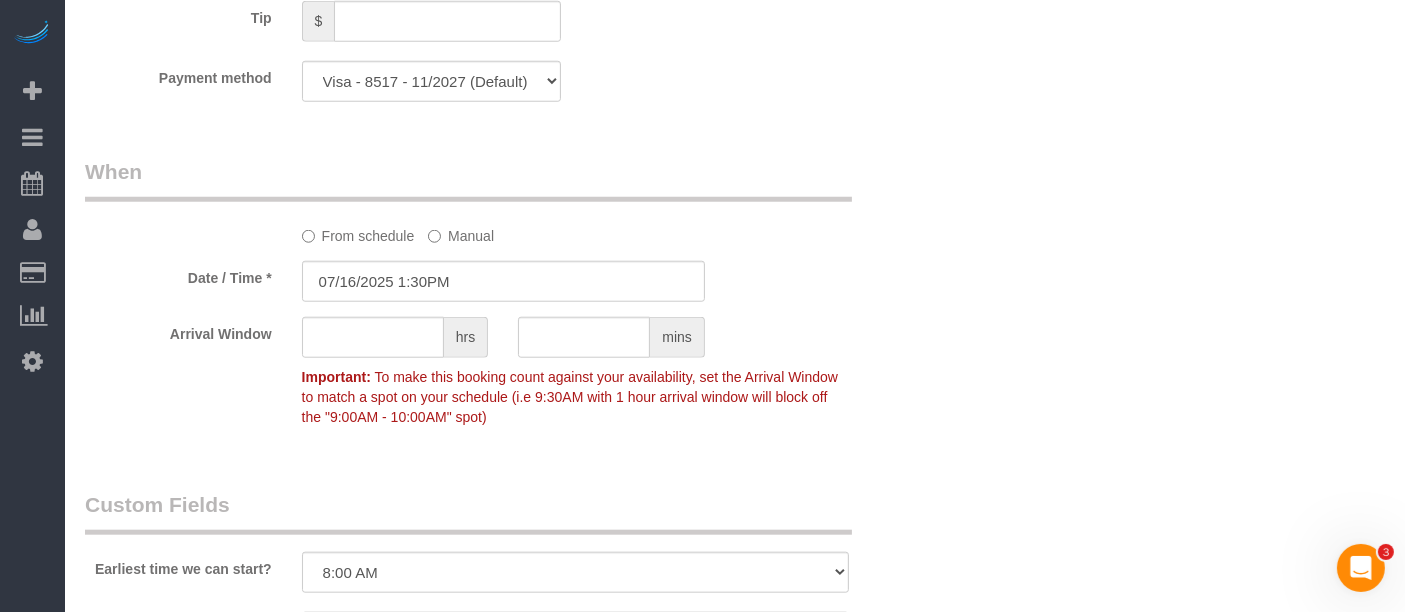click on "From schedule
Manual" 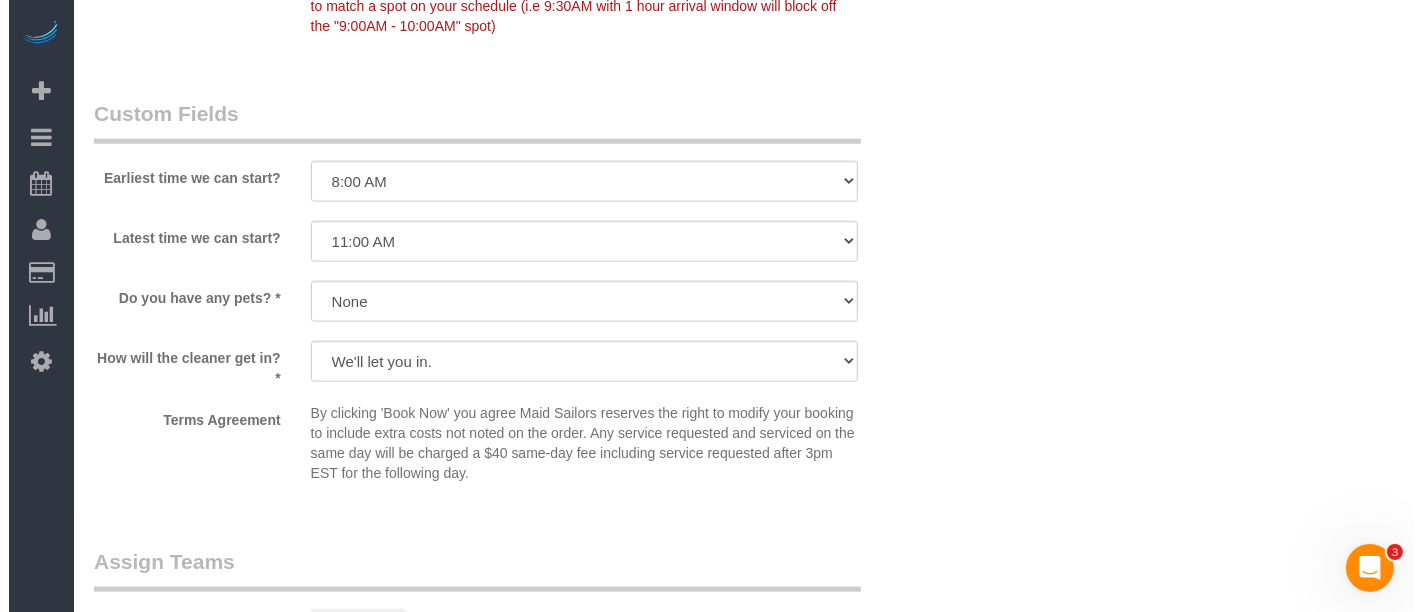 scroll, scrollTop: 2555, scrollLeft: 0, axis: vertical 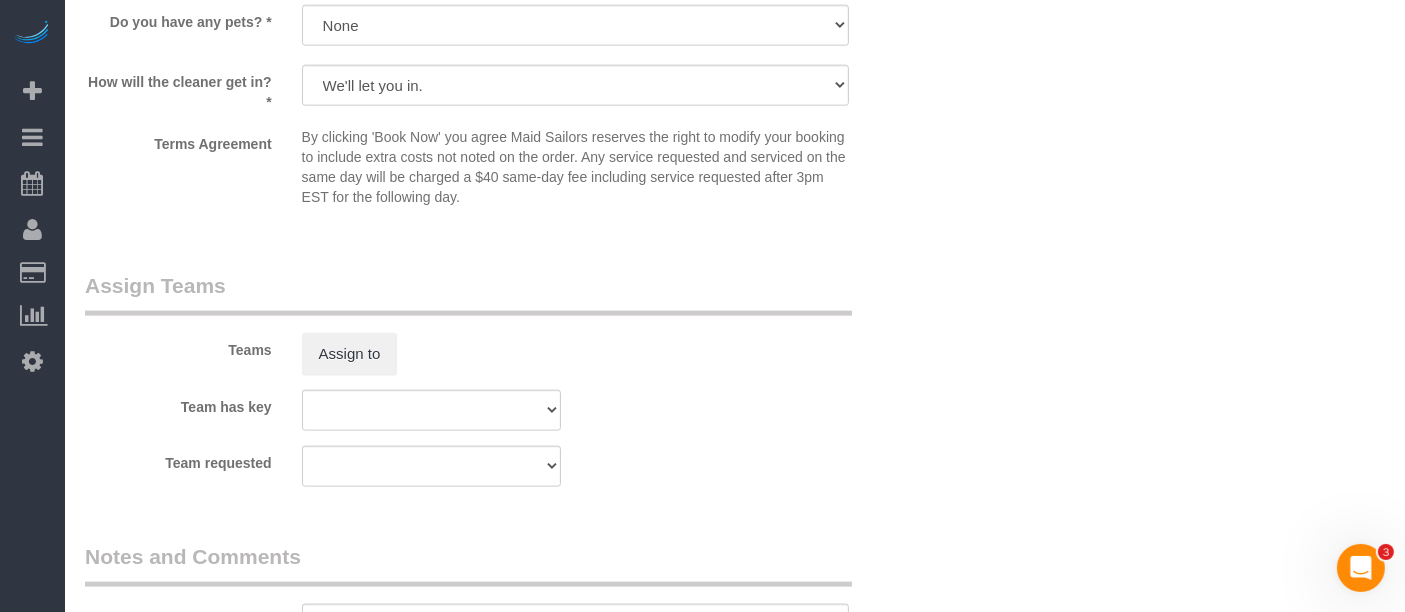 click on "Assign to" at bounding box center (431, 354) 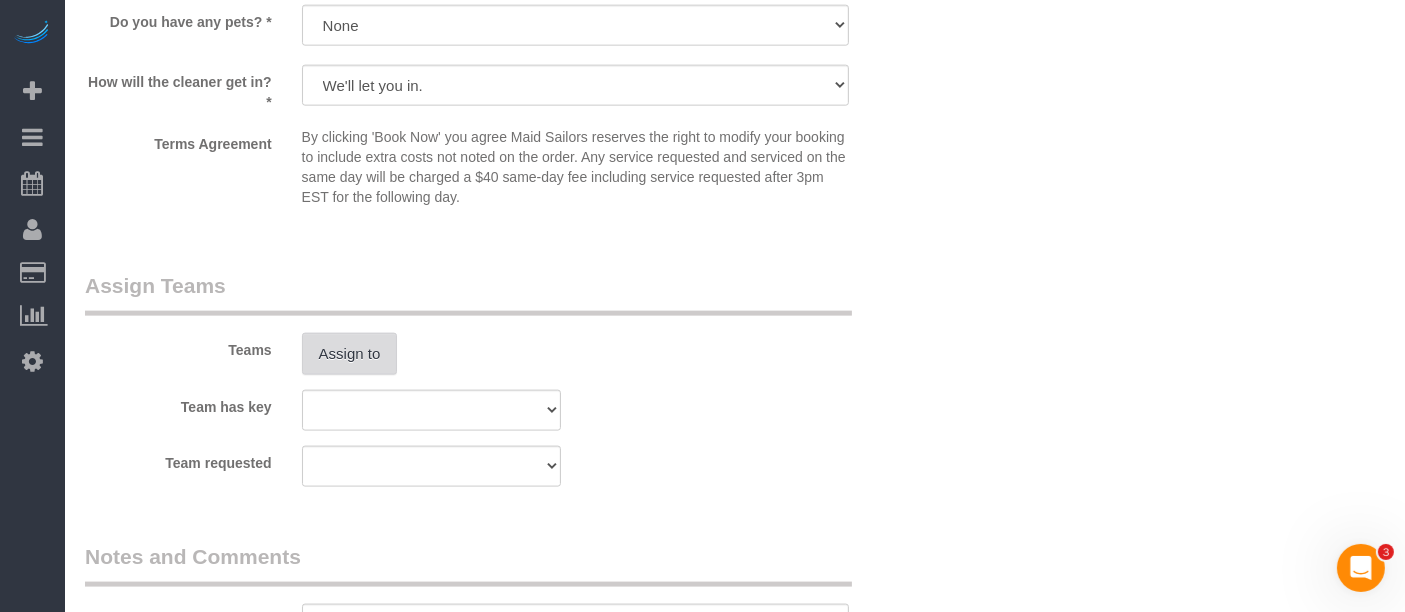 click on "Assign to" at bounding box center (350, 354) 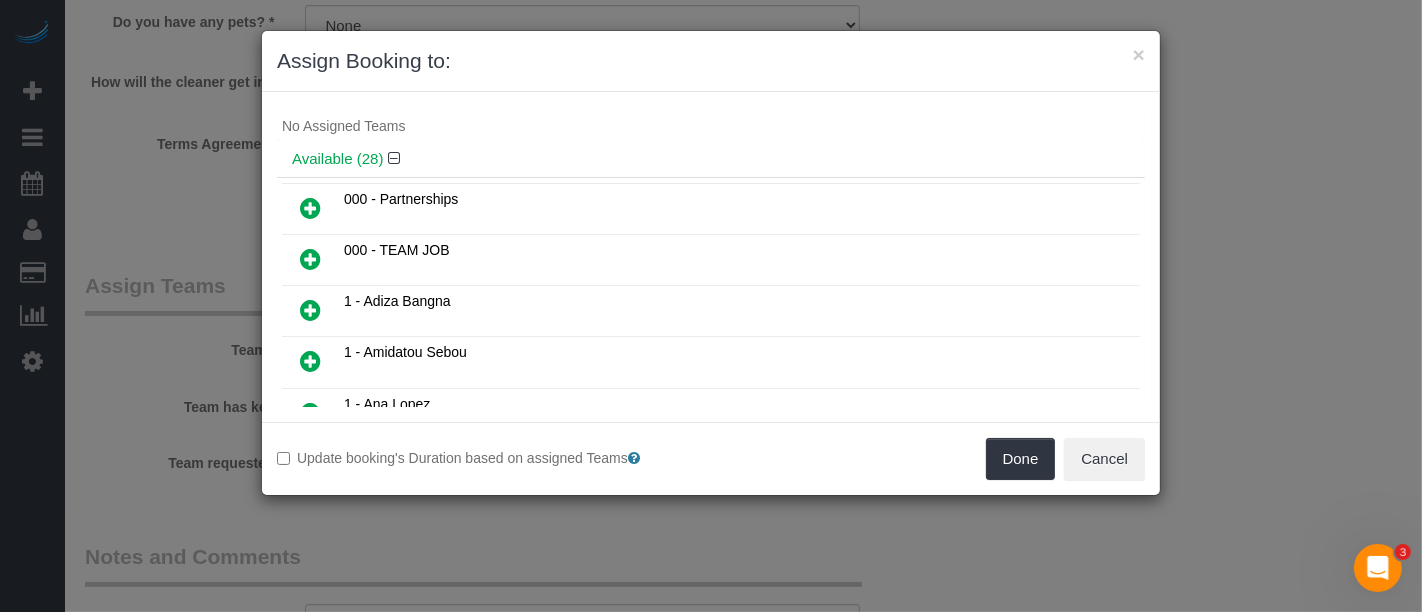 scroll, scrollTop: 0, scrollLeft: 0, axis: both 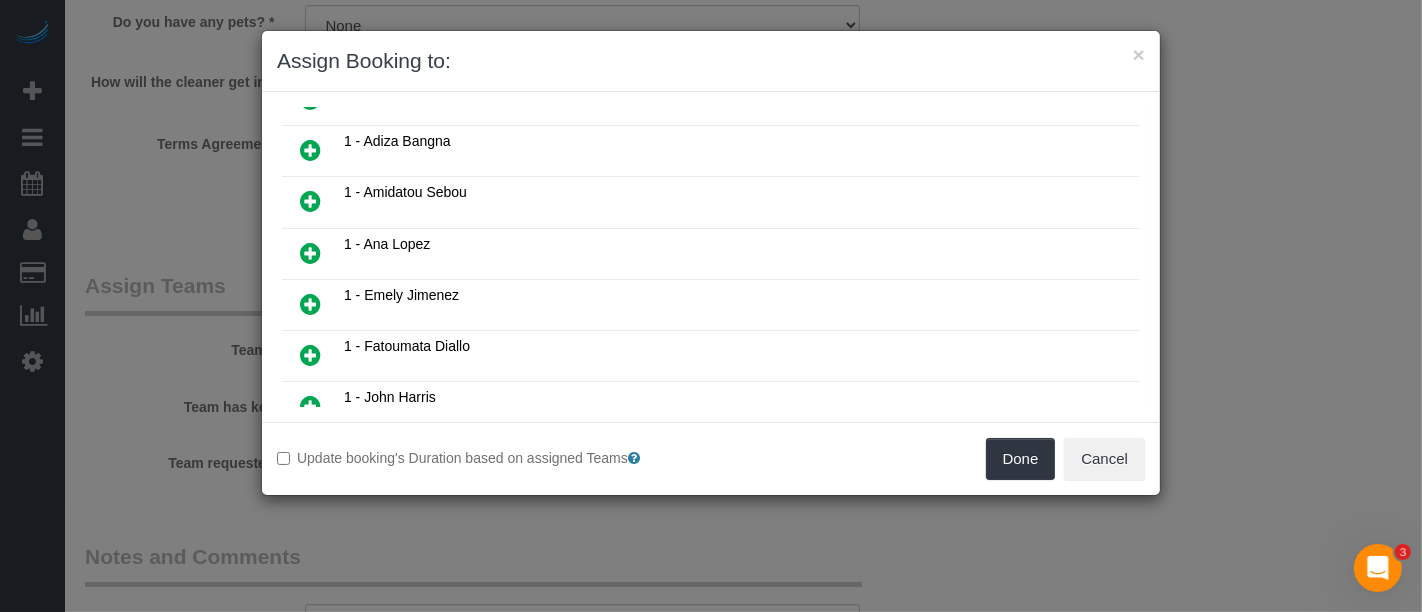 click at bounding box center (310, 253) 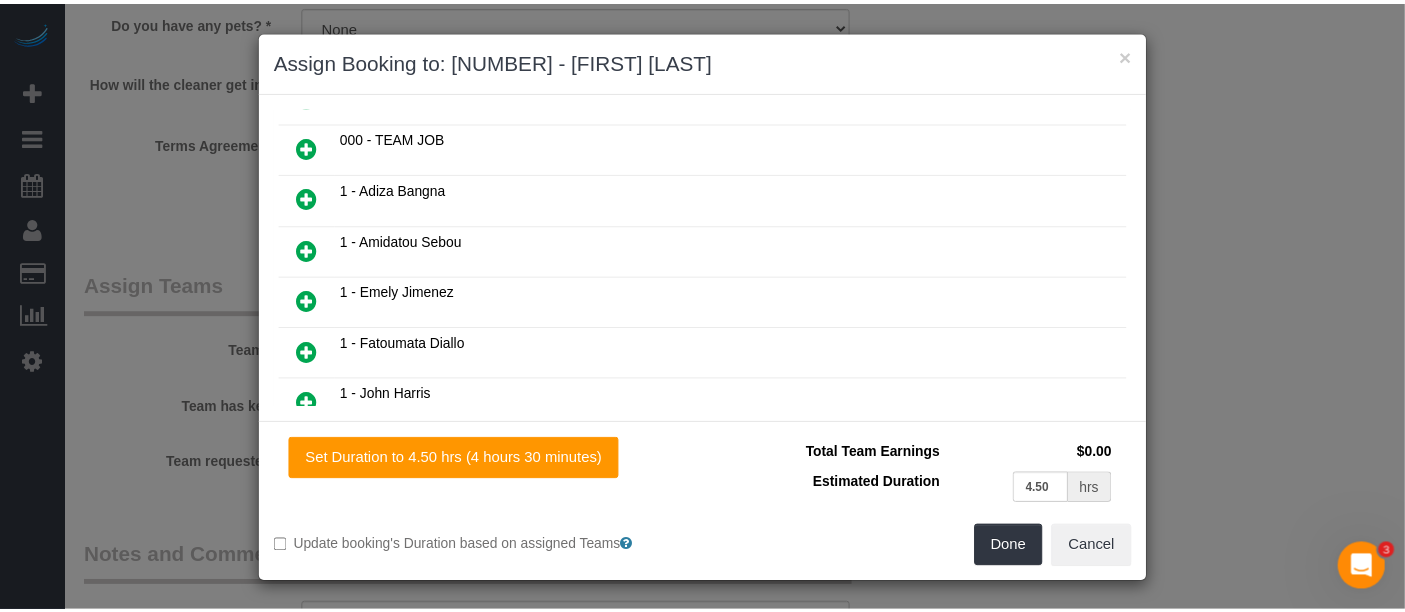 scroll, scrollTop: 240, scrollLeft: 0, axis: vertical 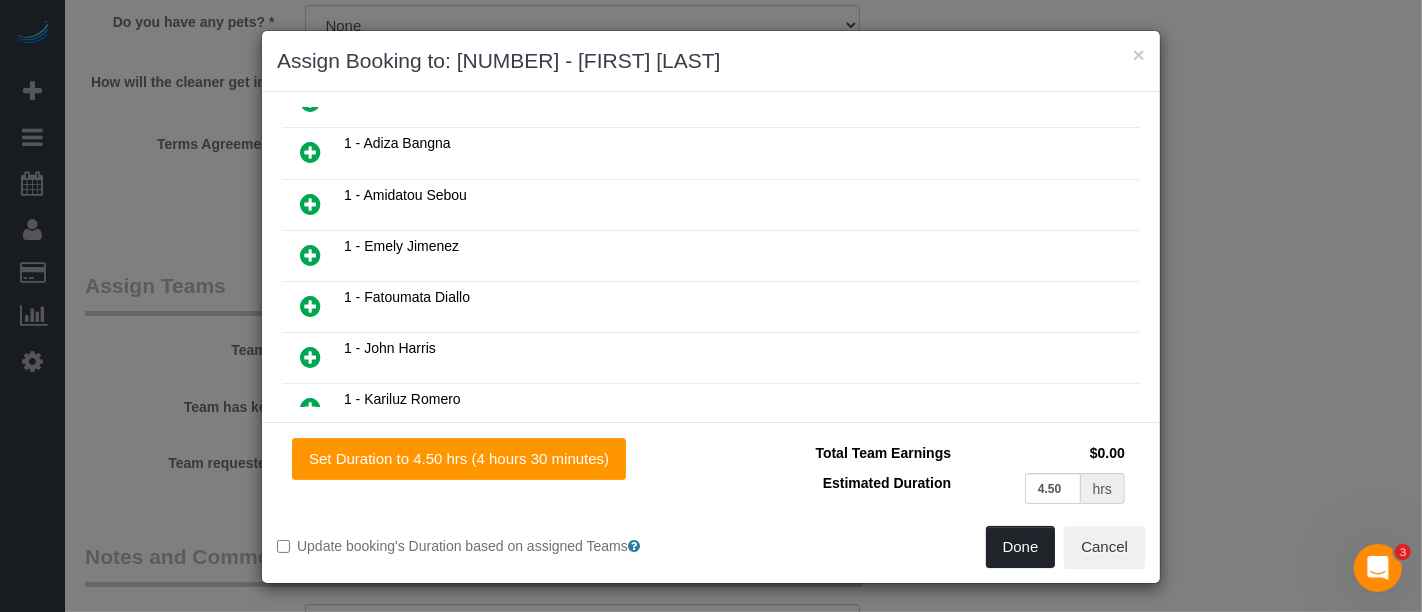 click on "Done" at bounding box center [1021, 547] 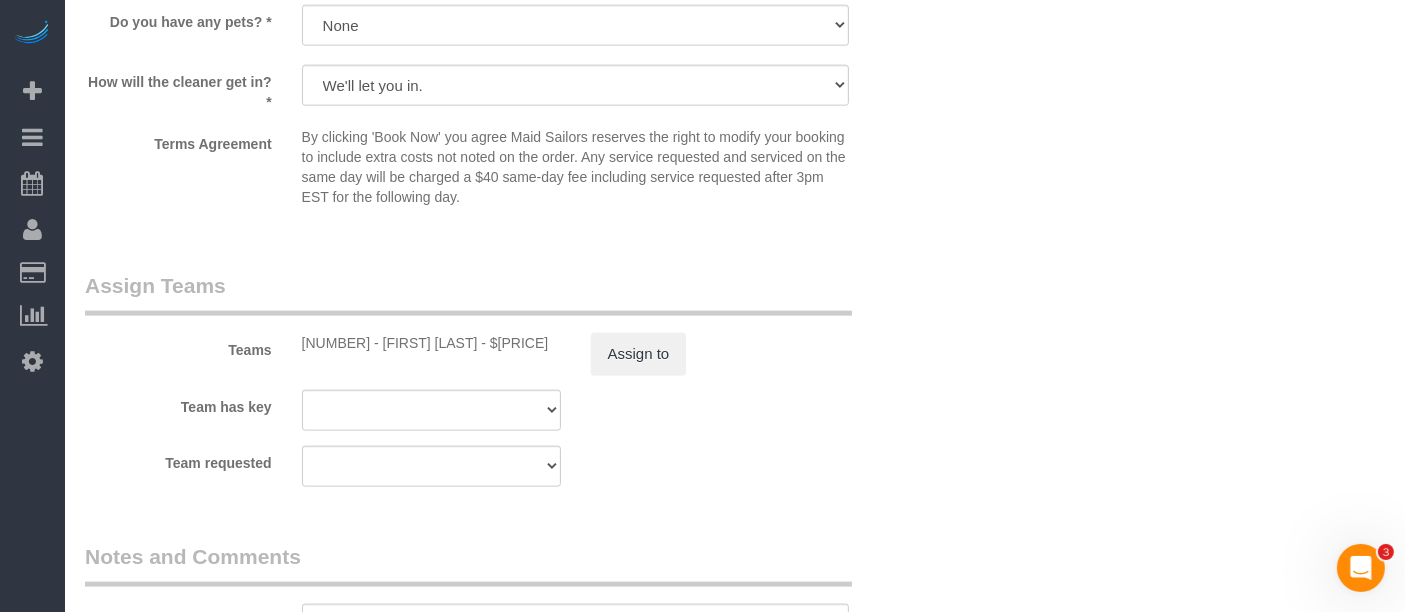 click on "Who
Email
jainpatelwedding25@gmail.com
Name *
Divya
Jain
new customer
Standard Apartment
Where
Address
170 East 87th Street, Apt. E4D
New York
AK
AL
AR
AZ
CA
CO
CT
DC
DE
FL
GA
HI
IA
ID
IL
IN
KS
KY
LA
MA
MD
ME
MI
MN
MO
MS
MT" at bounding box center [503, -710] 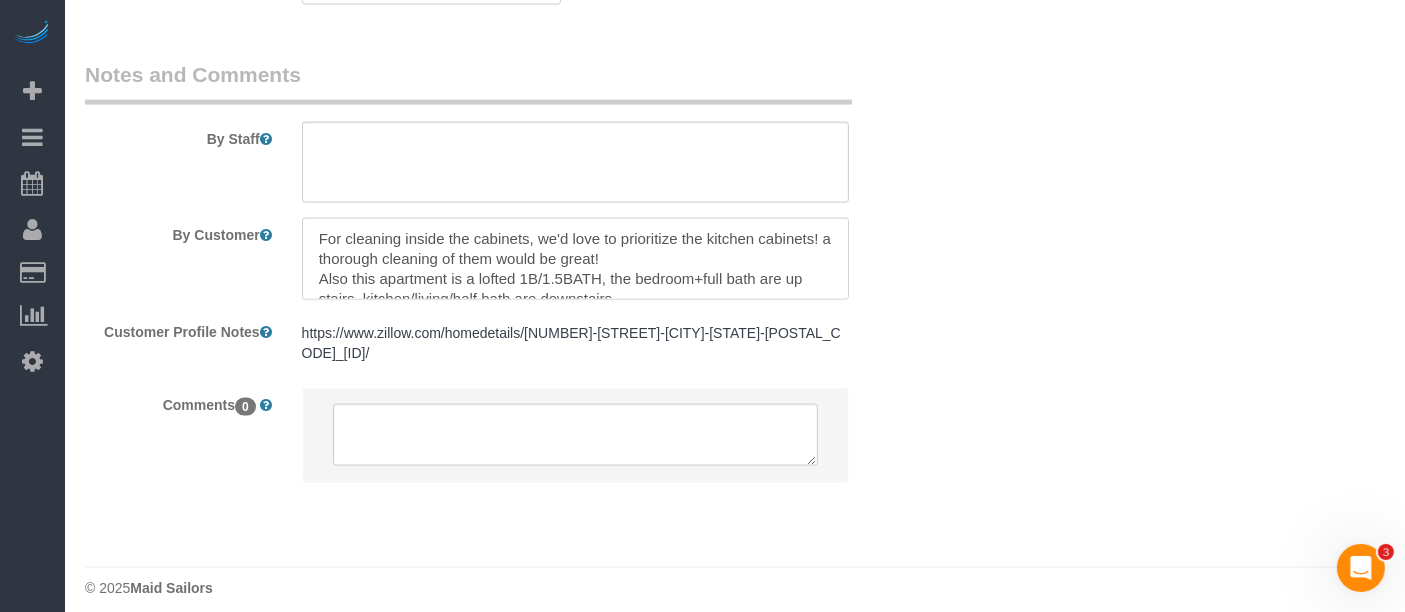 click at bounding box center [576, 259] 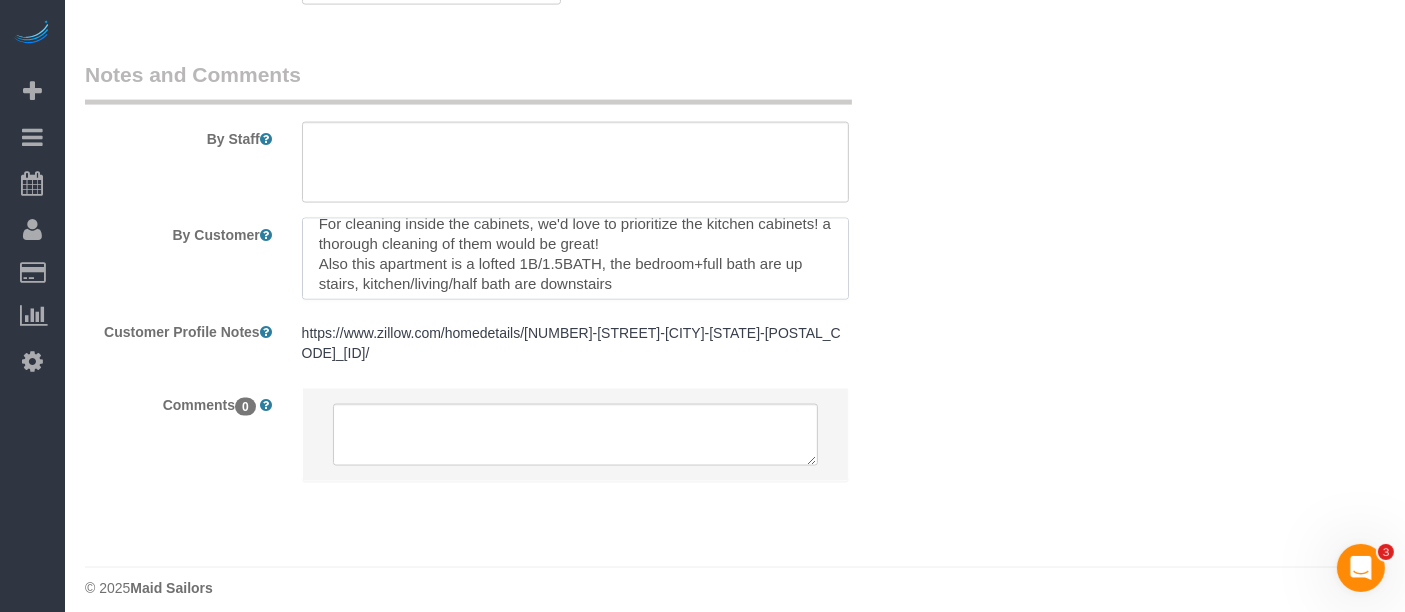 scroll, scrollTop: 20, scrollLeft: 0, axis: vertical 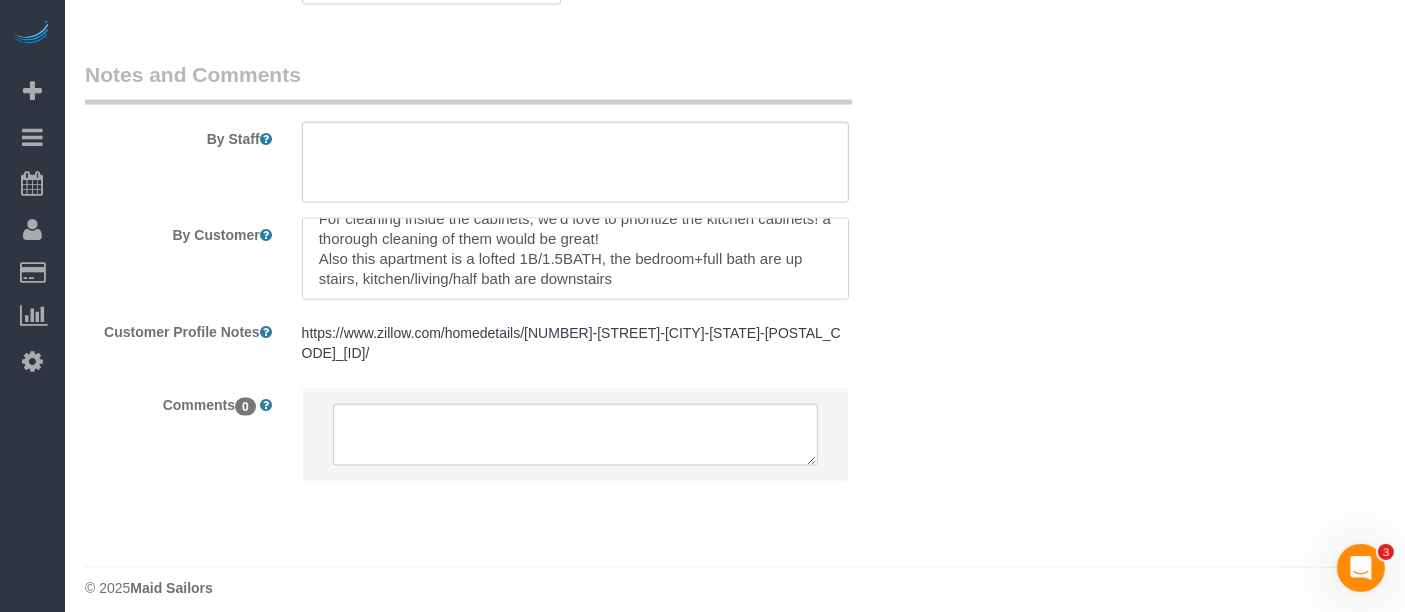 click at bounding box center (576, 259) 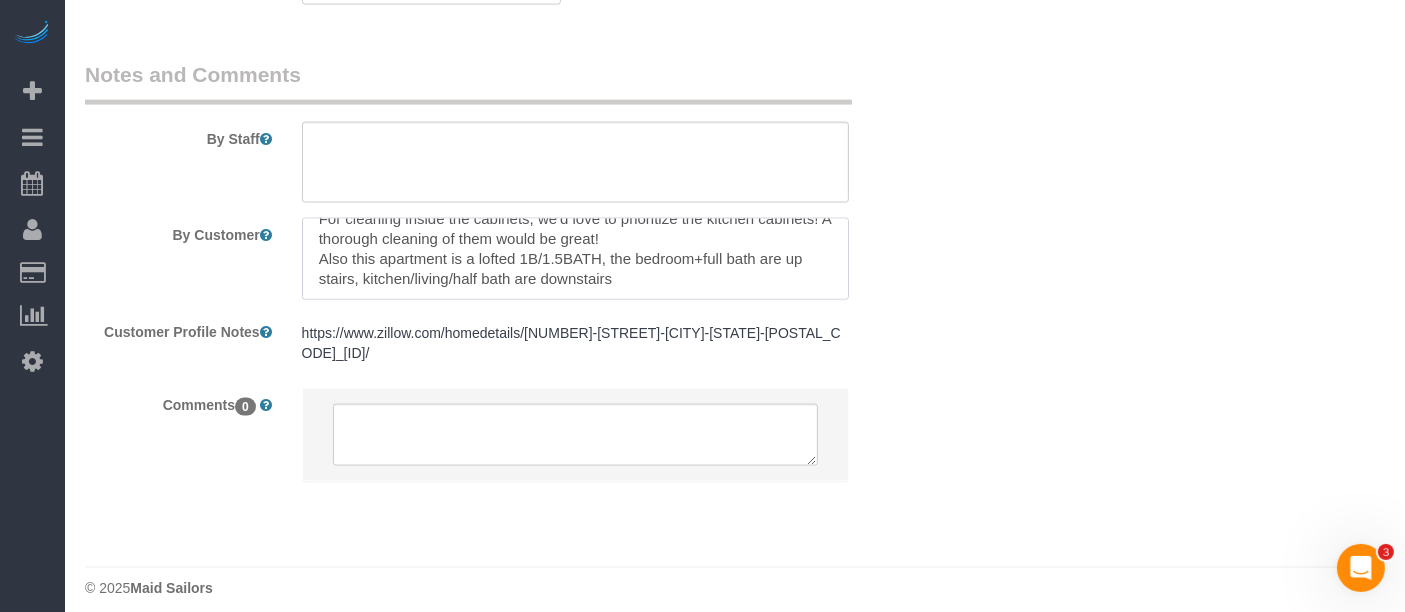 scroll, scrollTop: 0, scrollLeft: 0, axis: both 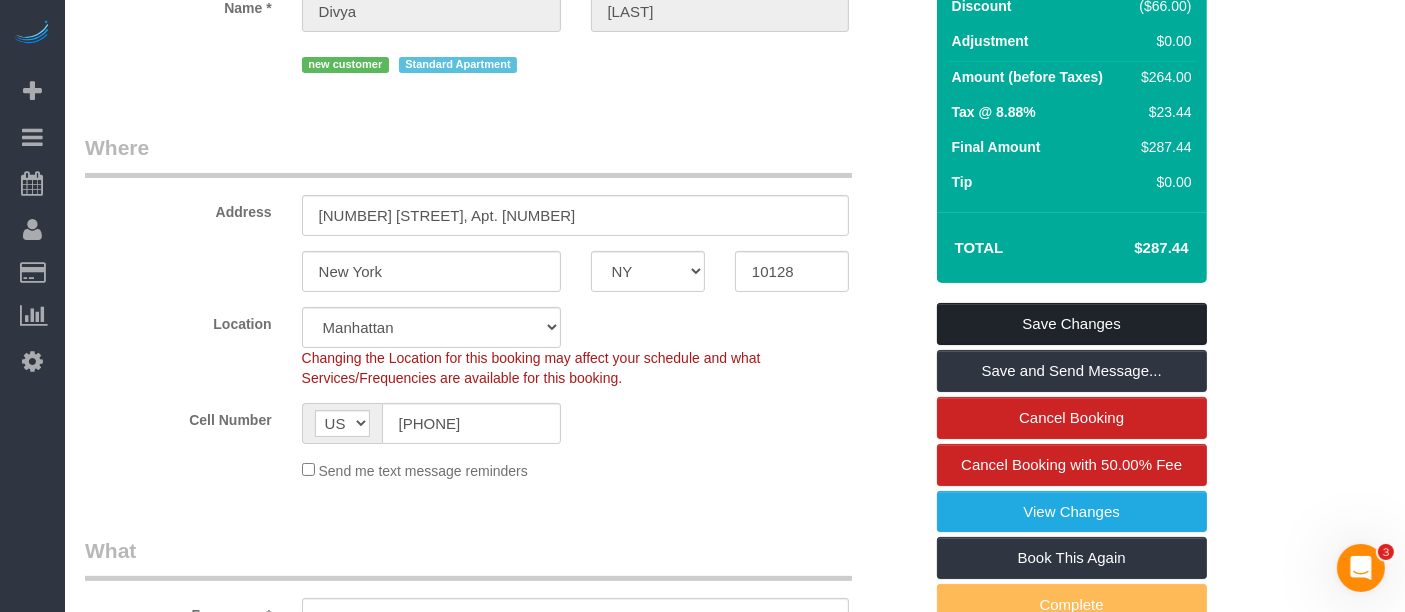 type on "For cleaning inside the cabinets, we'd love to prioritize the kitchen cabinets! A thorough cleaning of them would be great!
Also this apartment is a lofted 1B/1.5BATH, the bedroom+full bath are up stairs, kitchen/living/half bath are downstairs" 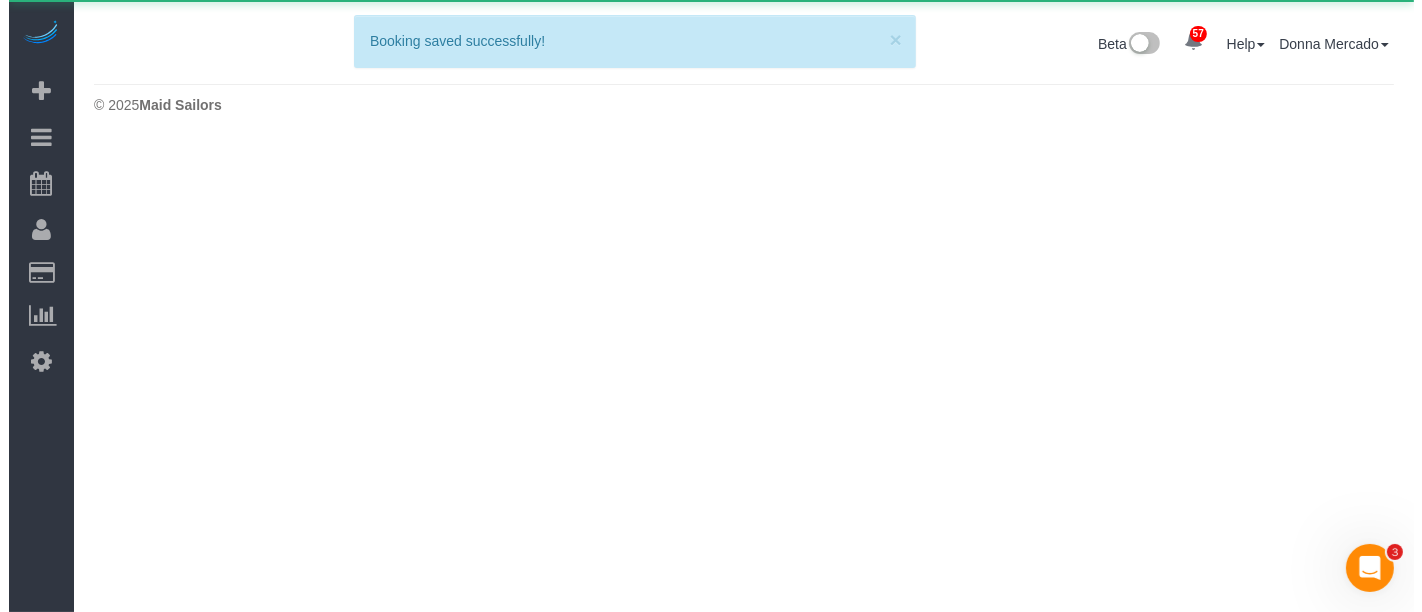 scroll, scrollTop: 0, scrollLeft: 0, axis: both 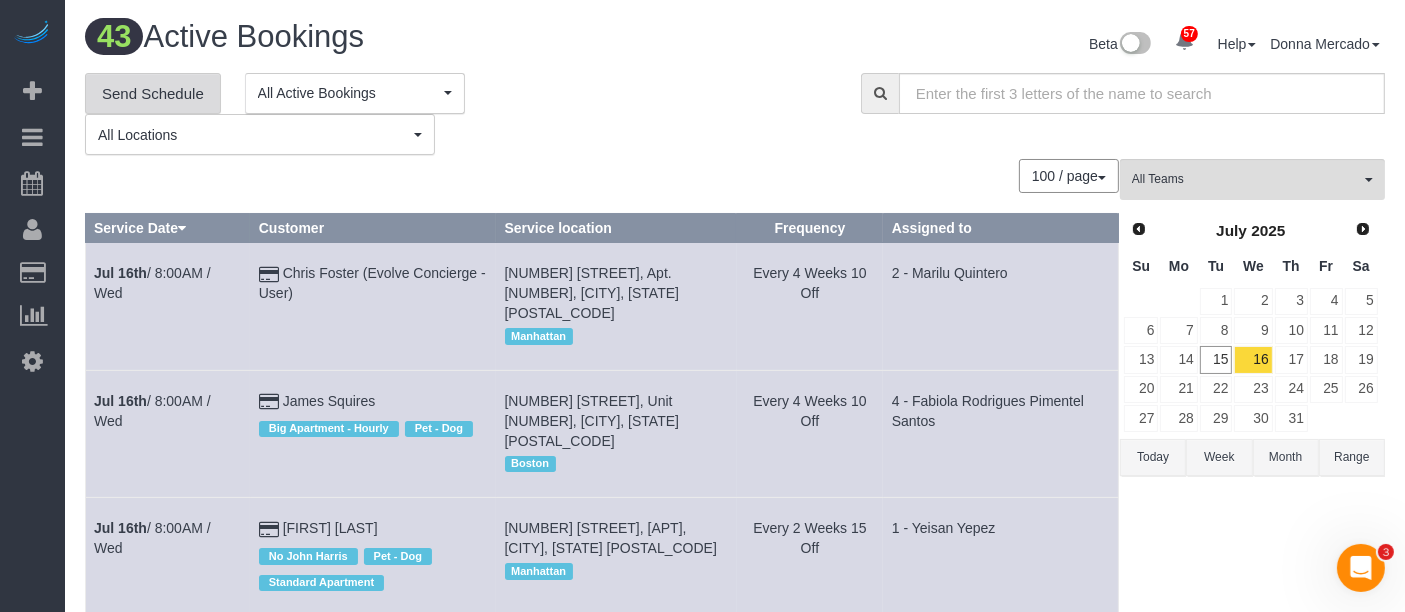 click on "Send Schedule" at bounding box center [153, 94] 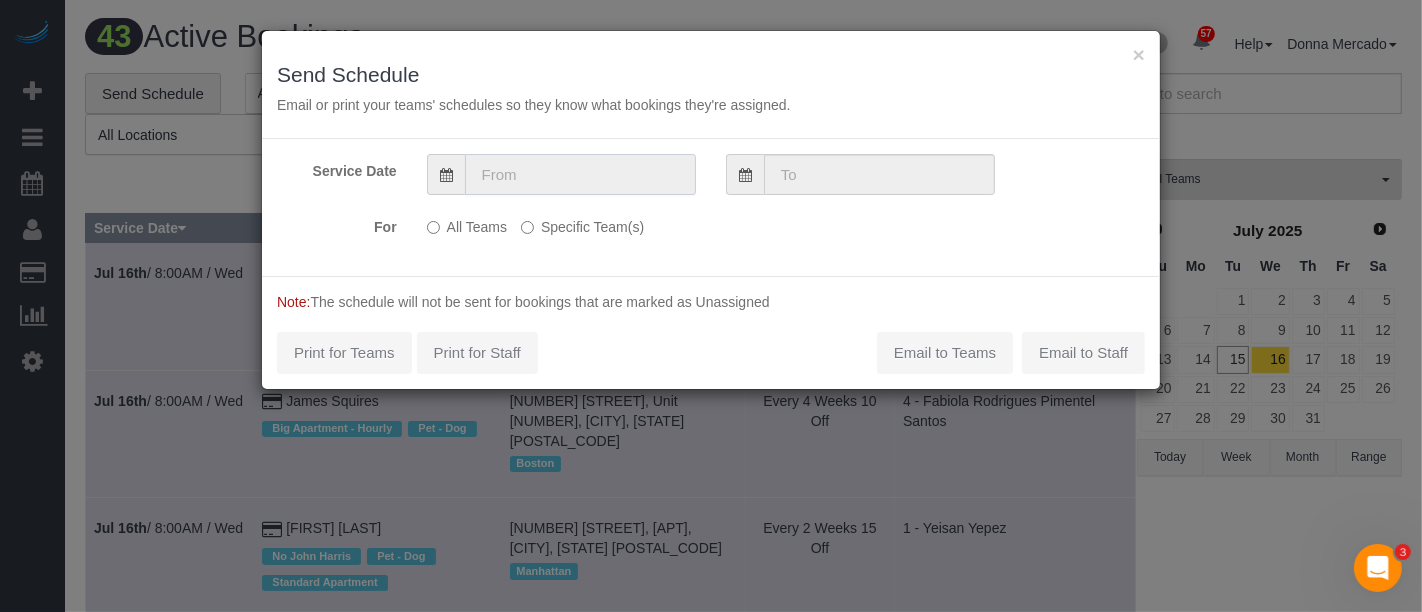 click at bounding box center (580, 174) 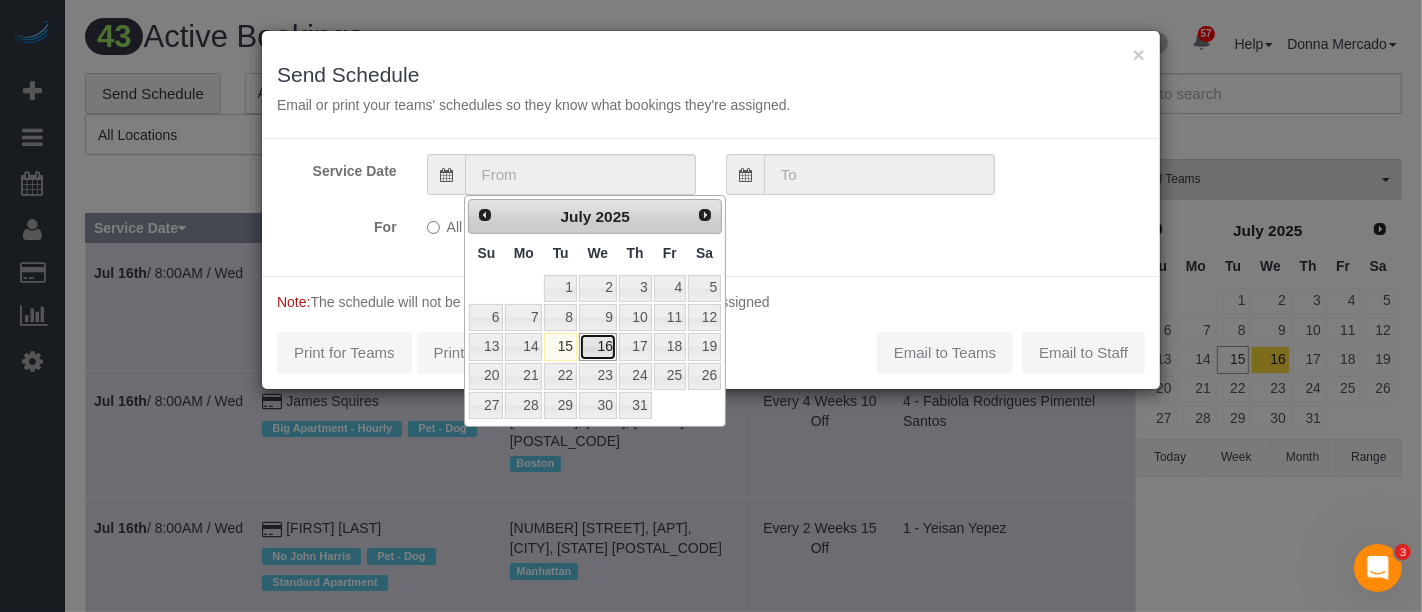 click on "16" at bounding box center [598, 346] 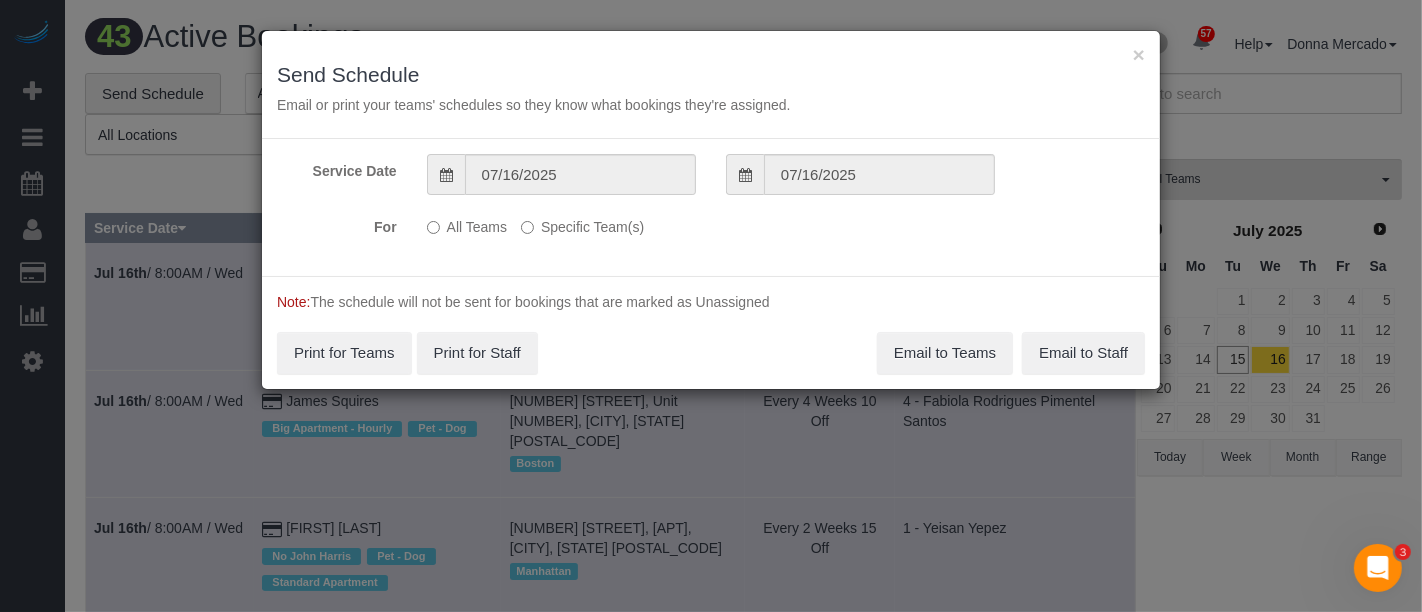 click on "Specific Team(s)" at bounding box center [582, 223] 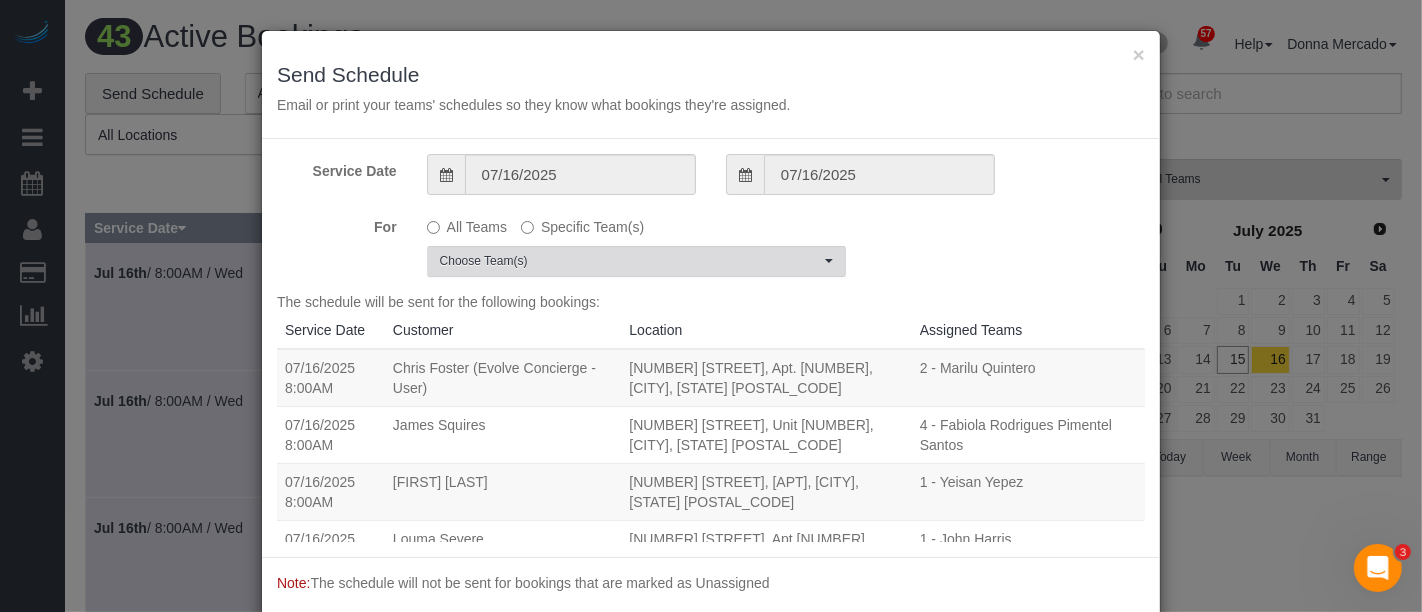 click on "Choose Team(s)" at bounding box center (630, 261) 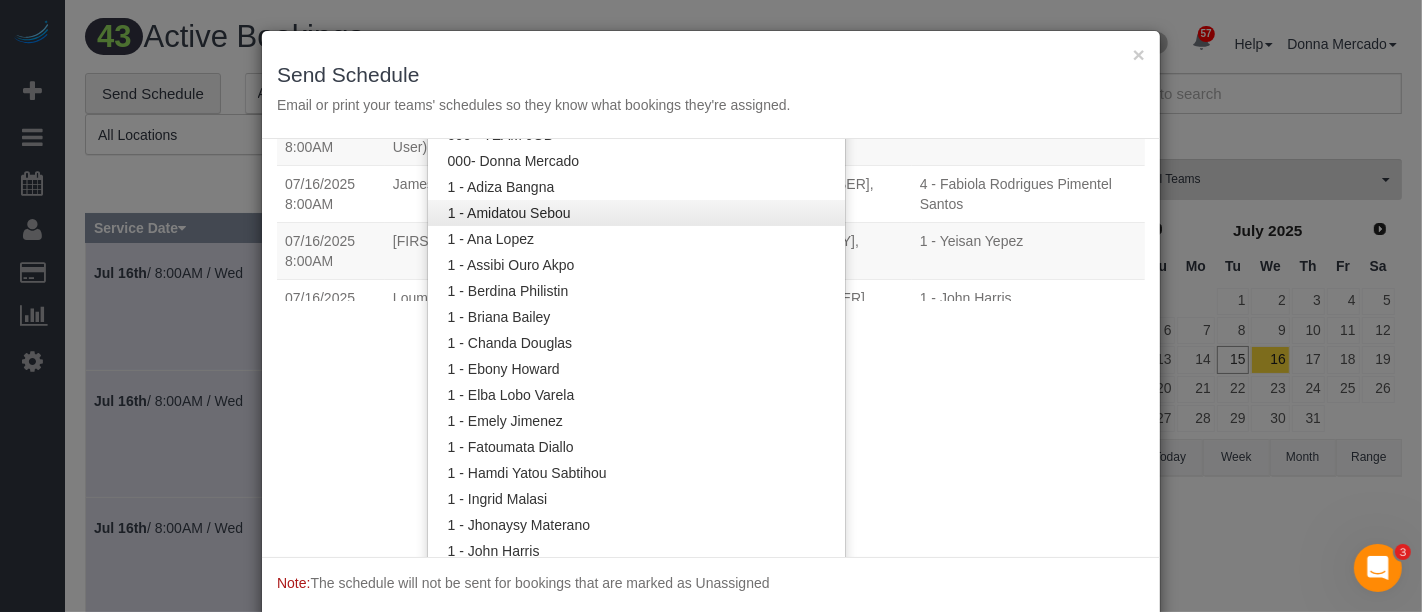 scroll, scrollTop: 275, scrollLeft: 0, axis: vertical 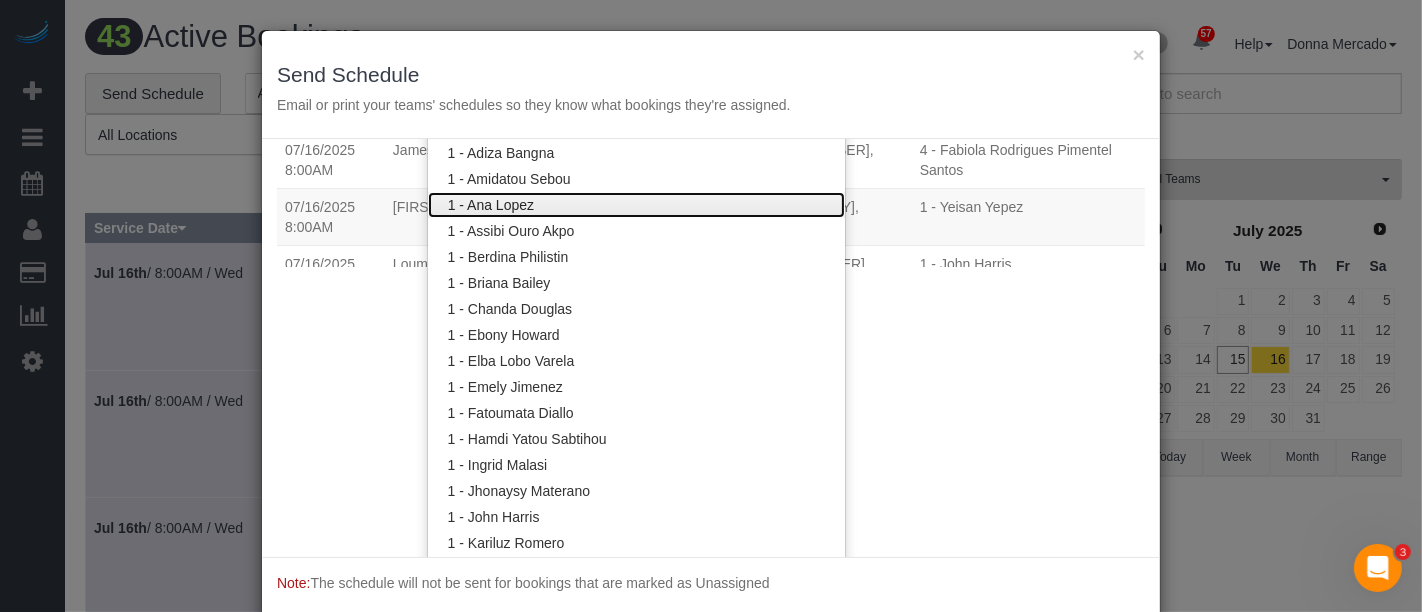 click on "1 - Ana Lopez" at bounding box center [636, 205] 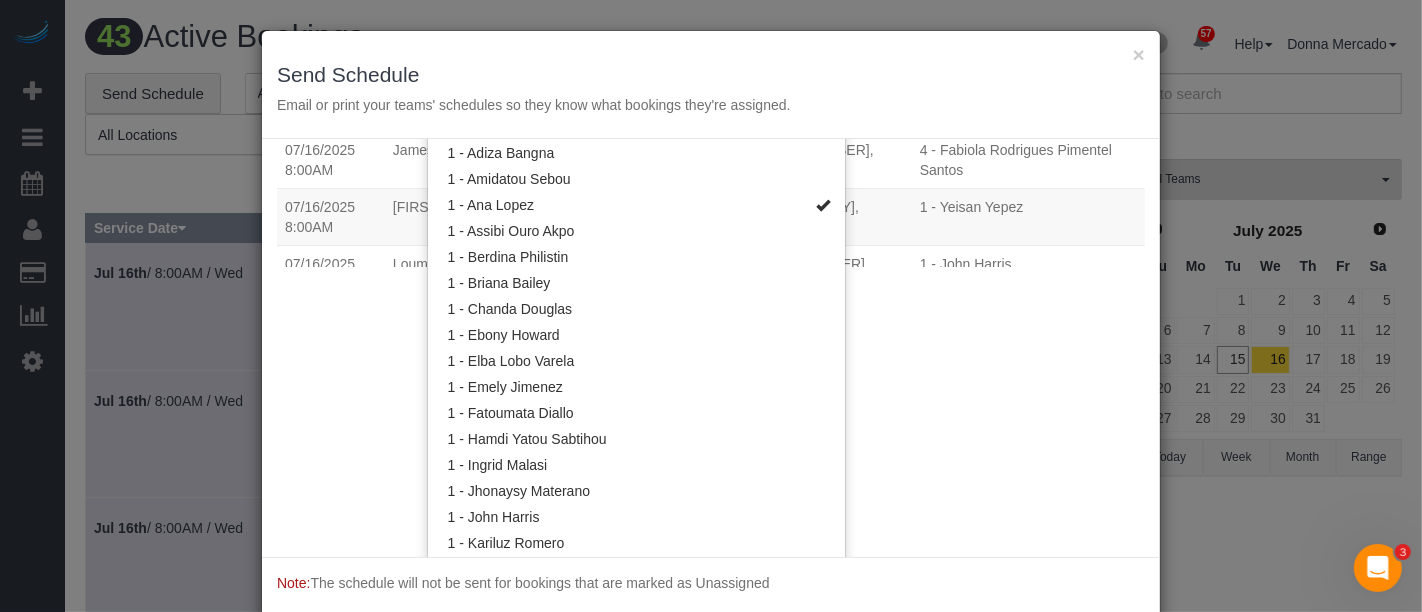 click on "Service Date
07/16/2025
07/16/2025
For
All Teams
Specific Team(s)
1 - Ana Lopez
Choose Team(s)
* - K.J.
*Irene Flores - Test
000 - Partnerships
000 - TEAM JOB" at bounding box center (711, 348) 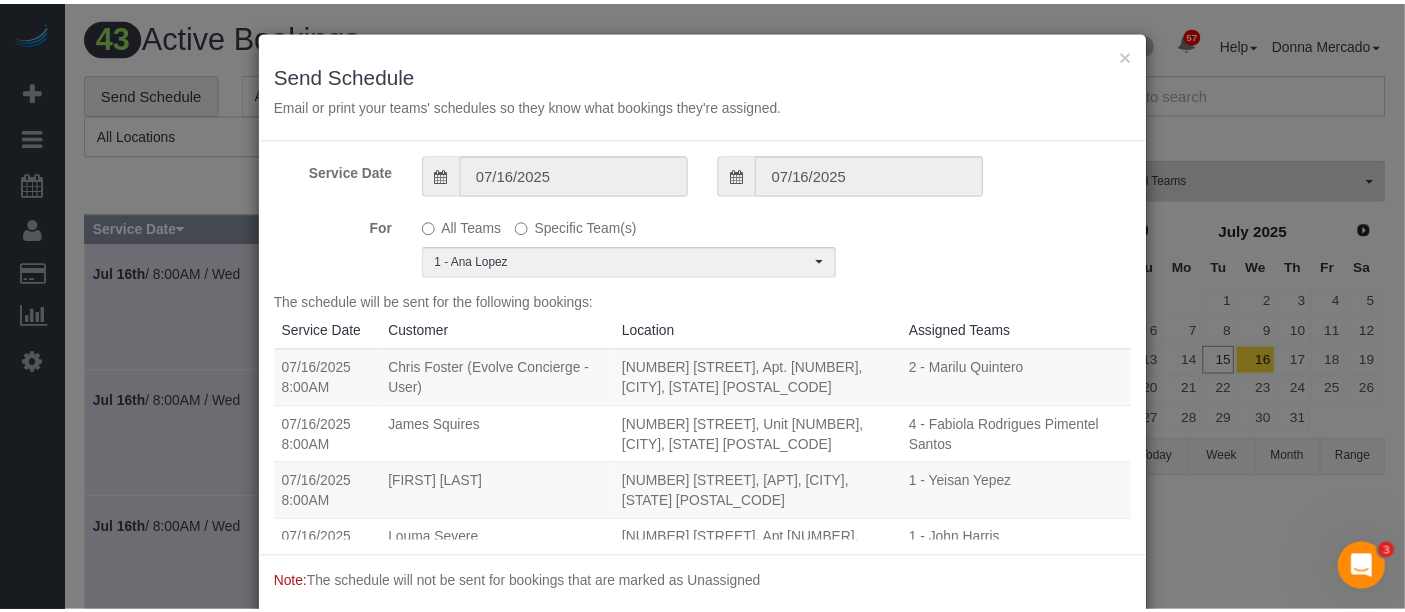 scroll, scrollTop: 0, scrollLeft: 0, axis: both 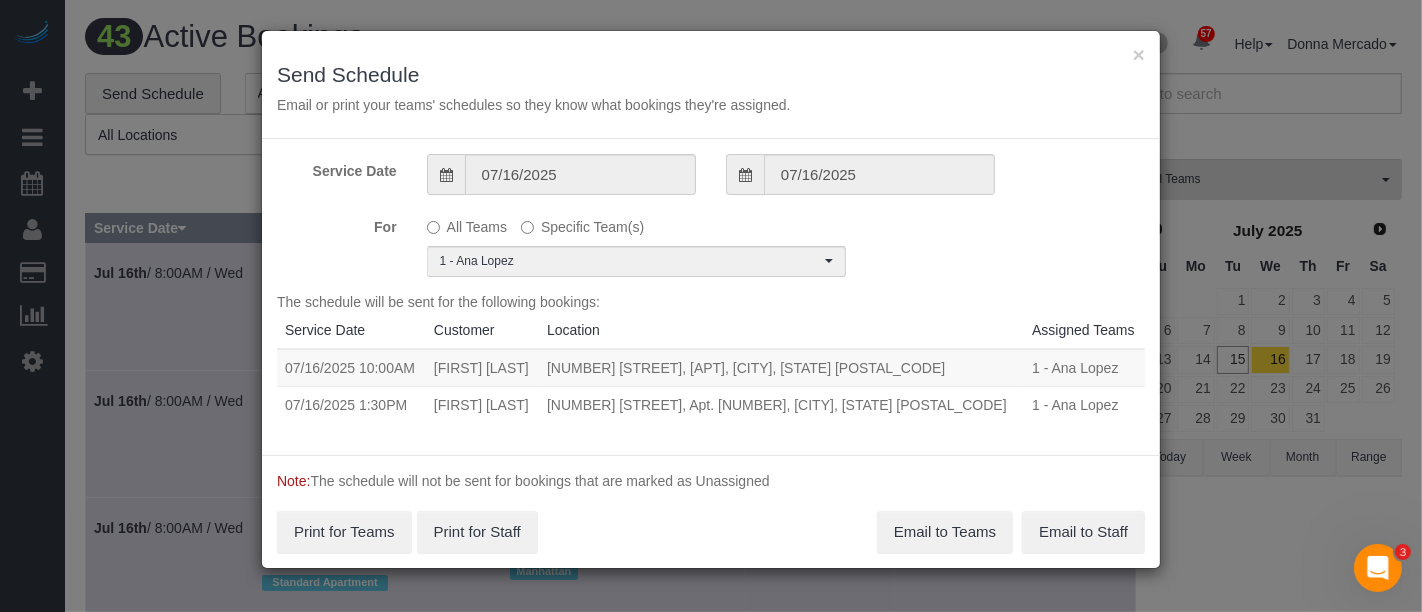 drag, startPoint x: 282, startPoint y: 368, endPoint x: 948, endPoint y: 406, distance: 667.0832 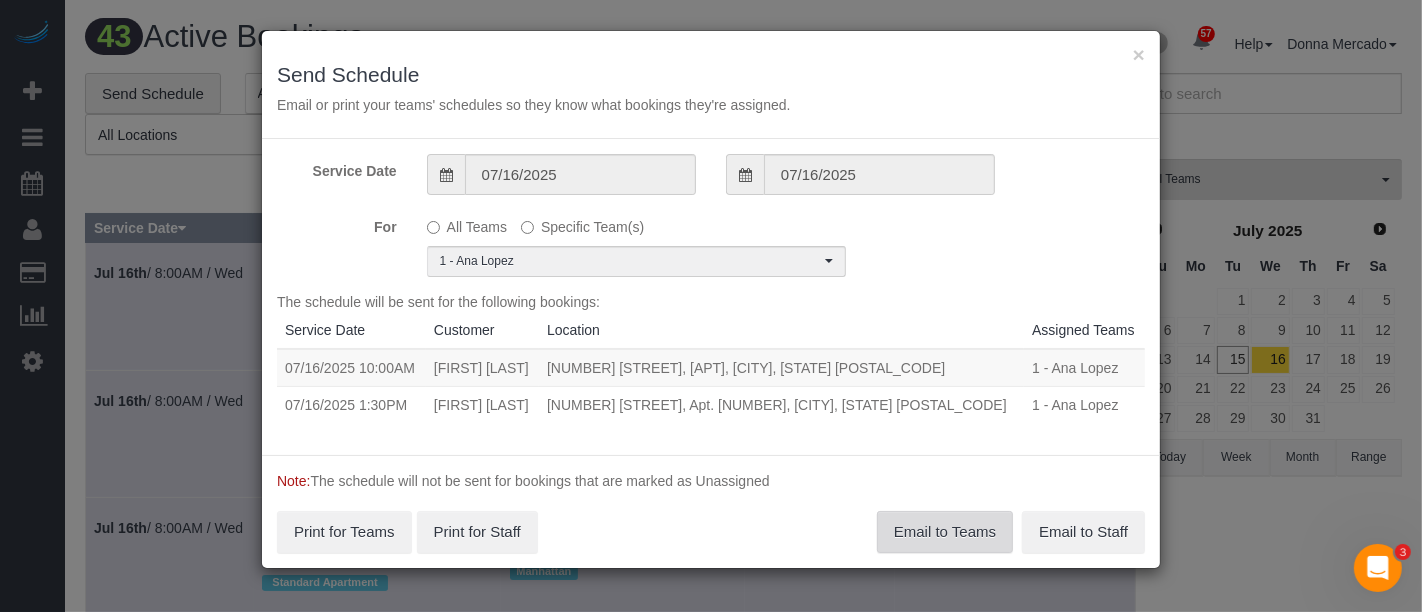 click on "Email to Teams" at bounding box center [945, 532] 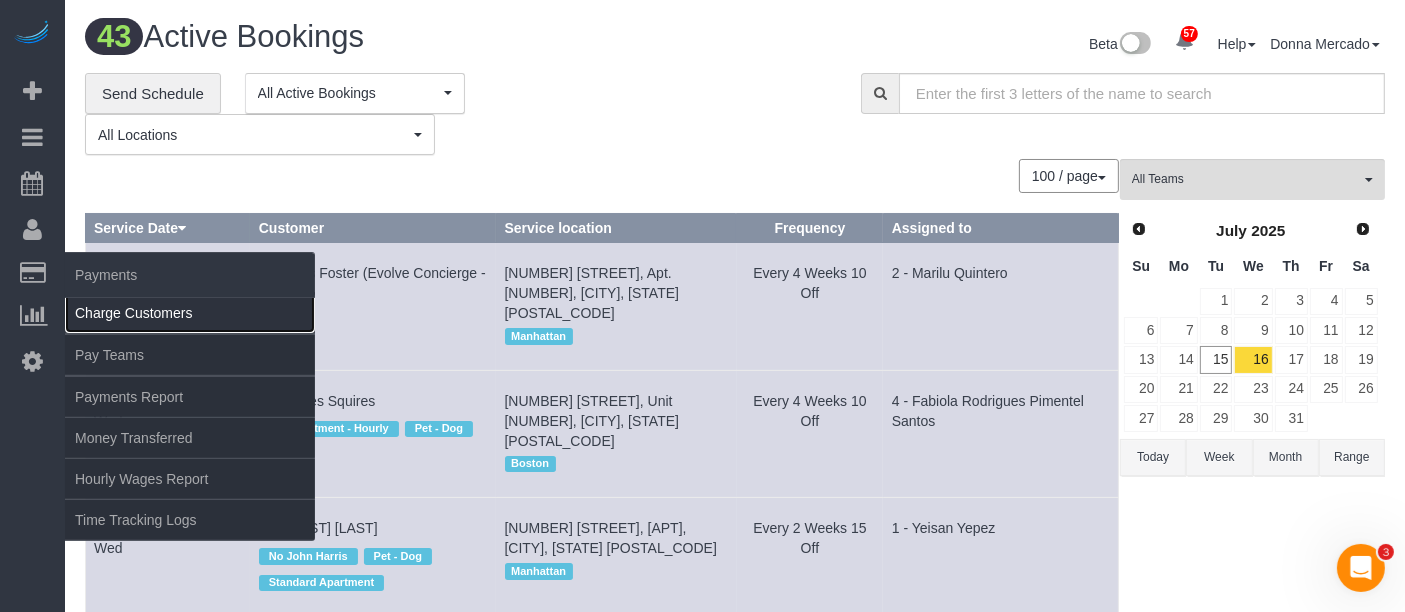 click on "Charge Customers" at bounding box center [190, 313] 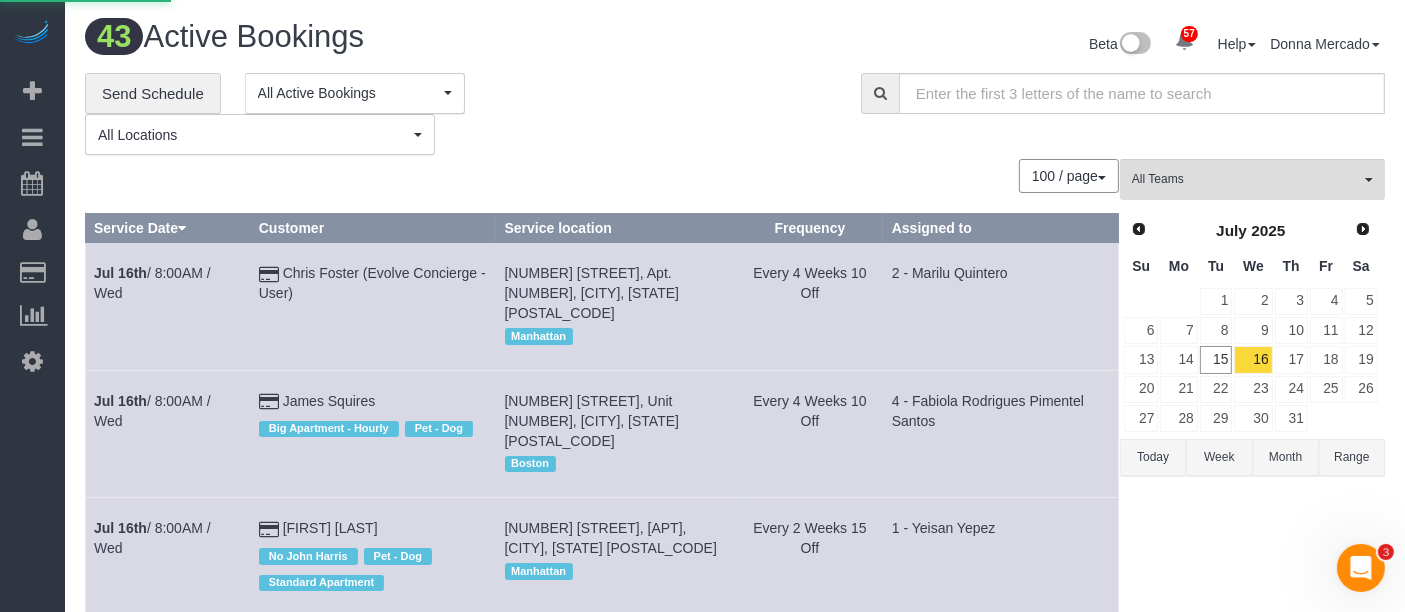 select 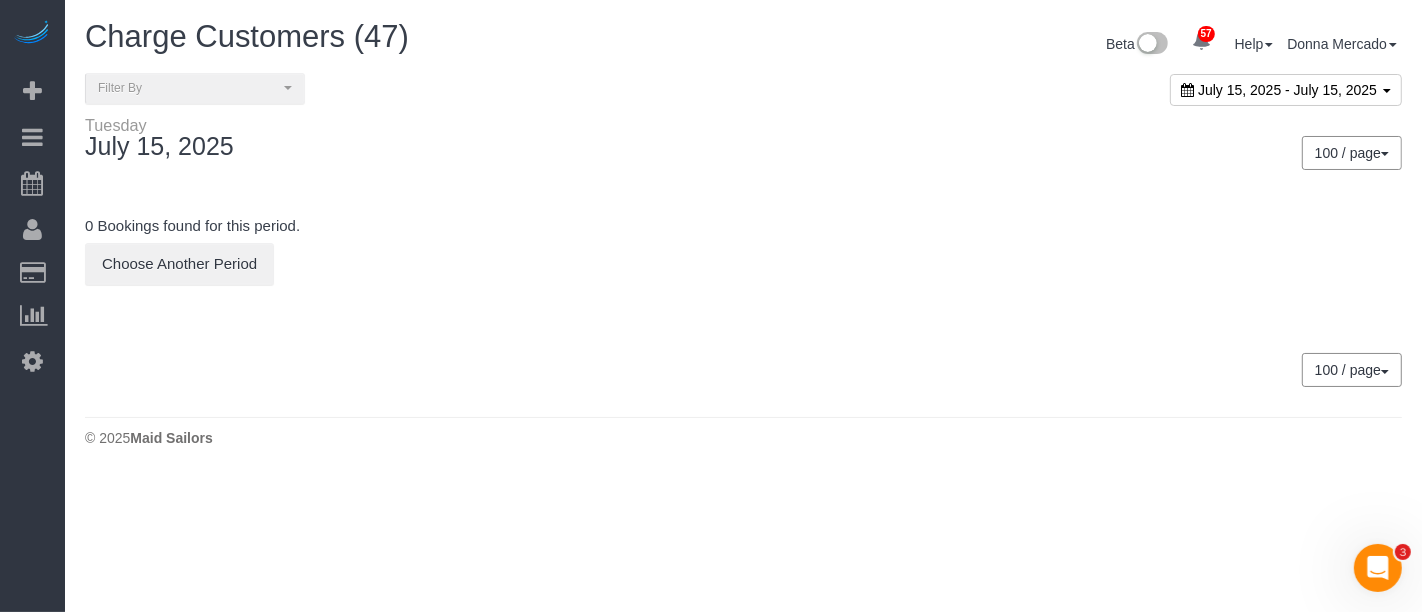 click on "July 15, 2025 - July 15, 2025" at bounding box center [1287, 90] 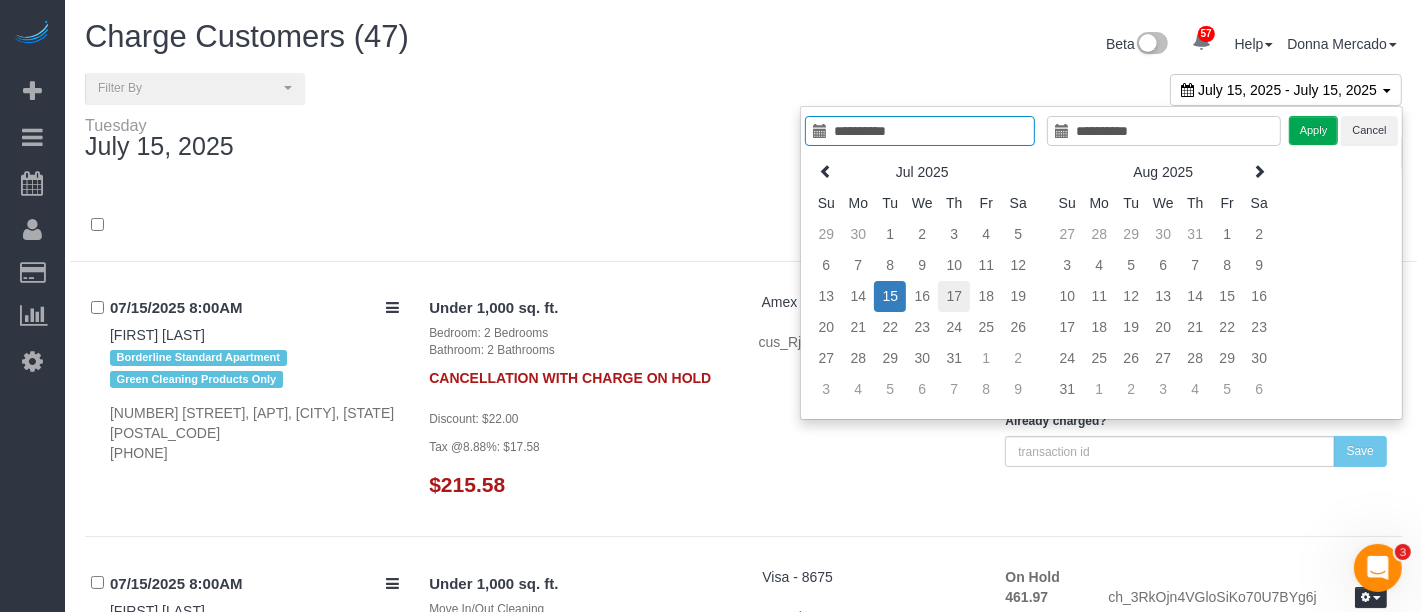 type on "**********" 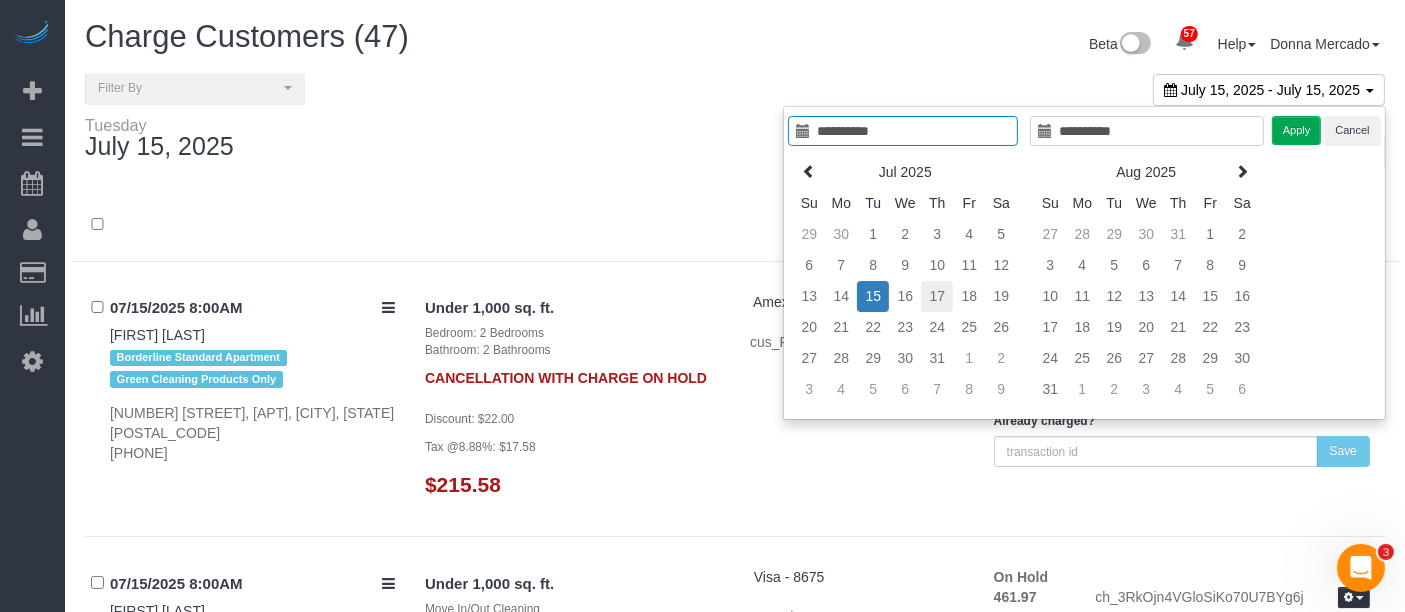 click on "17" at bounding box center [937, 296] 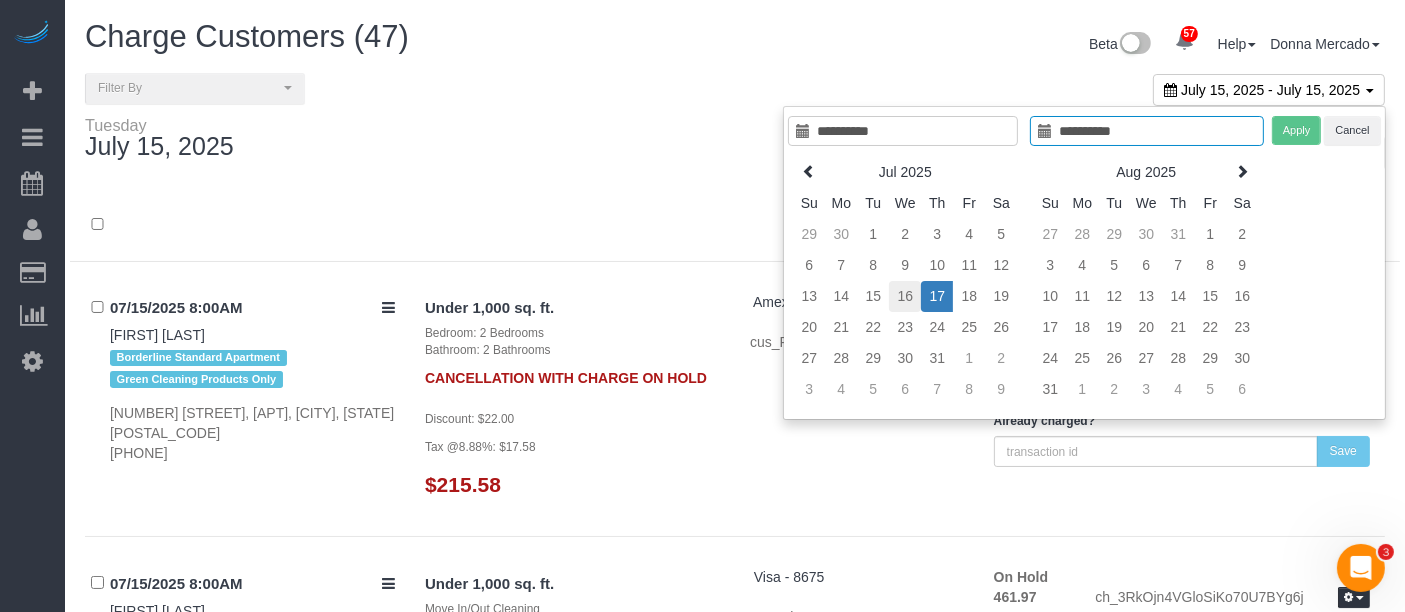 type on "**********" 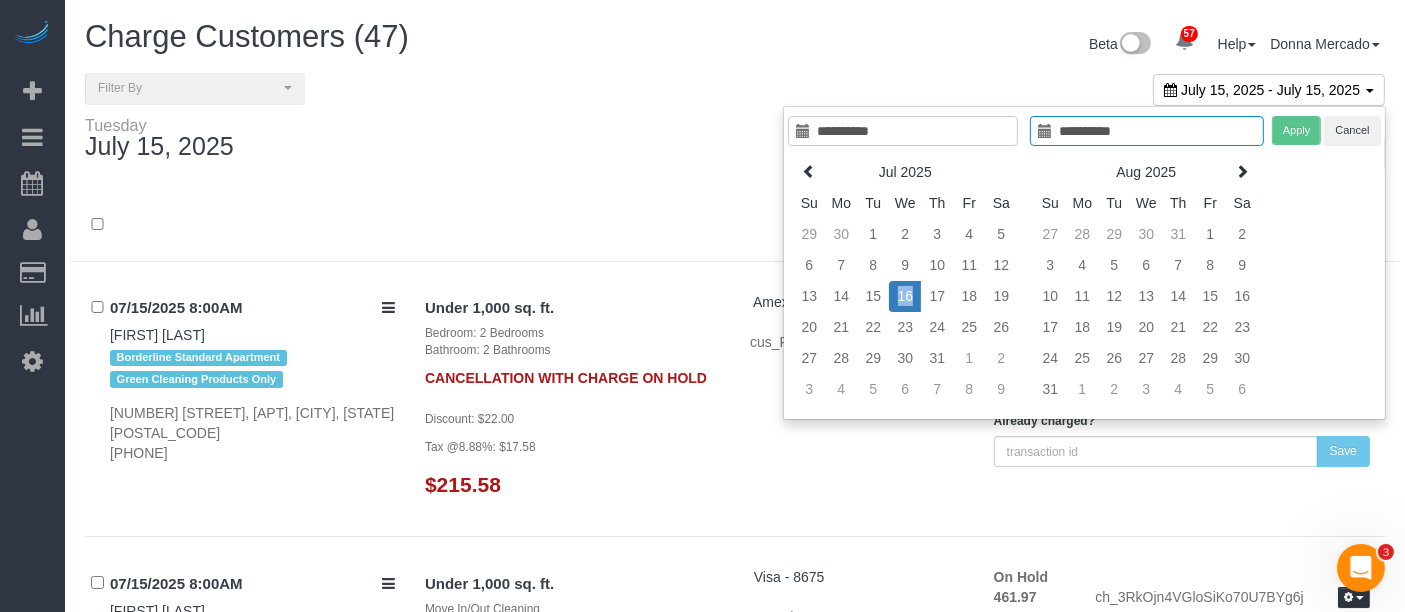 click on "16" at bounding box center [905, 296] 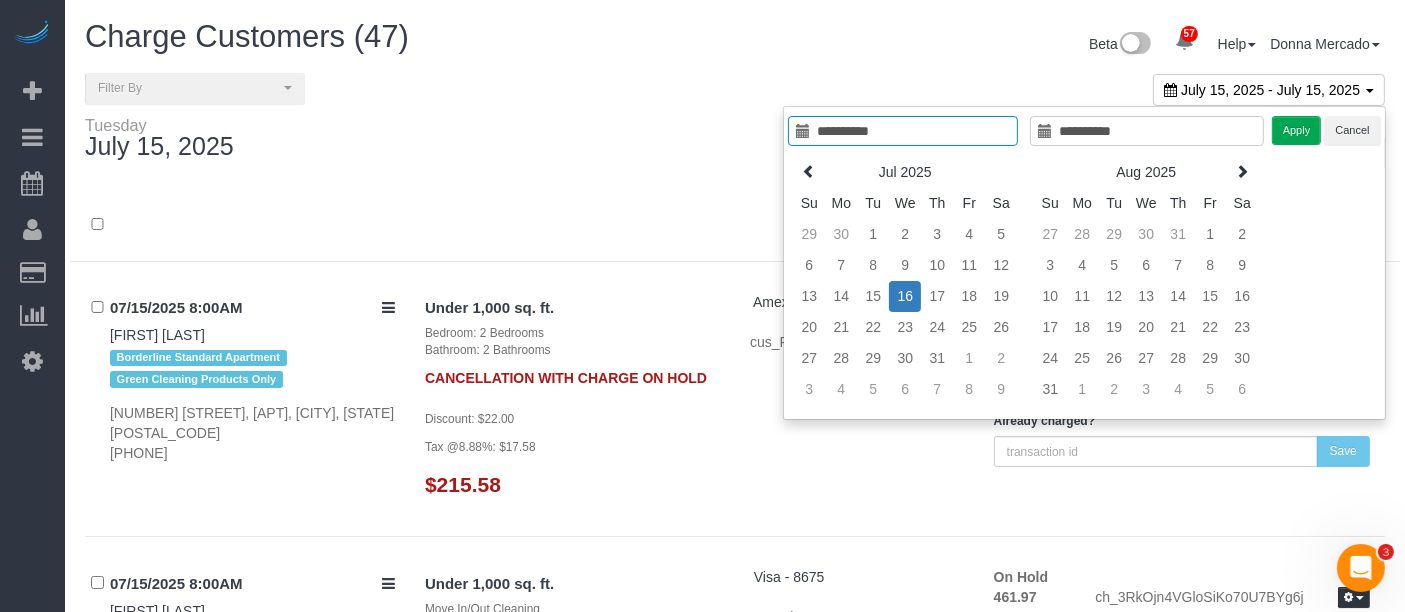type on "**********" 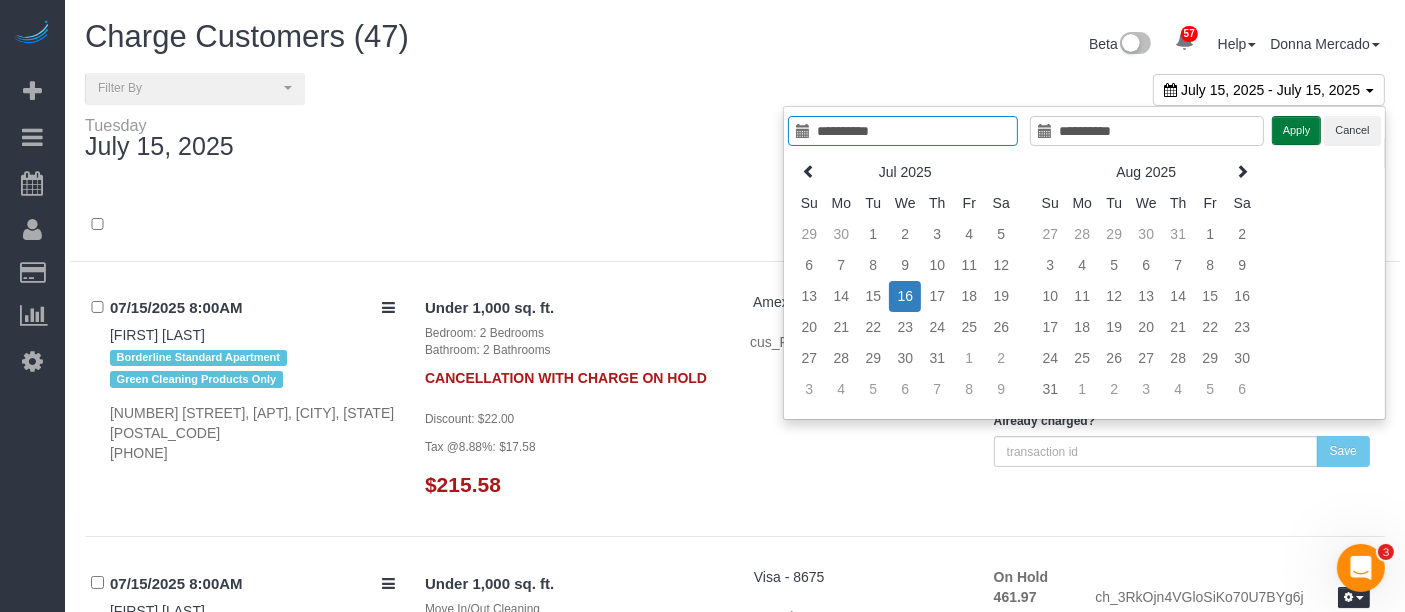 click on "Apply" at bounding box center [1297, 130] 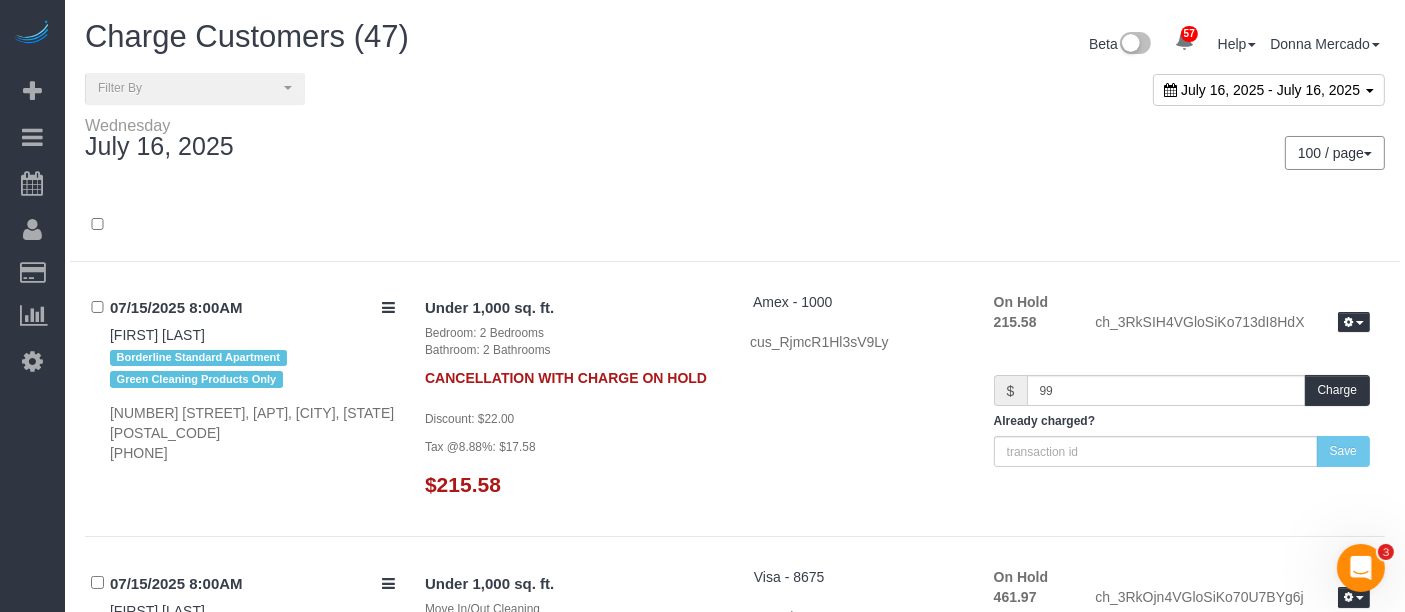 click at bounding box center (735, 226) 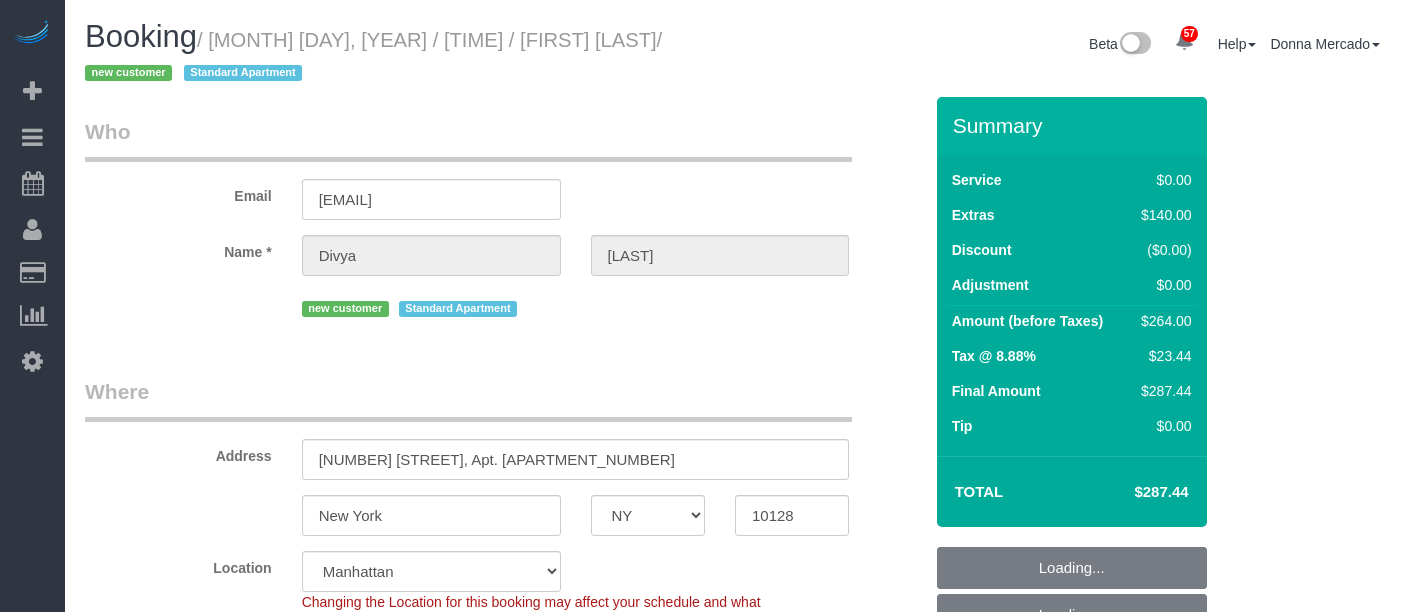 select on "NY" 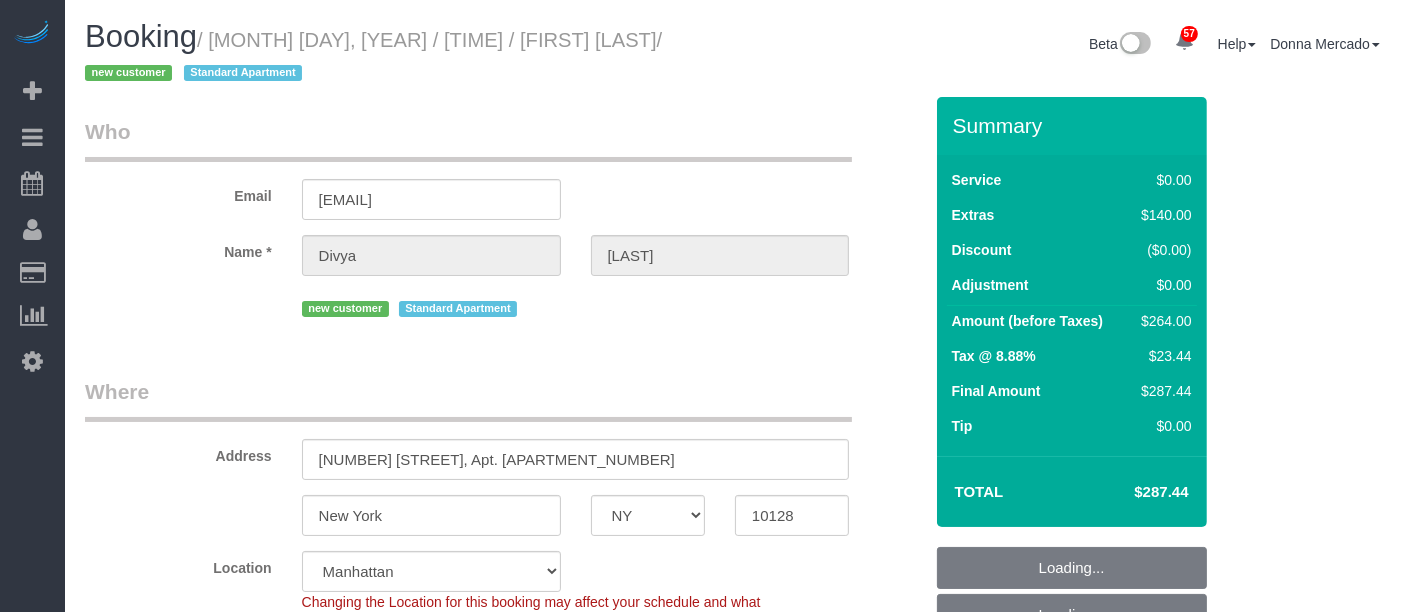 select on "1" 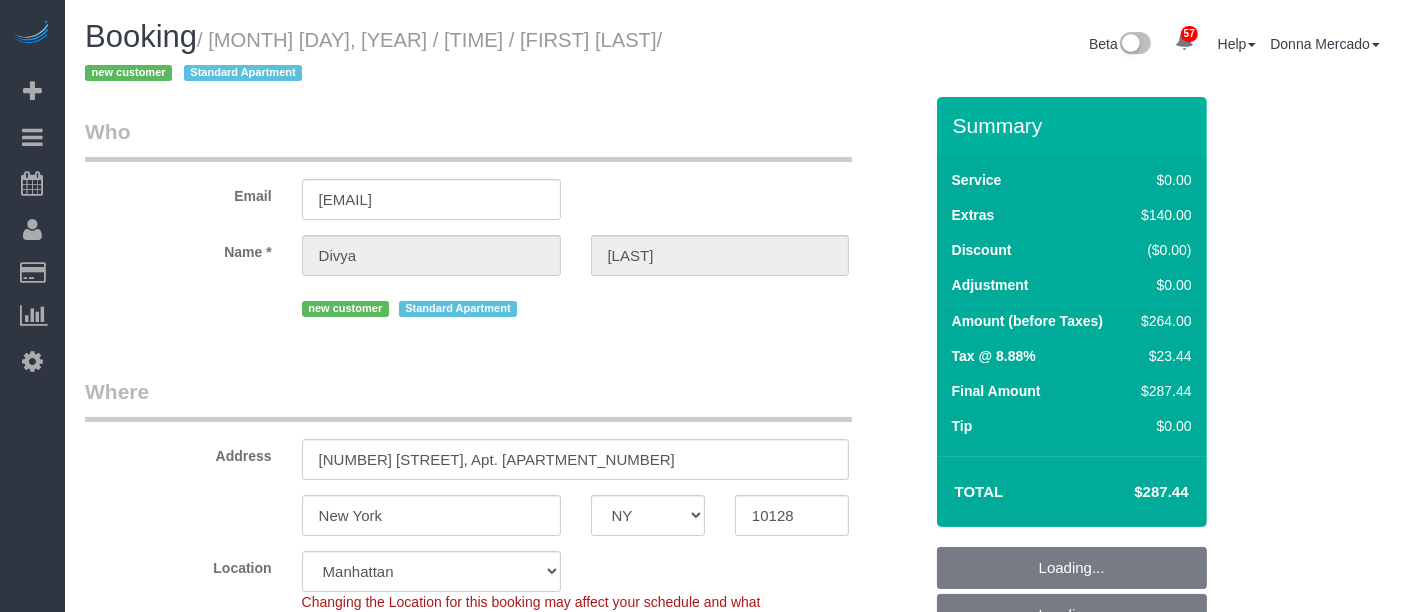 select on "2" 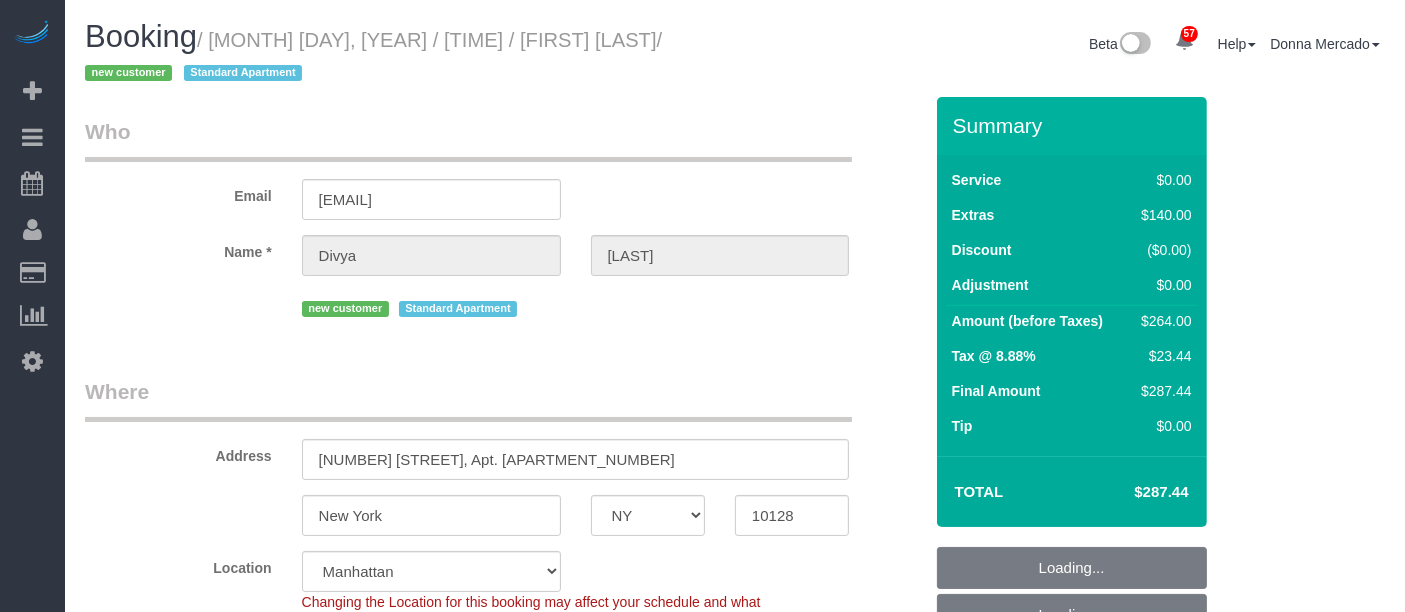 select on "object:1091" 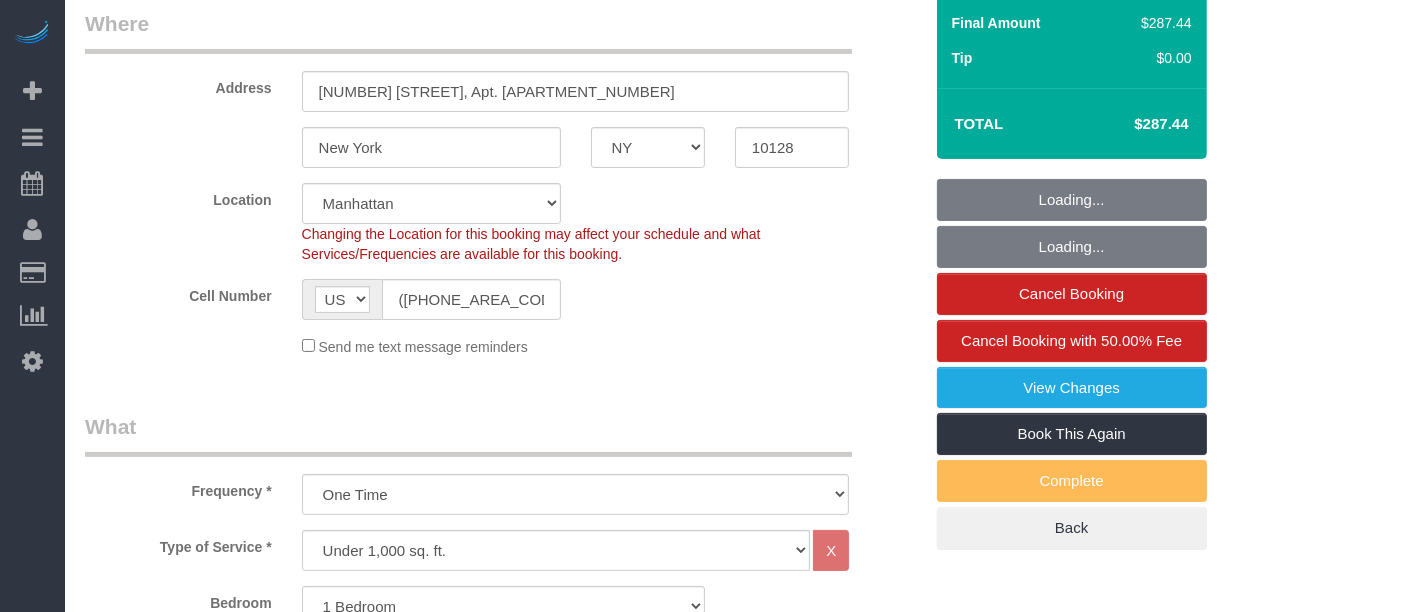 scroll, scrollTop: 431, scrollLeft: 0, axis: vertical 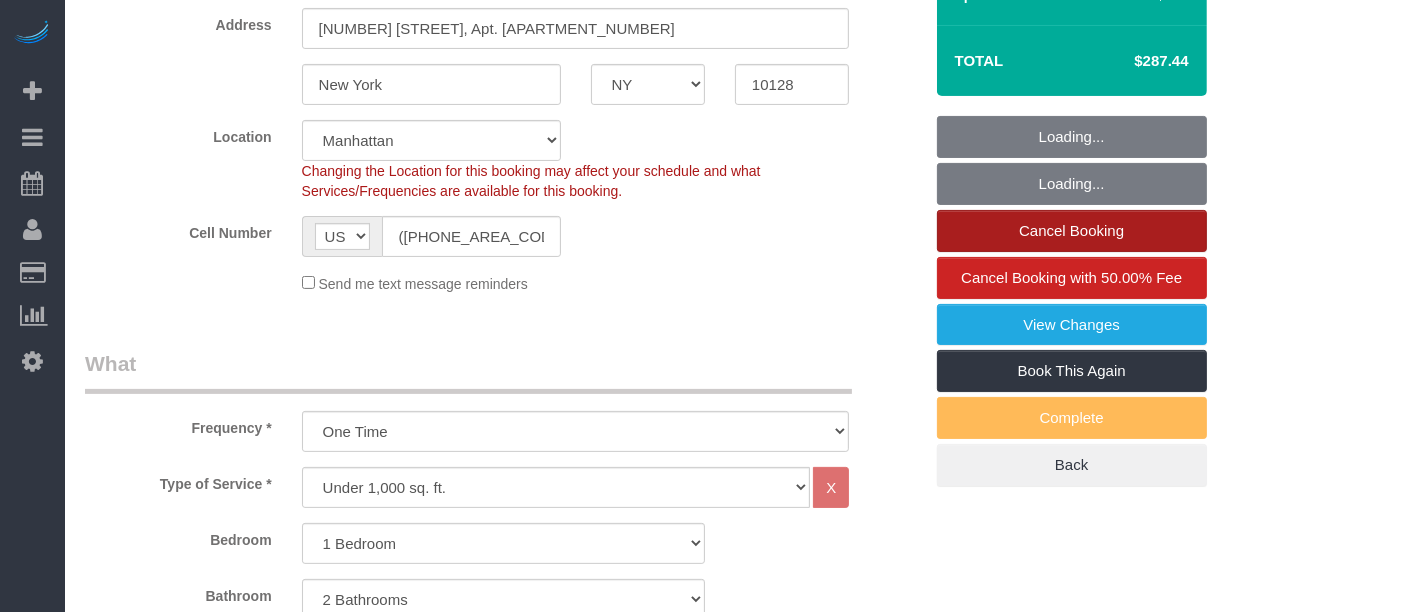 select on "1" 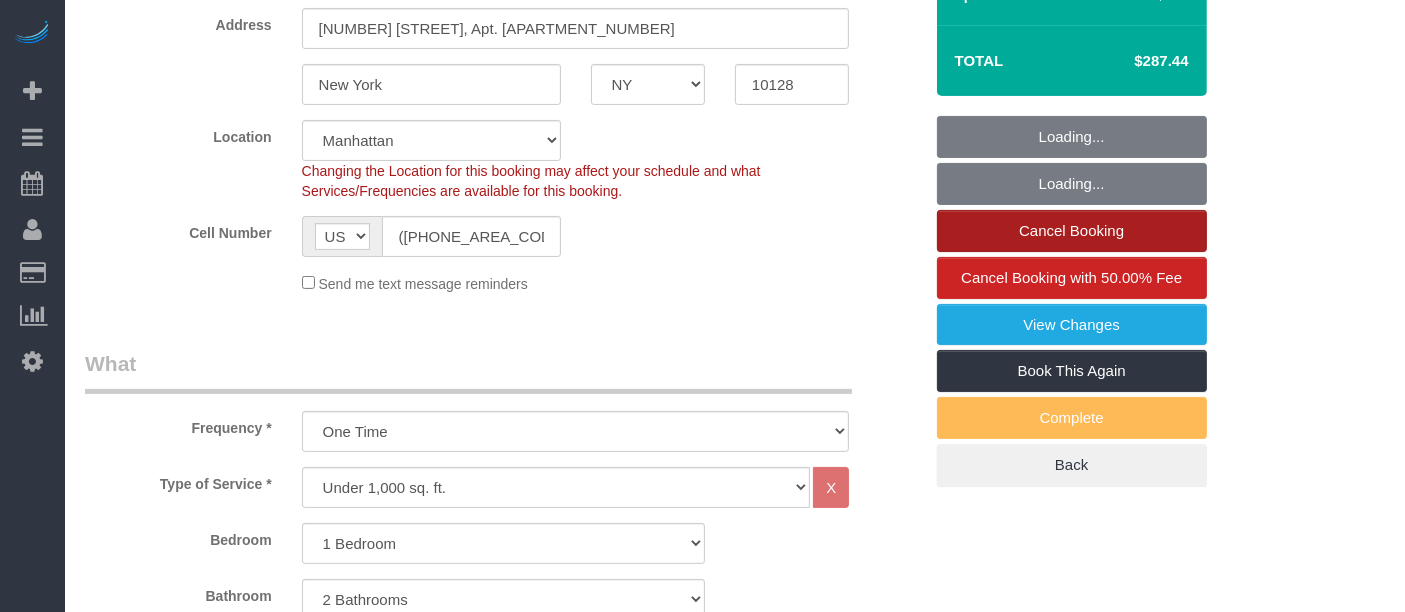 select on "2" 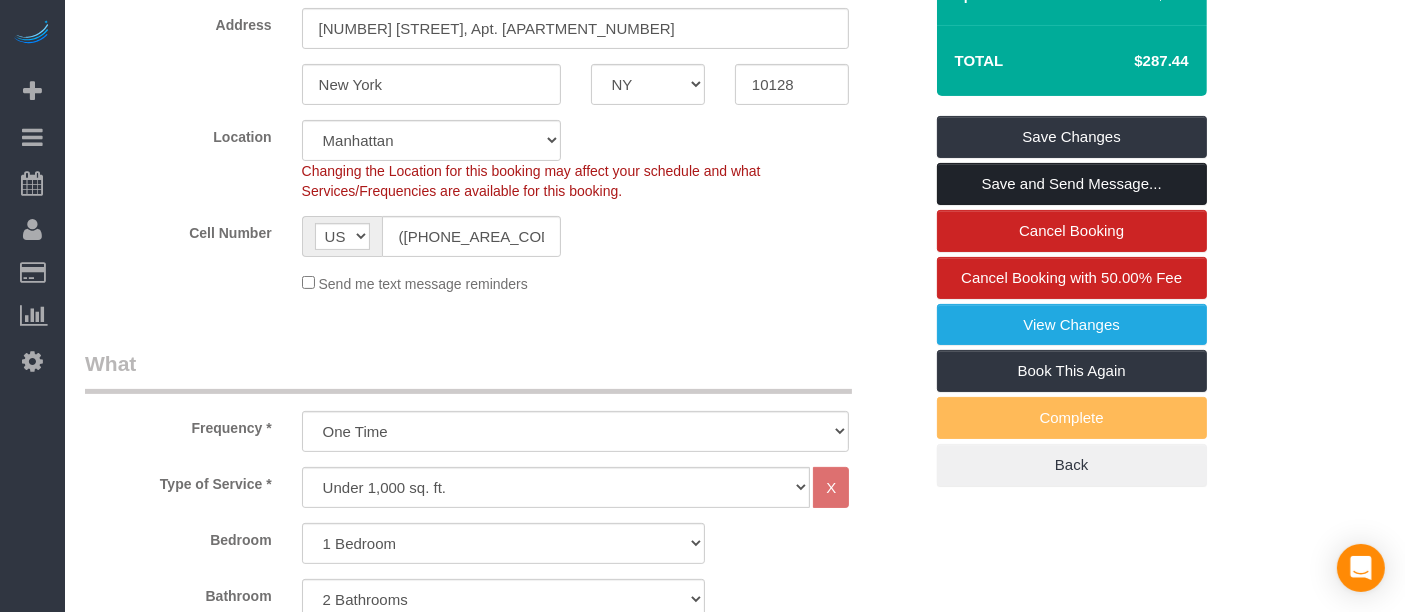 click on "Save and Send Message..." at bounding box center (1072, 184) 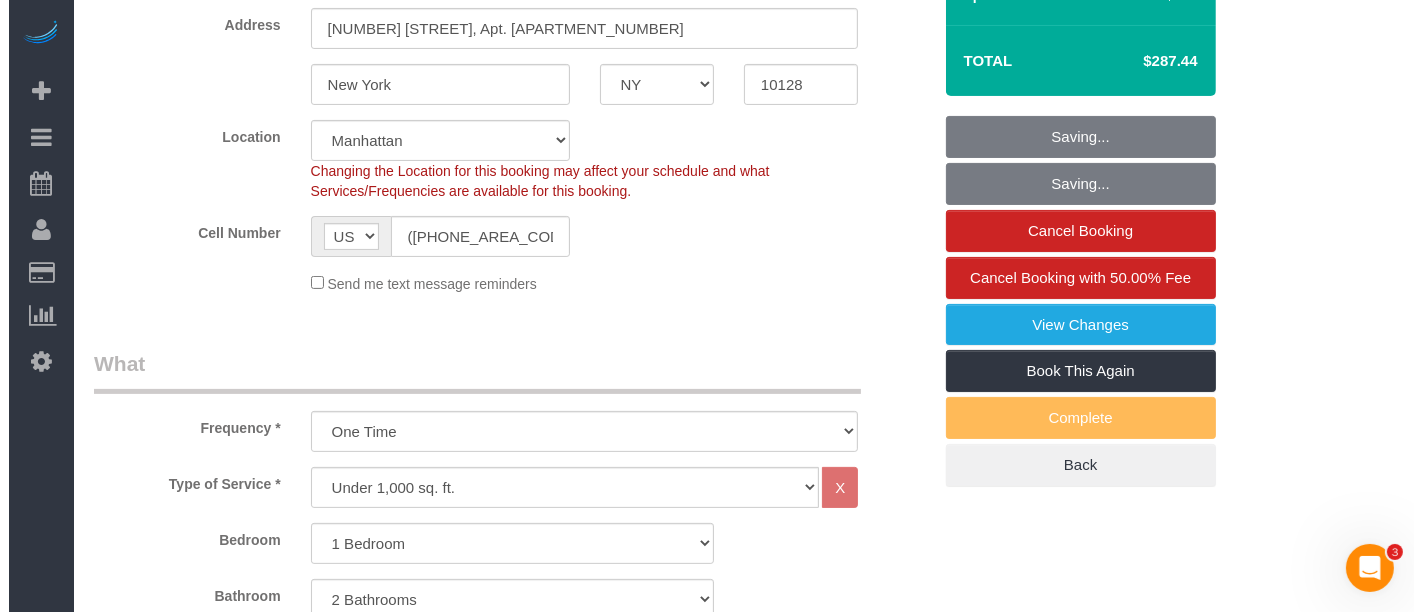 scroll, scrollTop: 0, scrollLeft: 0, axis: both 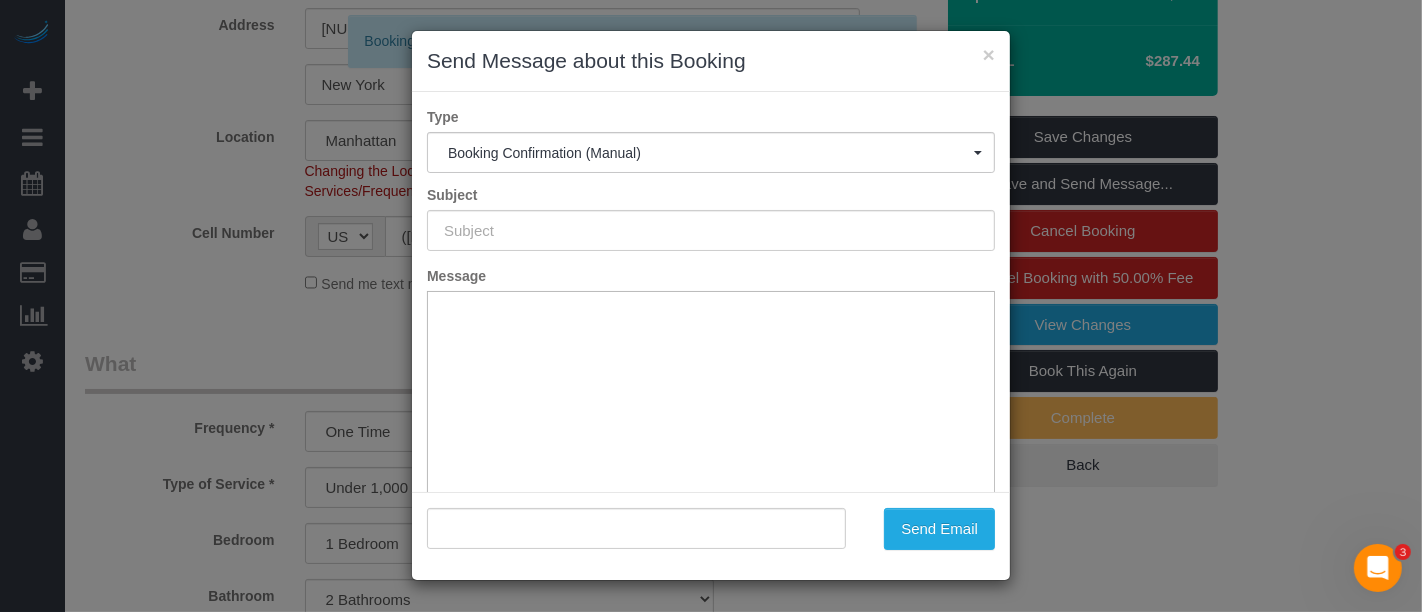 type on "Cleaning Confirmed for 07/16/2025 at 1:30pm" 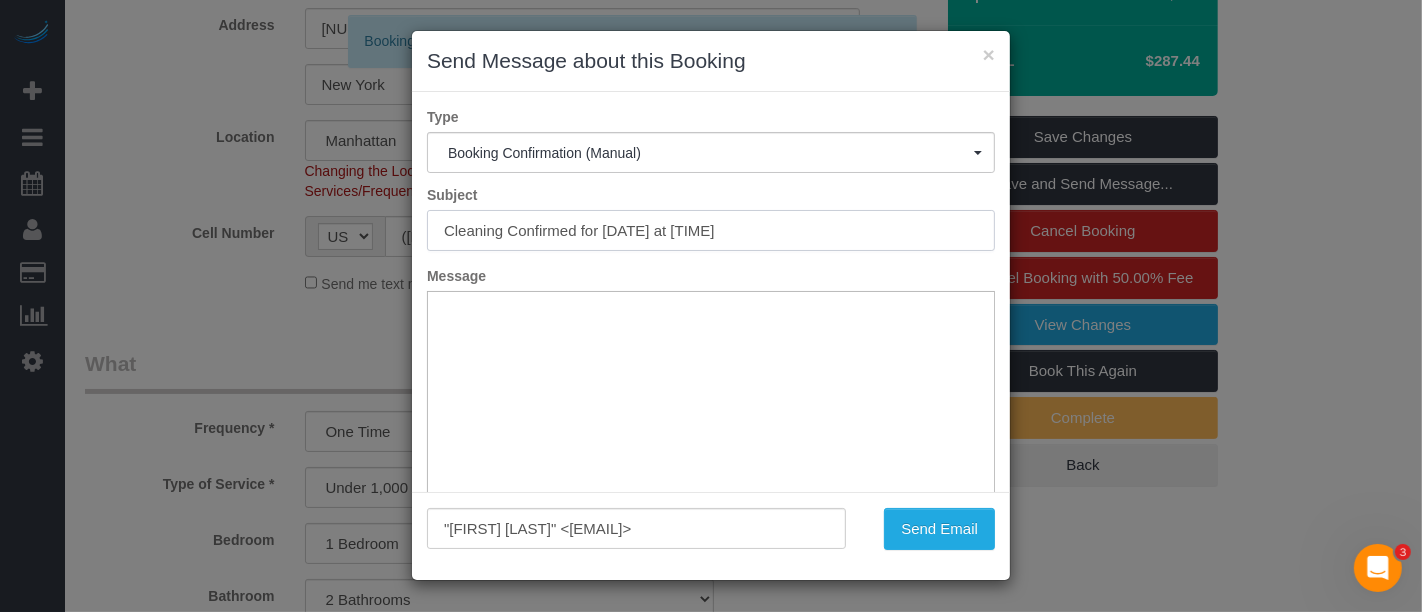 drag, startPoint x: 688, startPoint y: 231, endPoint x: 344, endPoint y: 238, distance: 344.07123 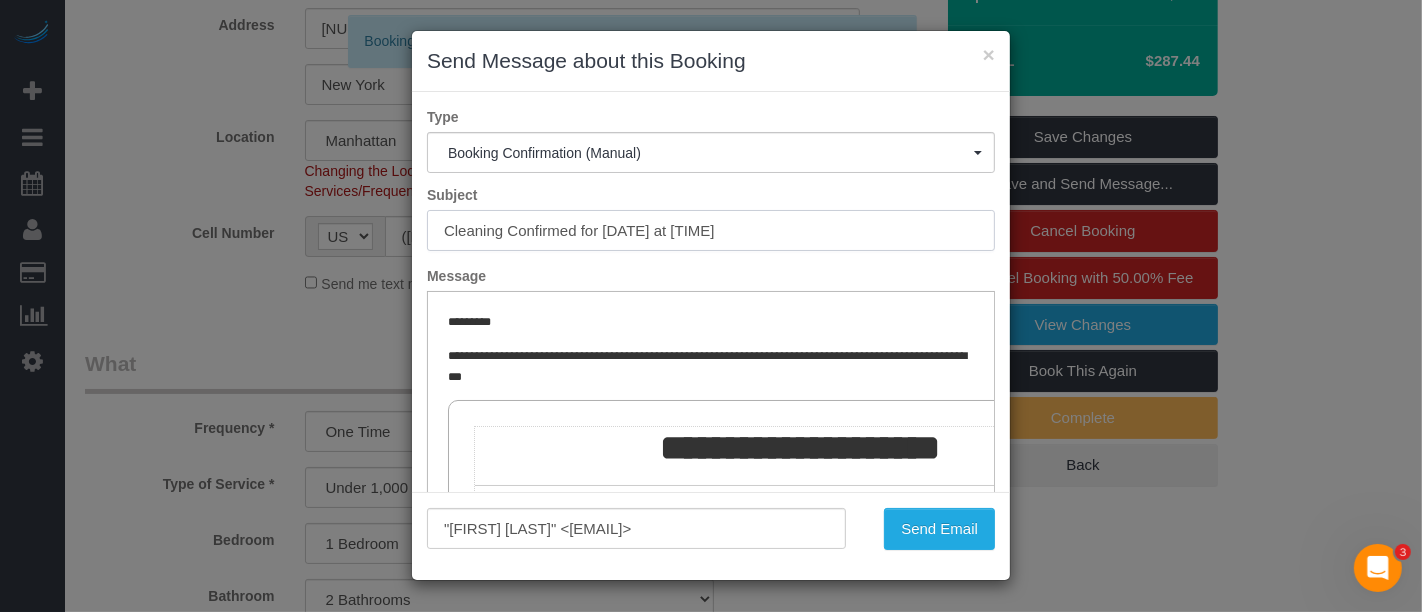 scroll, scrollTop: 0, scrollLeft: 0, axis: both 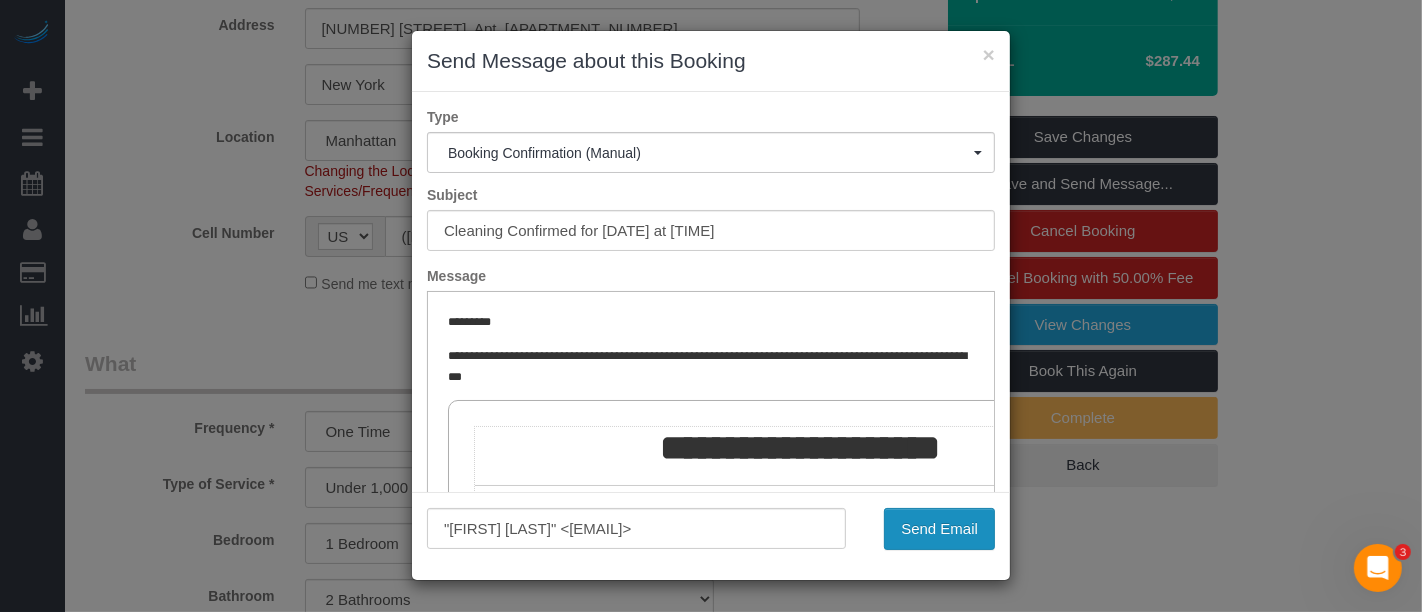 drag, startPoint x: 950, startPoint y: 522, endPoint x: 796, endPoint y: 500, distance: 155.56349 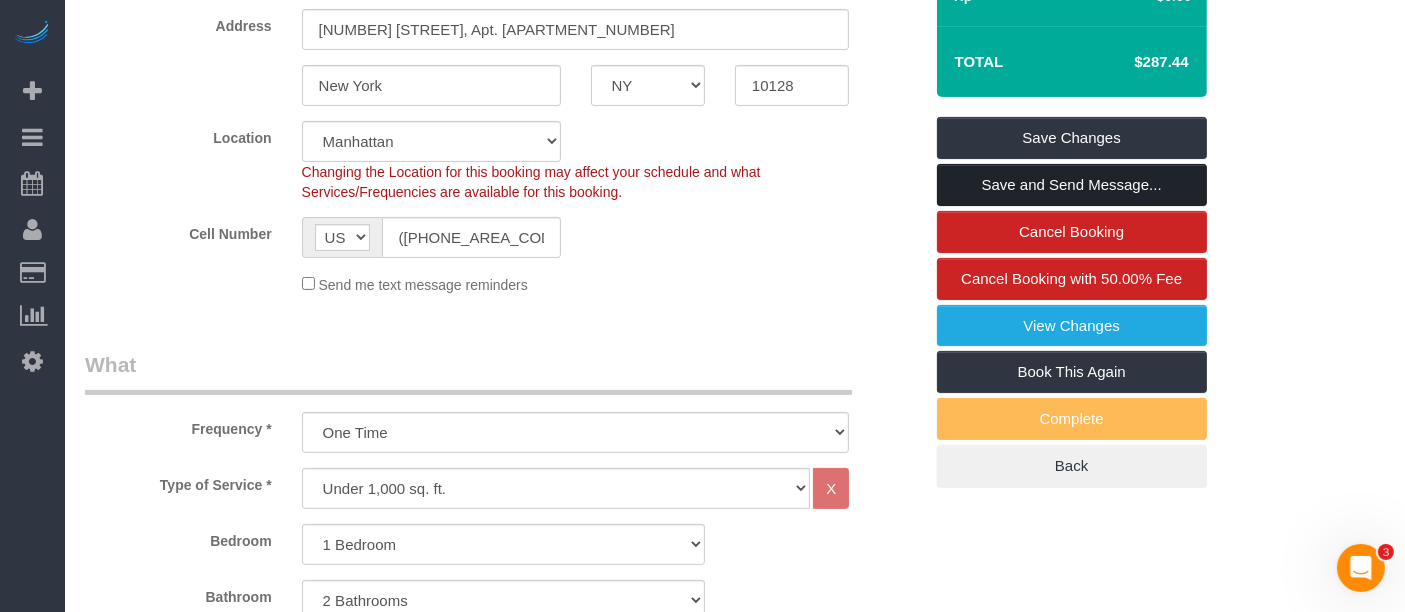 scroll, scrollTop: 0, scrollLeft: 0, axis: both 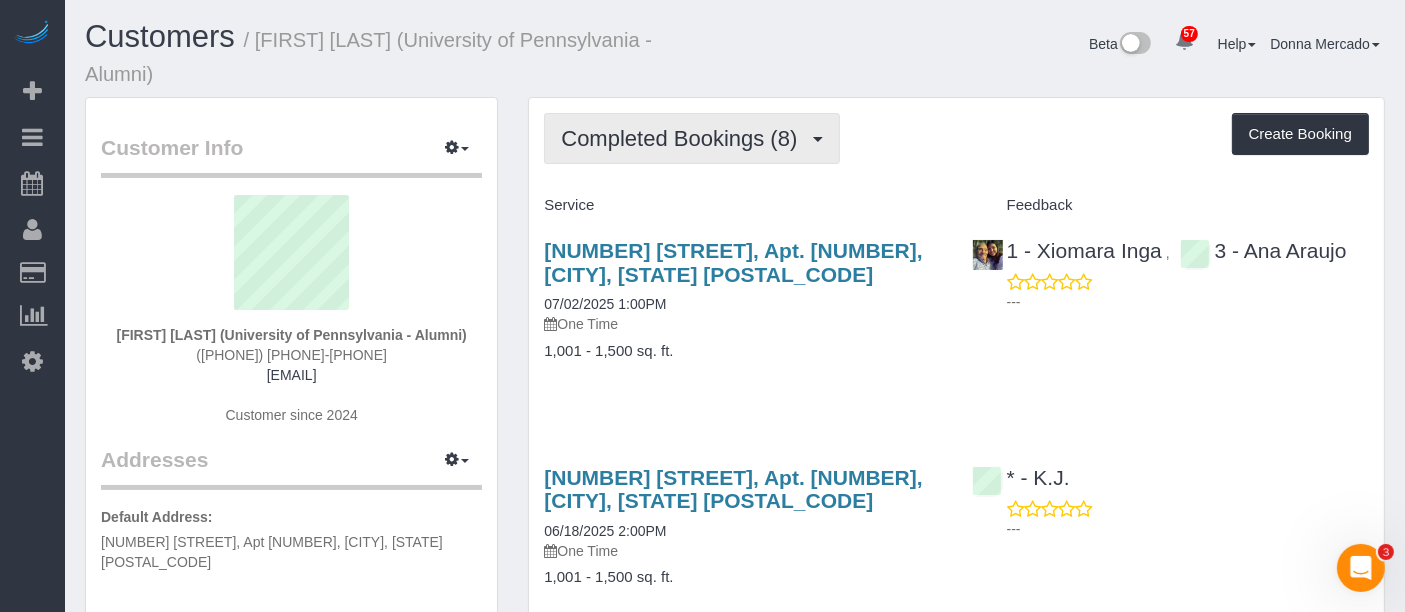 click on "Completed Bookings (8)" at bounding box center (684, 138) 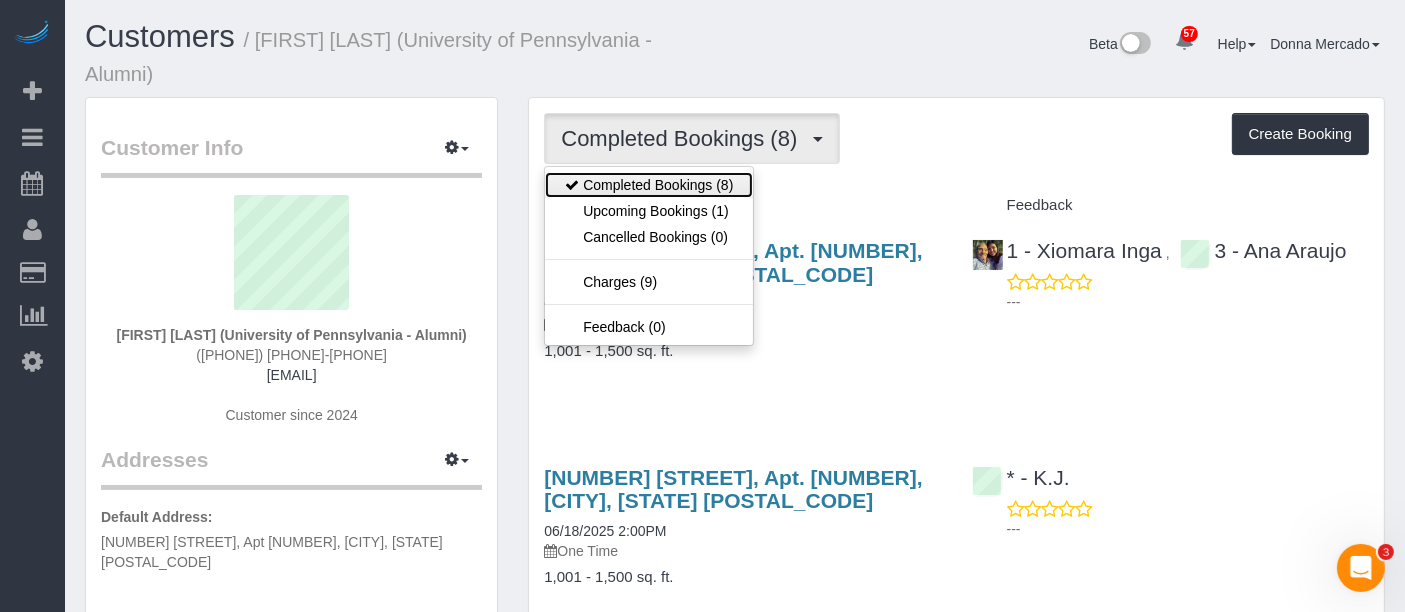 click on "Completed Bookings (8)" at bounding box center (649, 185) 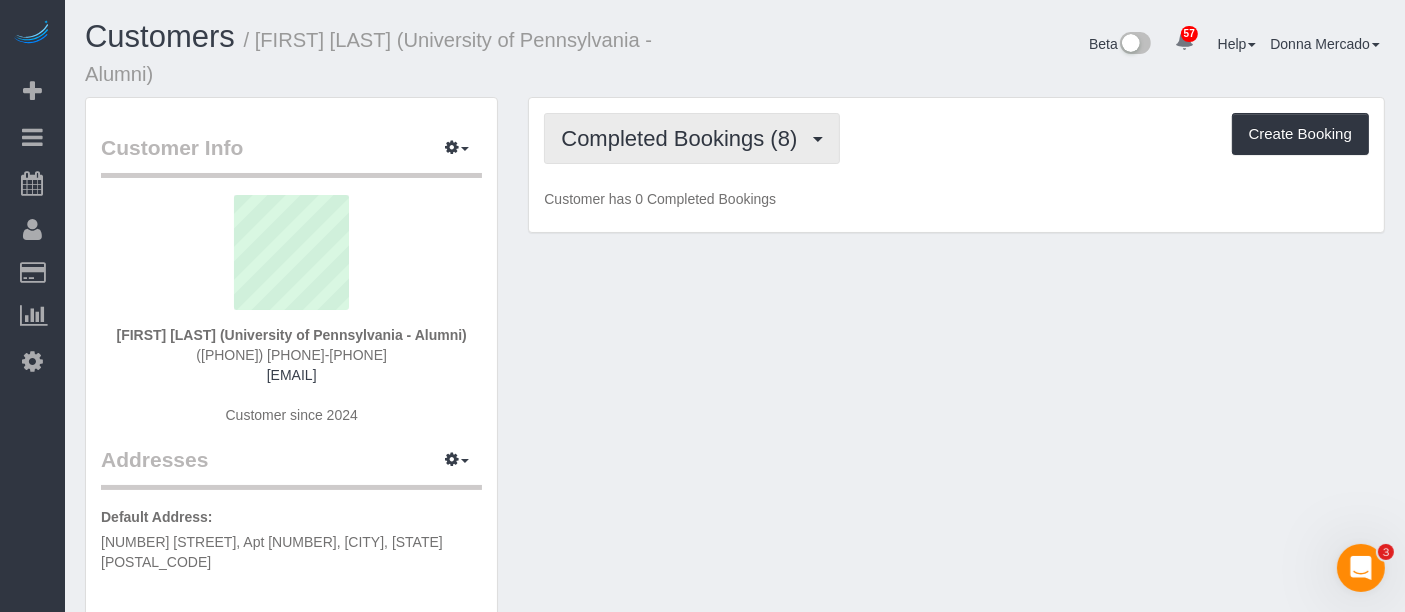 click on "Completed Bookings (8)" at bounding box center (684, 138) 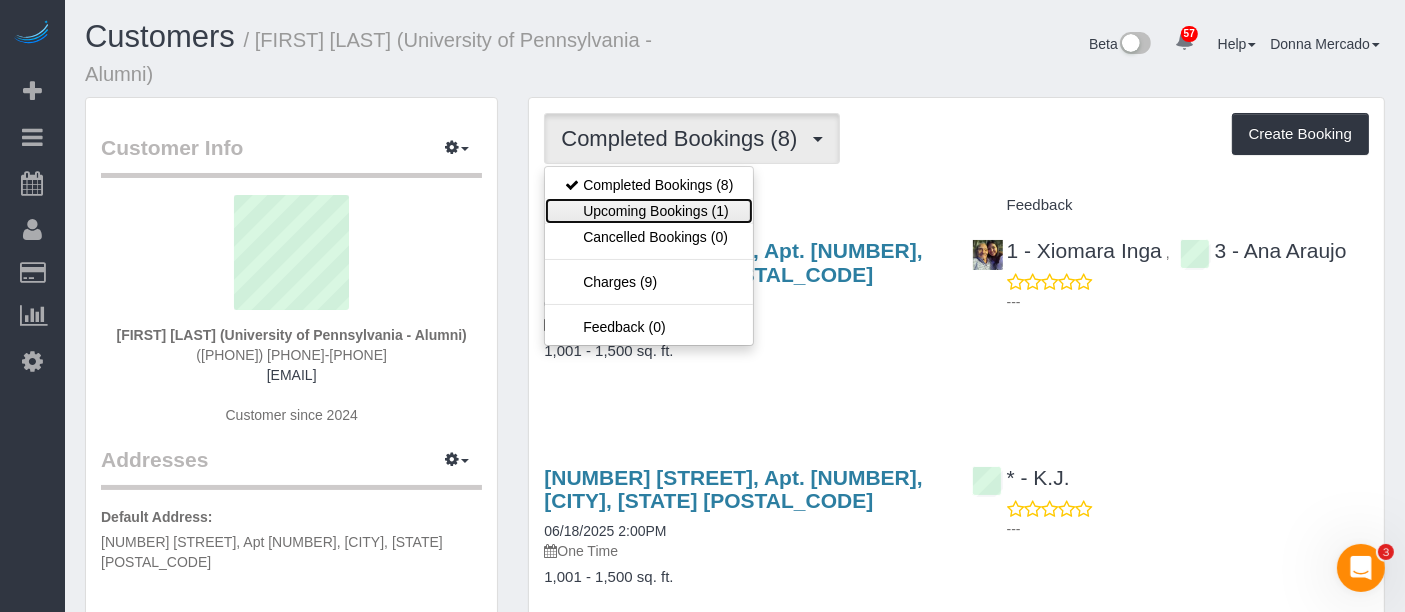 click on "Upcoming Bookings (1)" at bounding box center (649, 211) 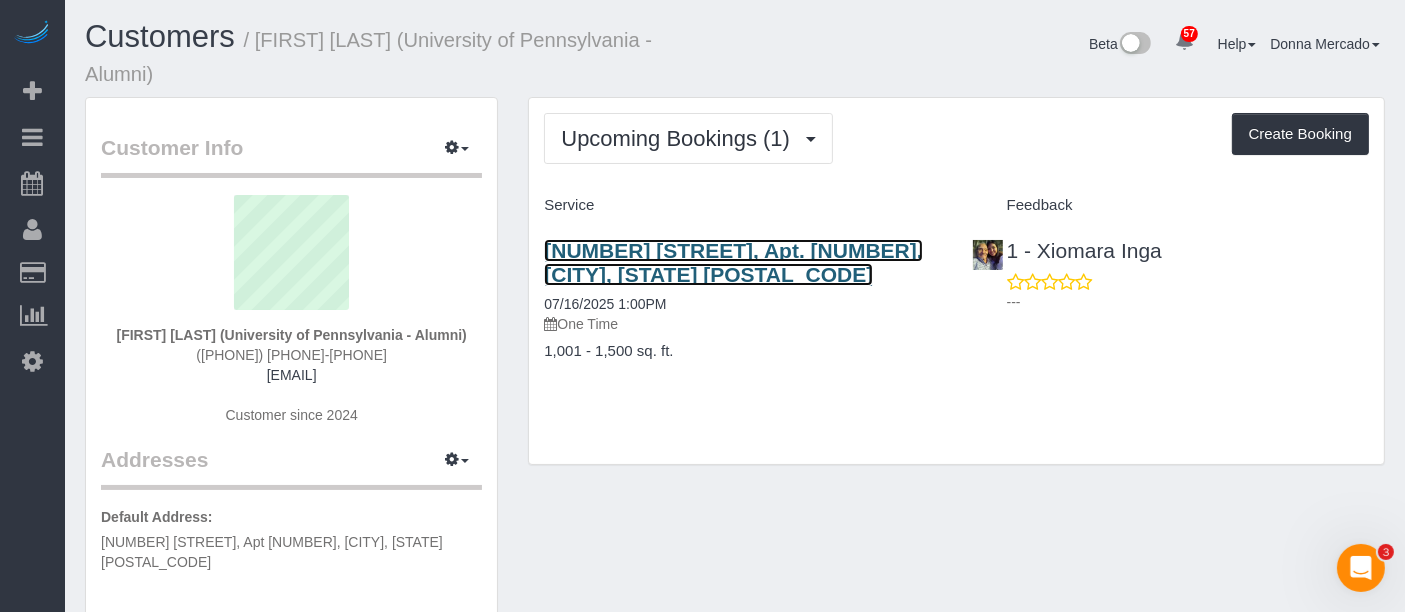 click on "[NUMBER] [STREET], Apt. [NUMBER], [CITY], [STATE] [POSTAL_CODE]" at bounding box center [733, 262] 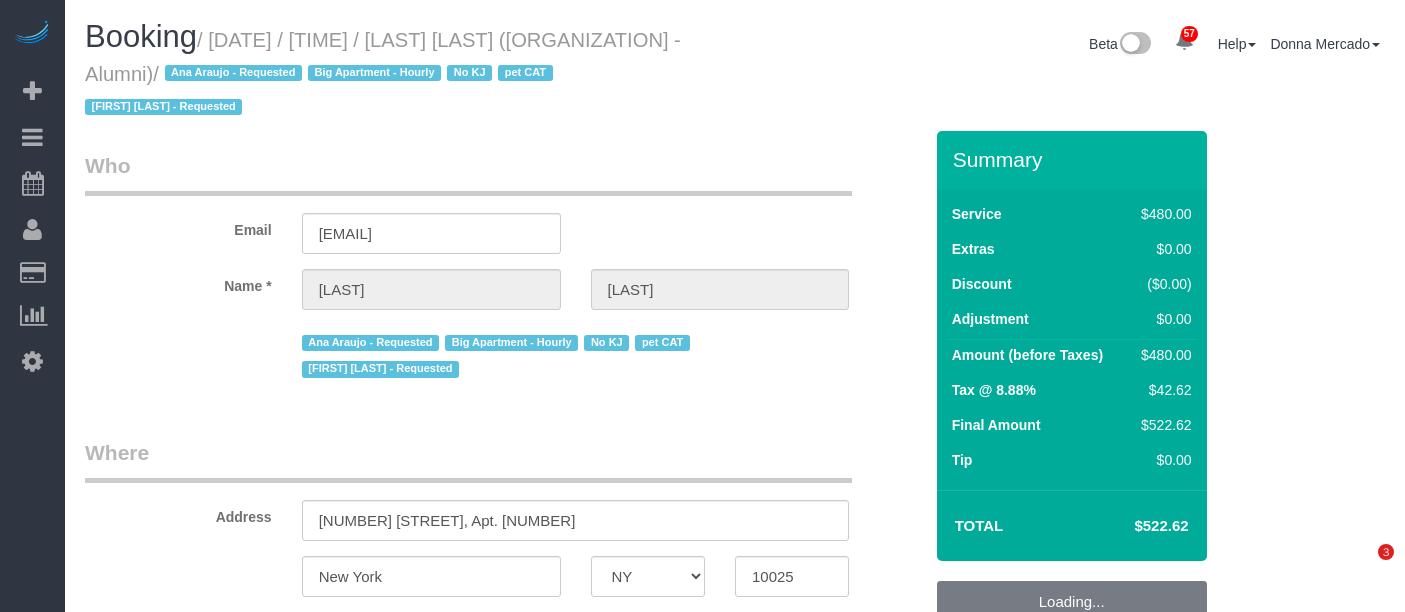 select on "NY" 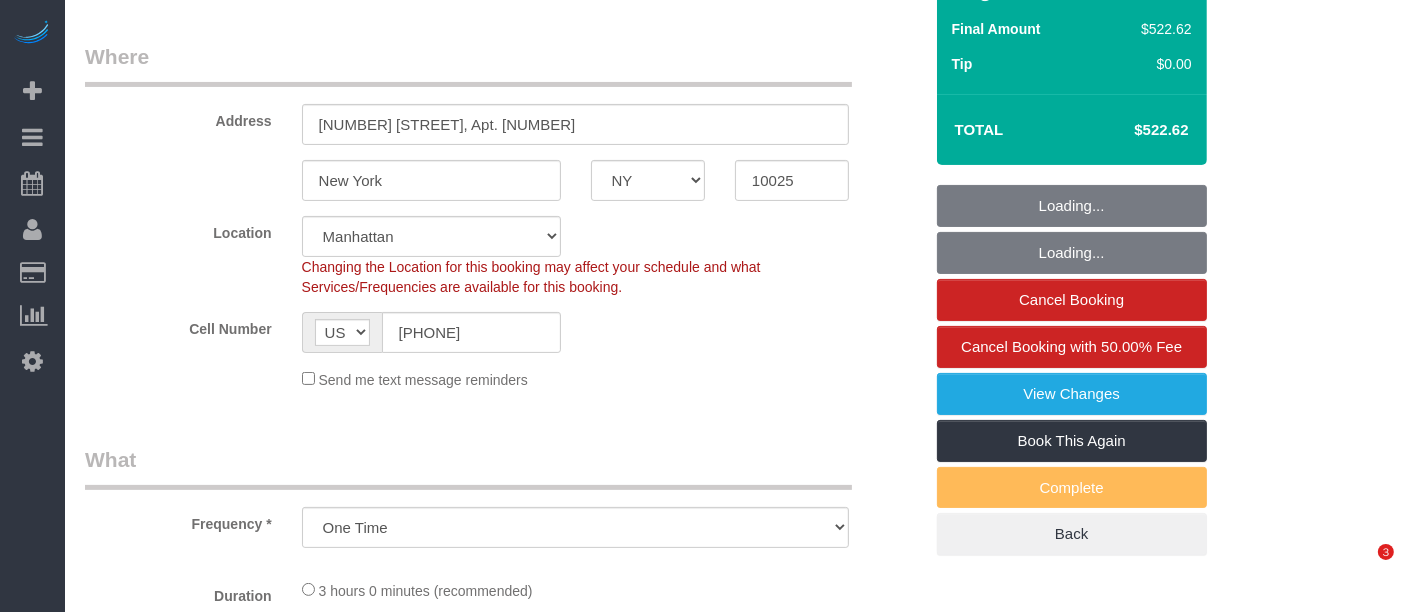 select on "spot1" 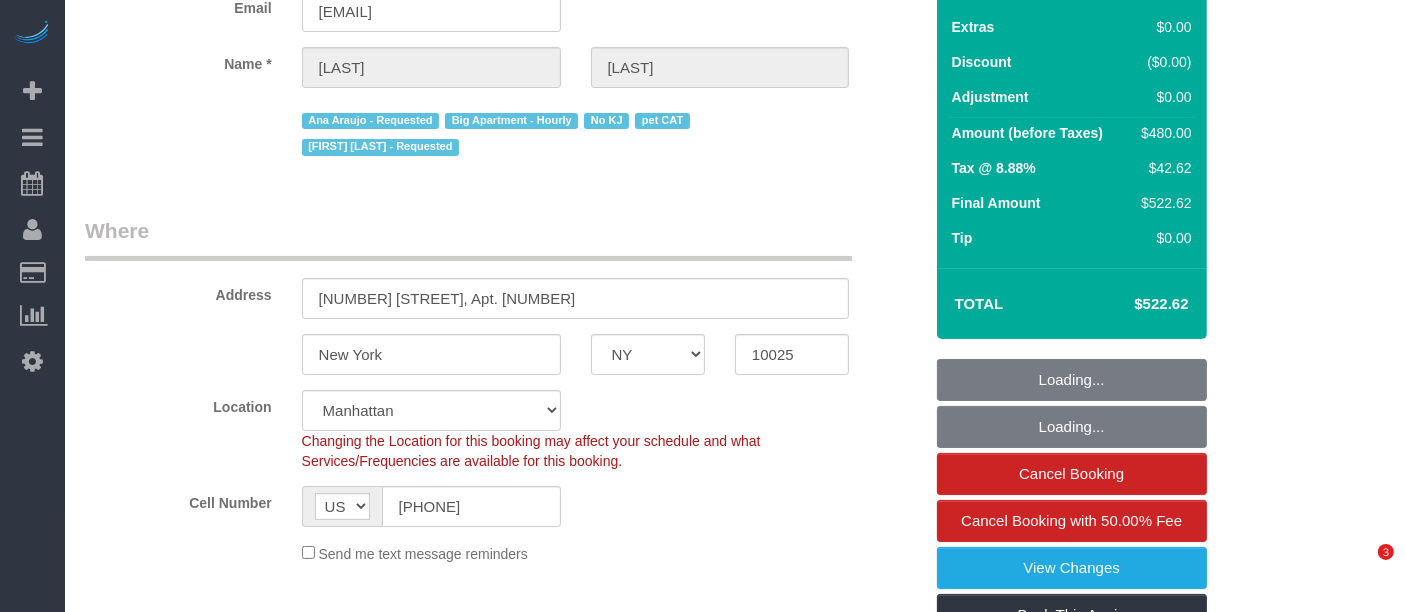 select on "2" 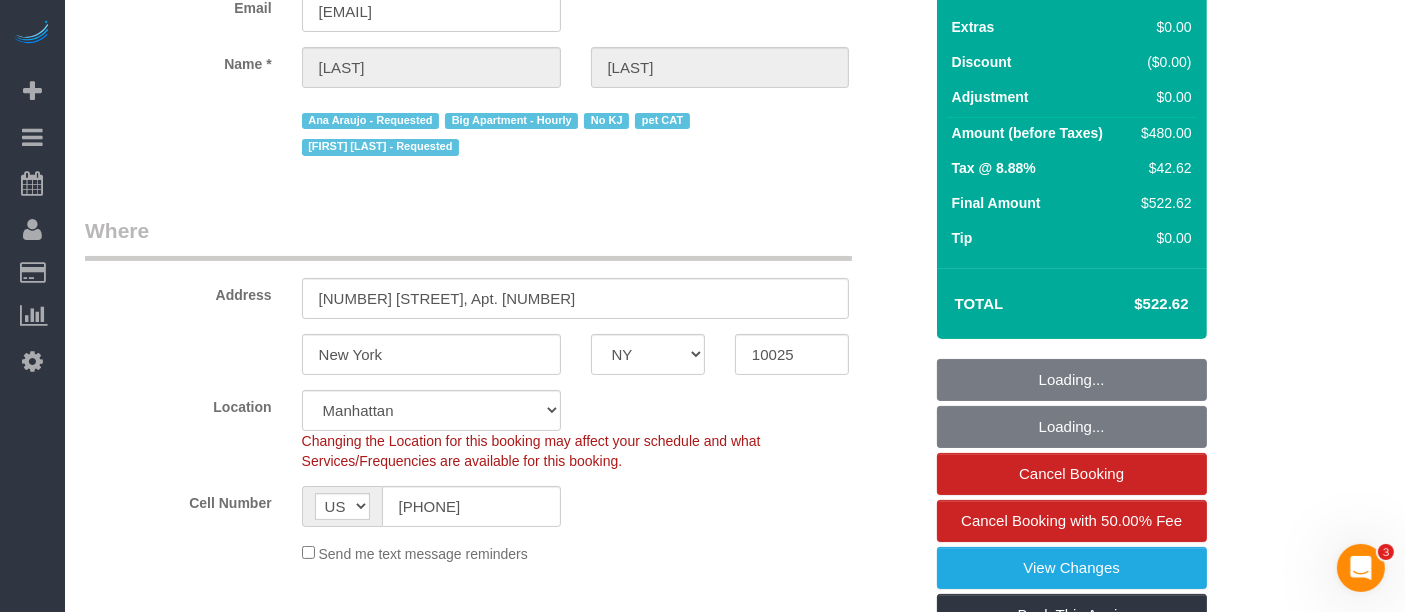 scroll, scrollTop: 0, scrollLeft: 0, axis: both 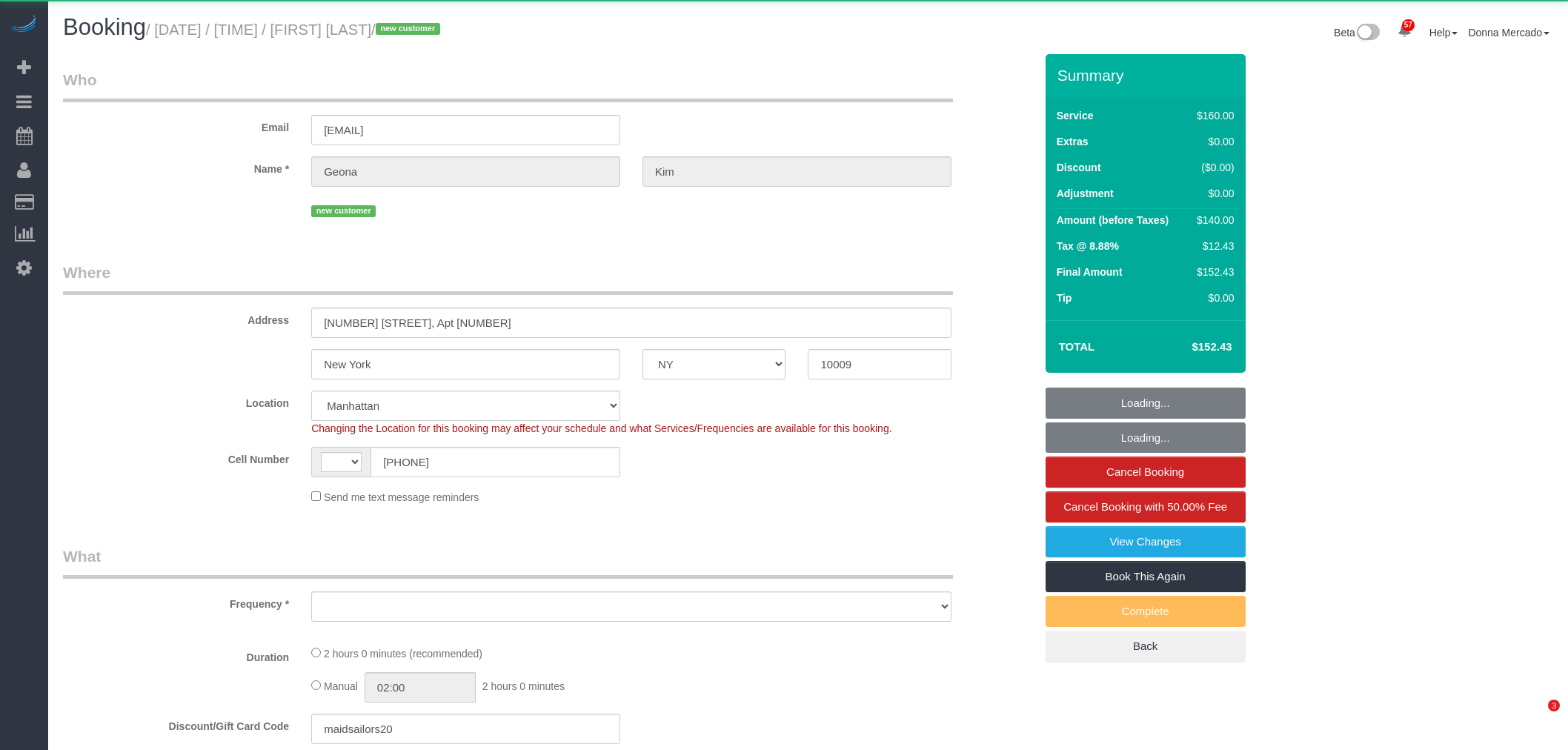 select on "NY" 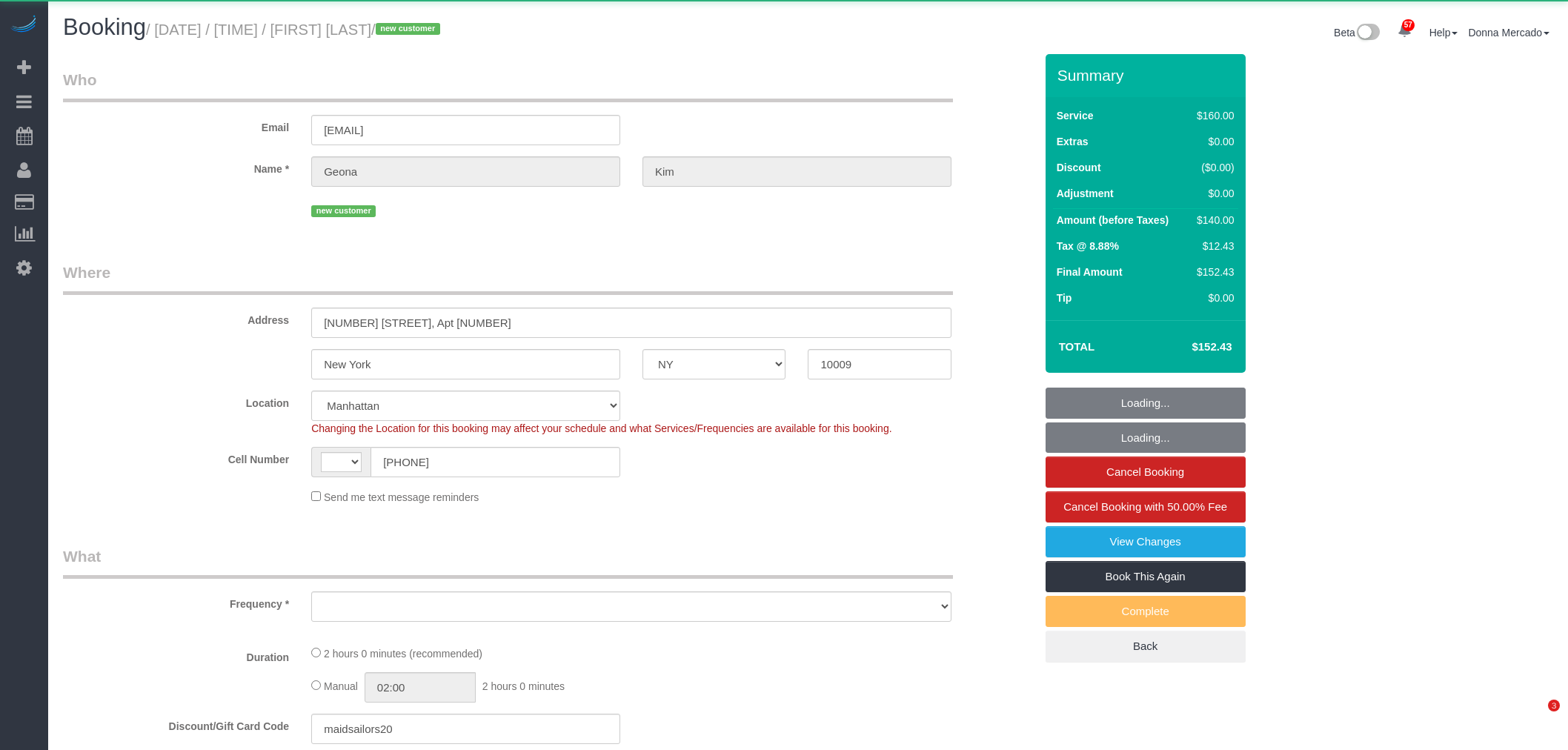 scroll, scrollTop: 0, scrollLeft: 0, axis: both 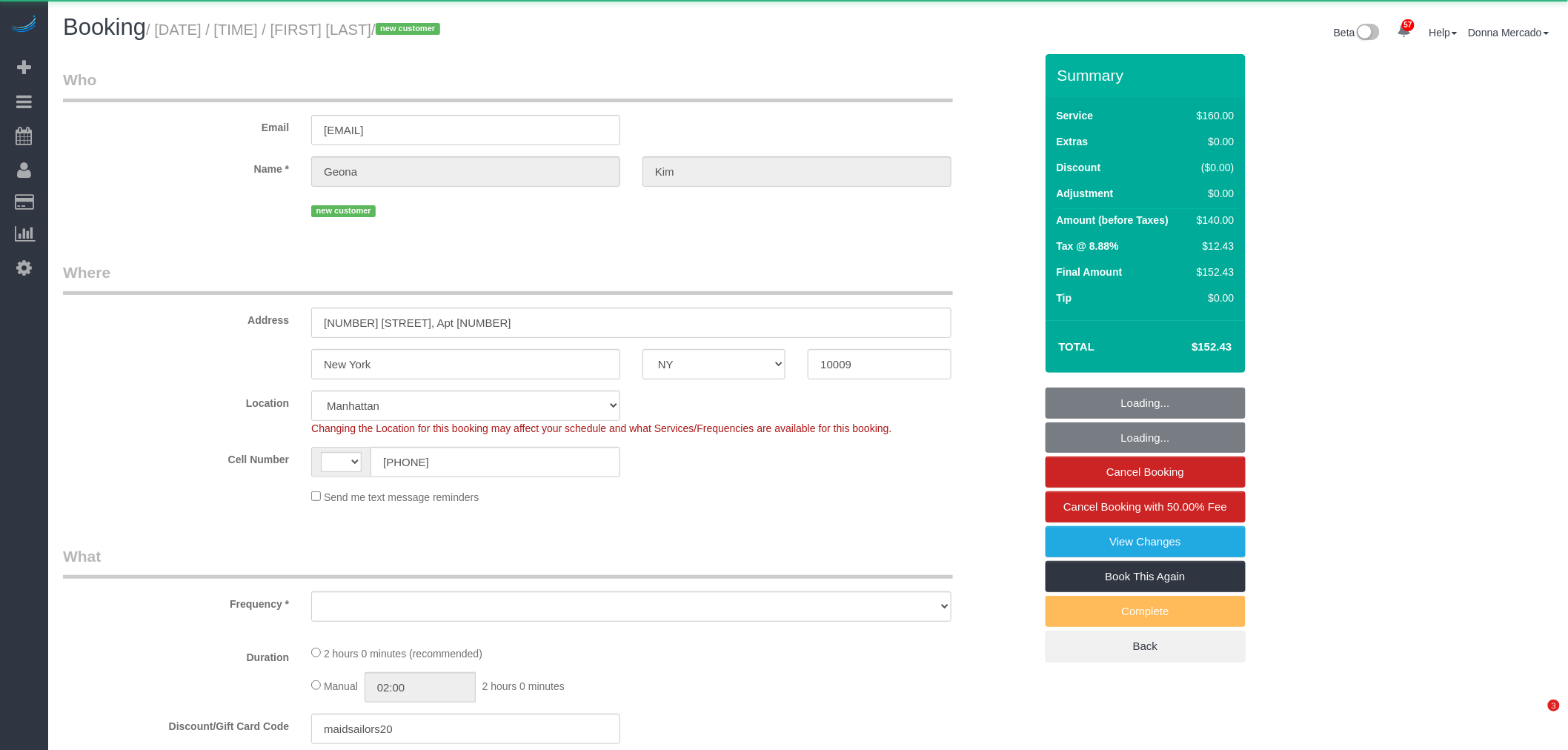 select on "string:US" 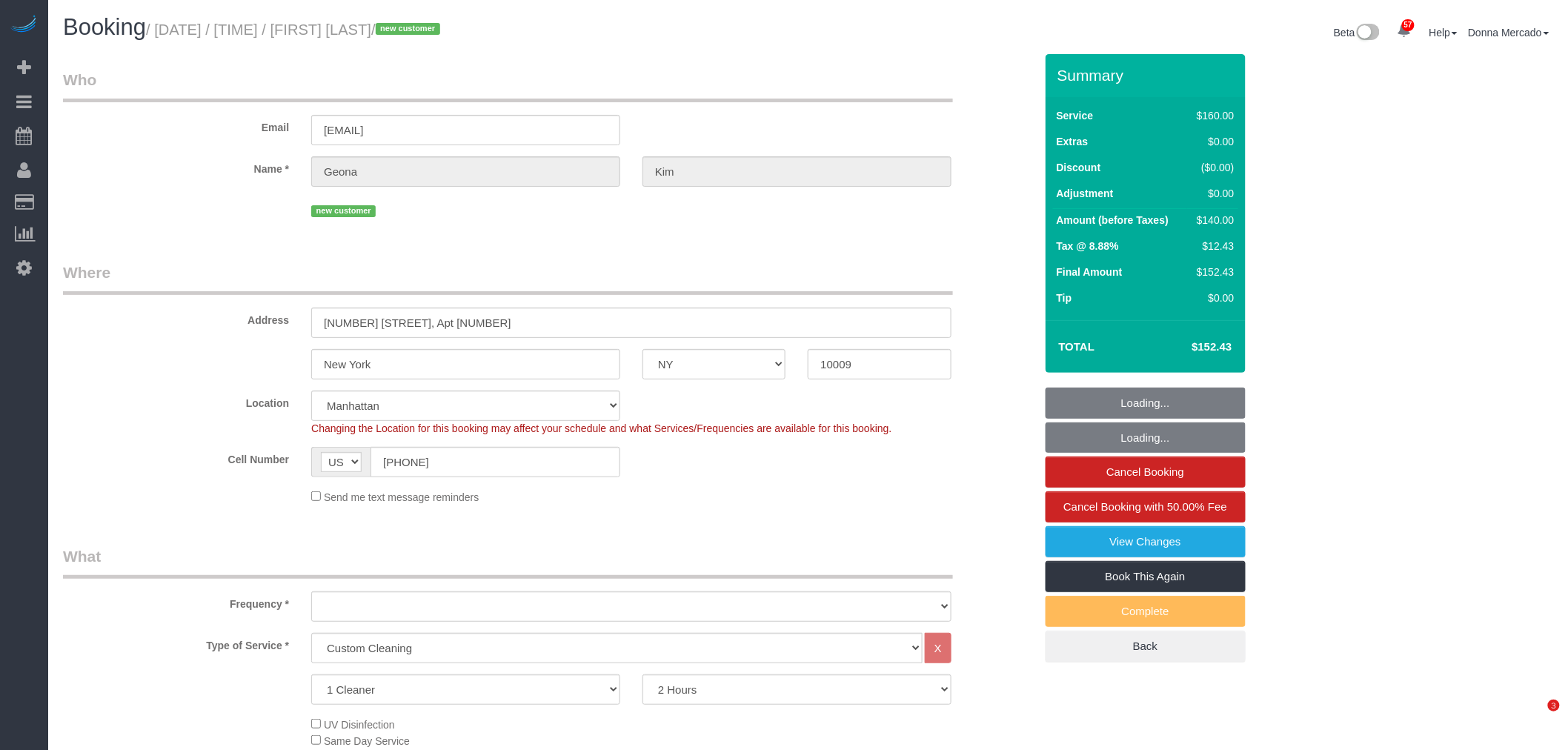 select on "object:1089" 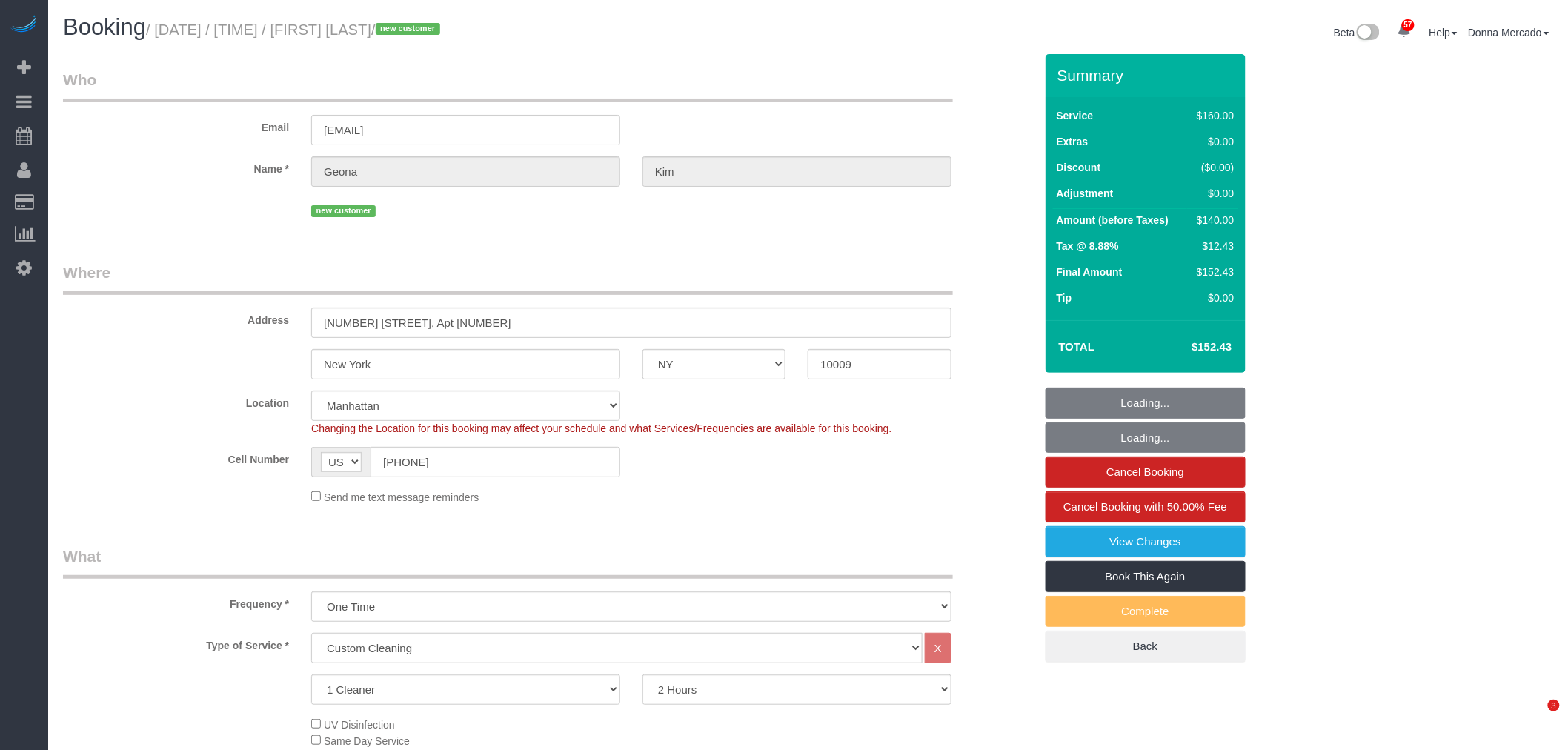 select on "object:1098" 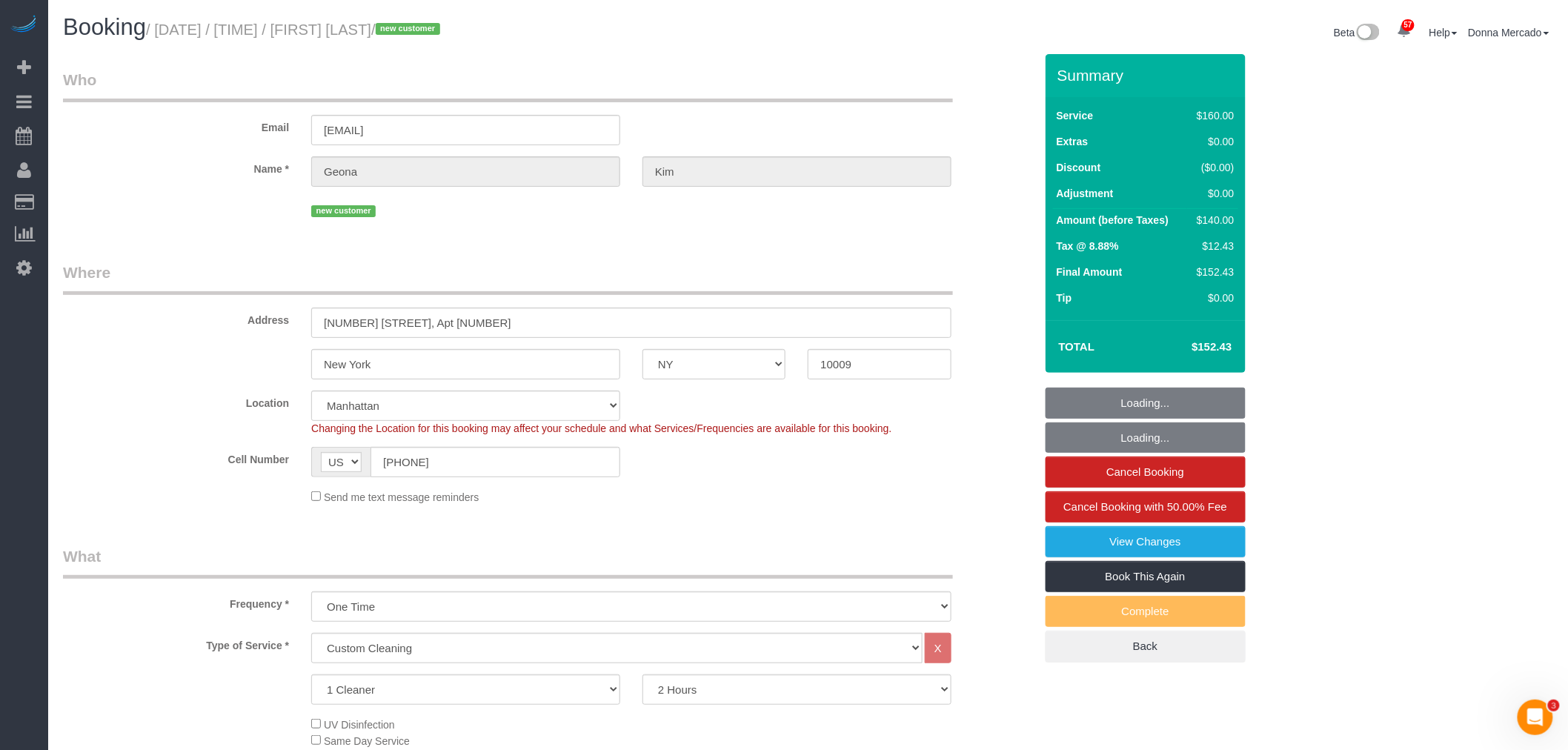 scroll, scrollTop: 0, scrollLeft: 0, axis: both 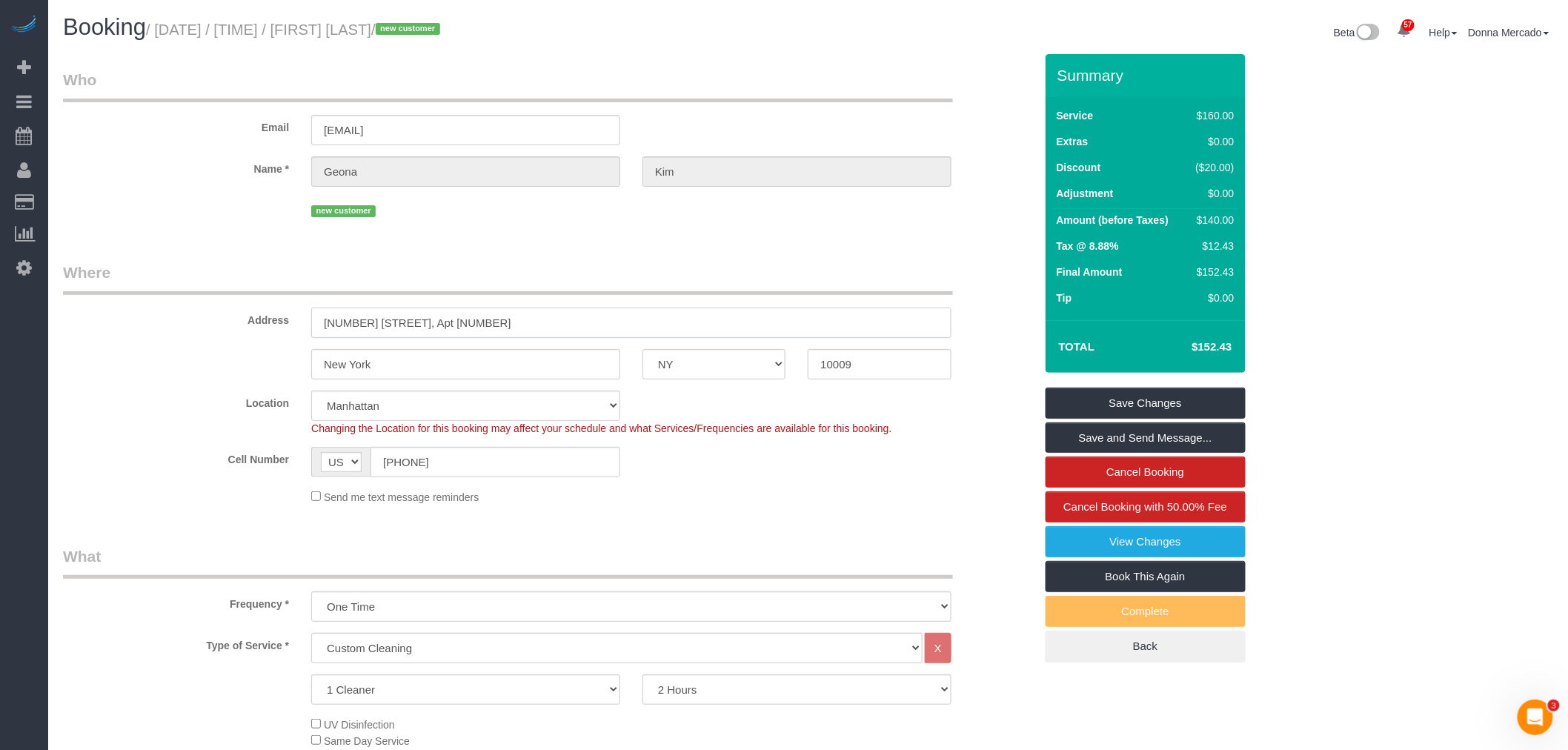 drag, startPoint x: 421, startPoint y: 321, endPoint x: 215, endPoint y: 322, distance: 206.0024 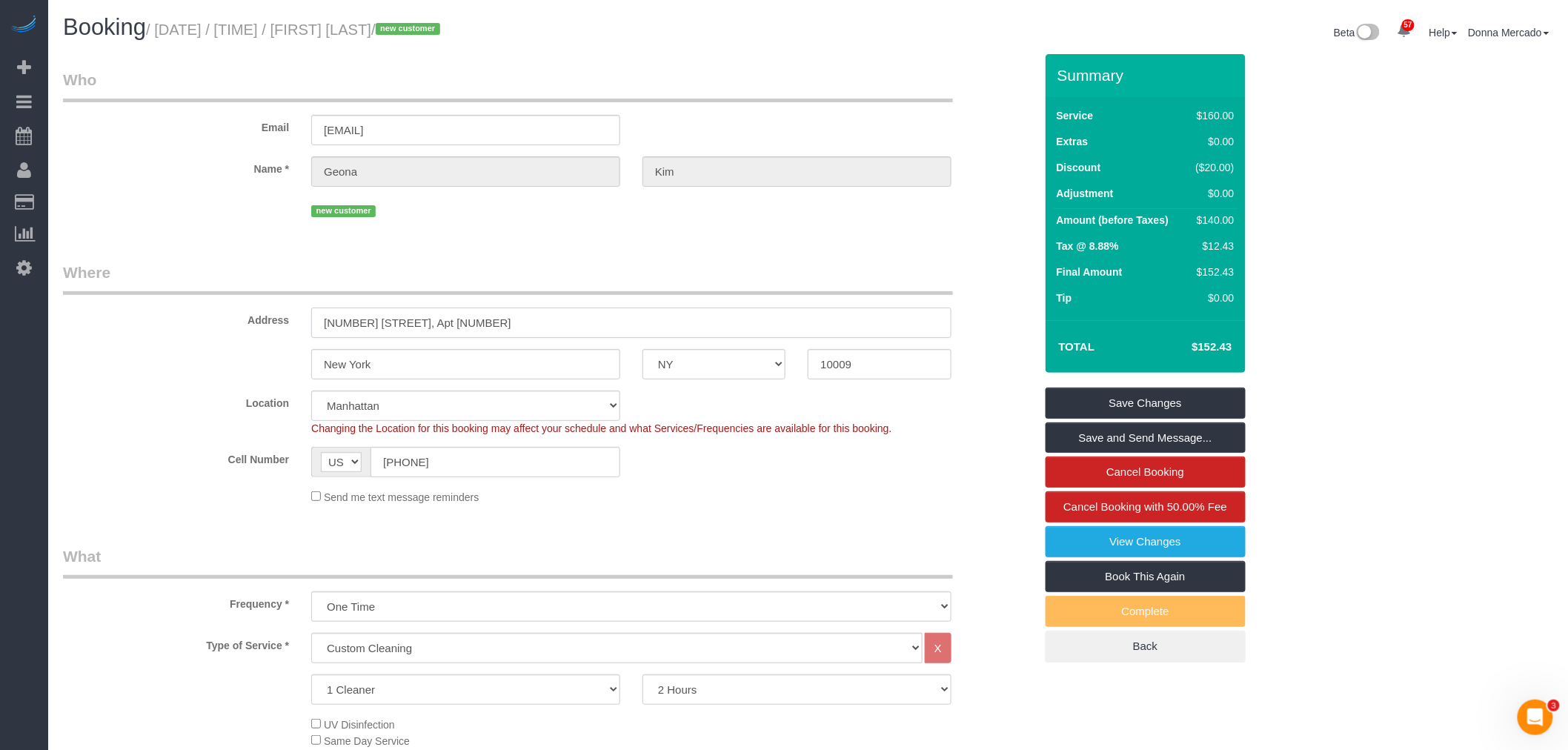 click on "Address
[NUMBER] [STREET], Apt [NUMBER]" at bounding box center [548, 299] 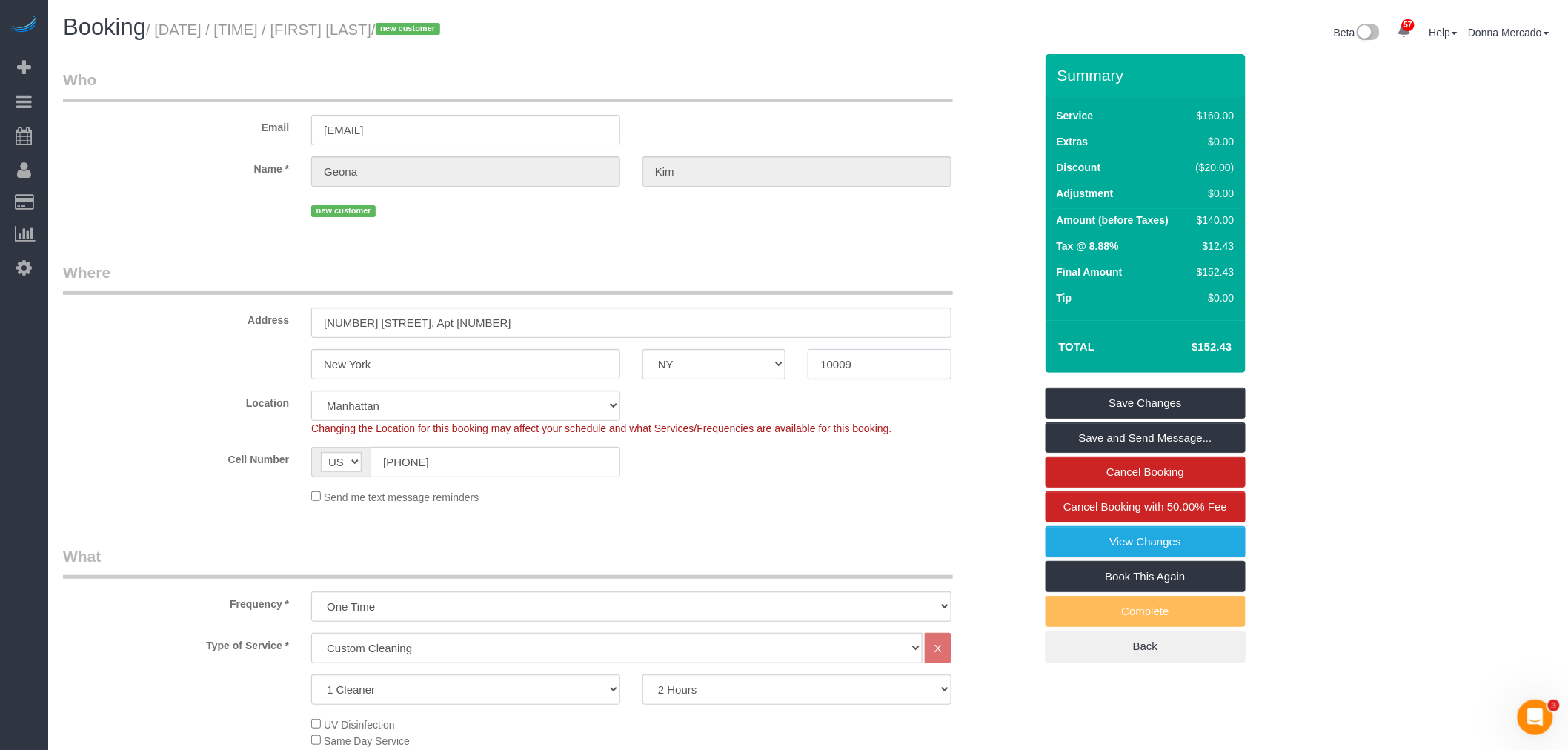 click on "10009" at bounding box center (879, 364) 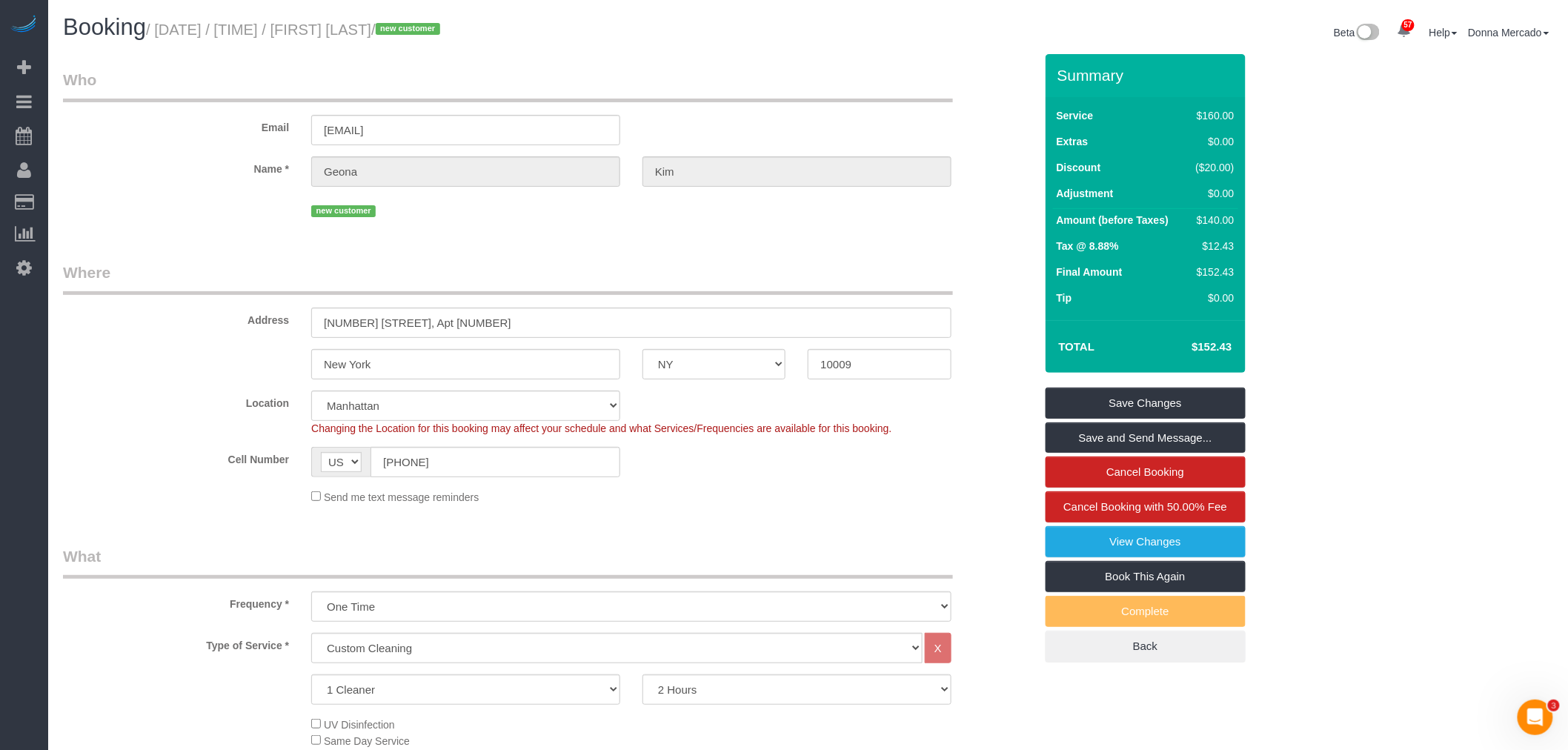 click on "Who
Email
[EMAIL]
Name *
[FIRST]
[LAST]
new customer
Where
Address
[NUMBER] [STREET], Apt [NUMBER]
[CITY]
[STATE]
AL
AR
AZ
CA
CO
CT
DC
DE
FL
GA
HI
IA
ID
IL
IN
KS
KY
LA
MA
MD
ME
MI
MN
MO
MS
MT
NC
ND" at bounding box center [548, 1149] 